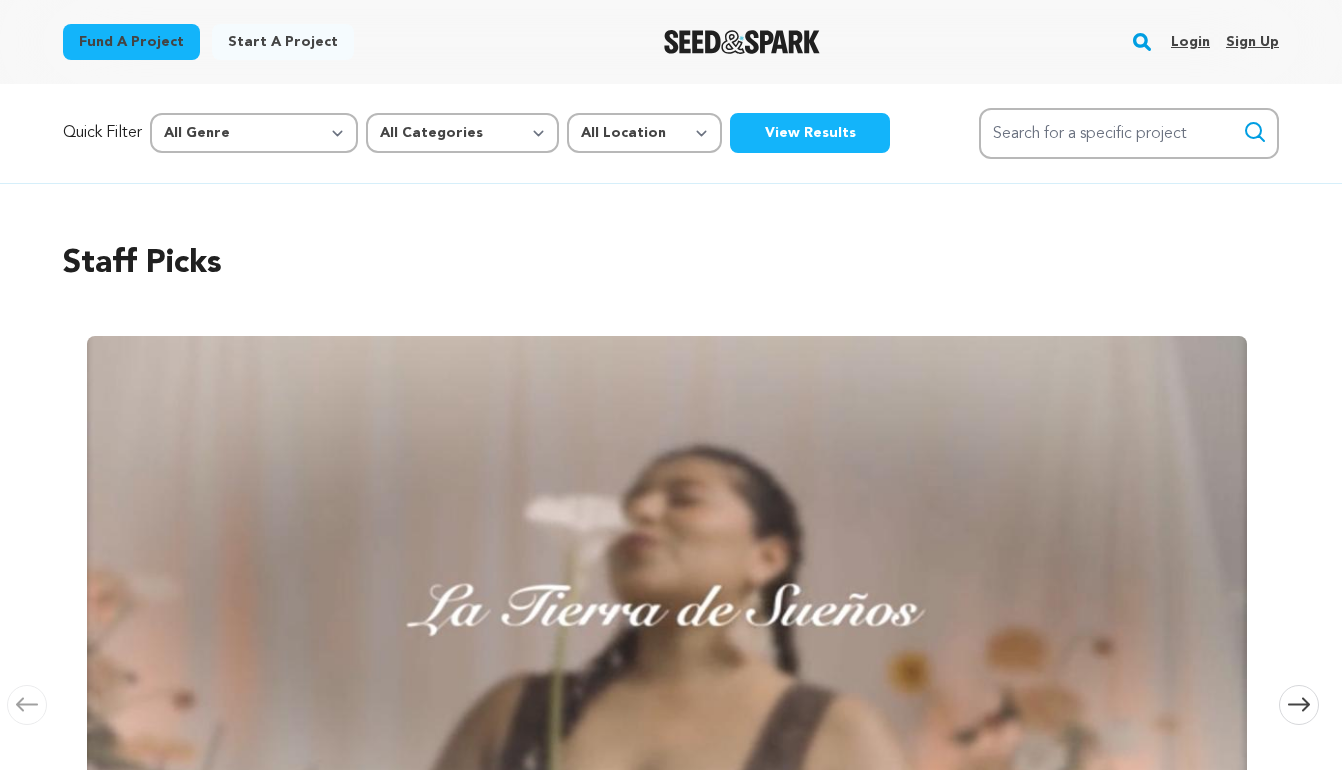scroll, scrollTop: 0, scrollLeft: 0, axis: both 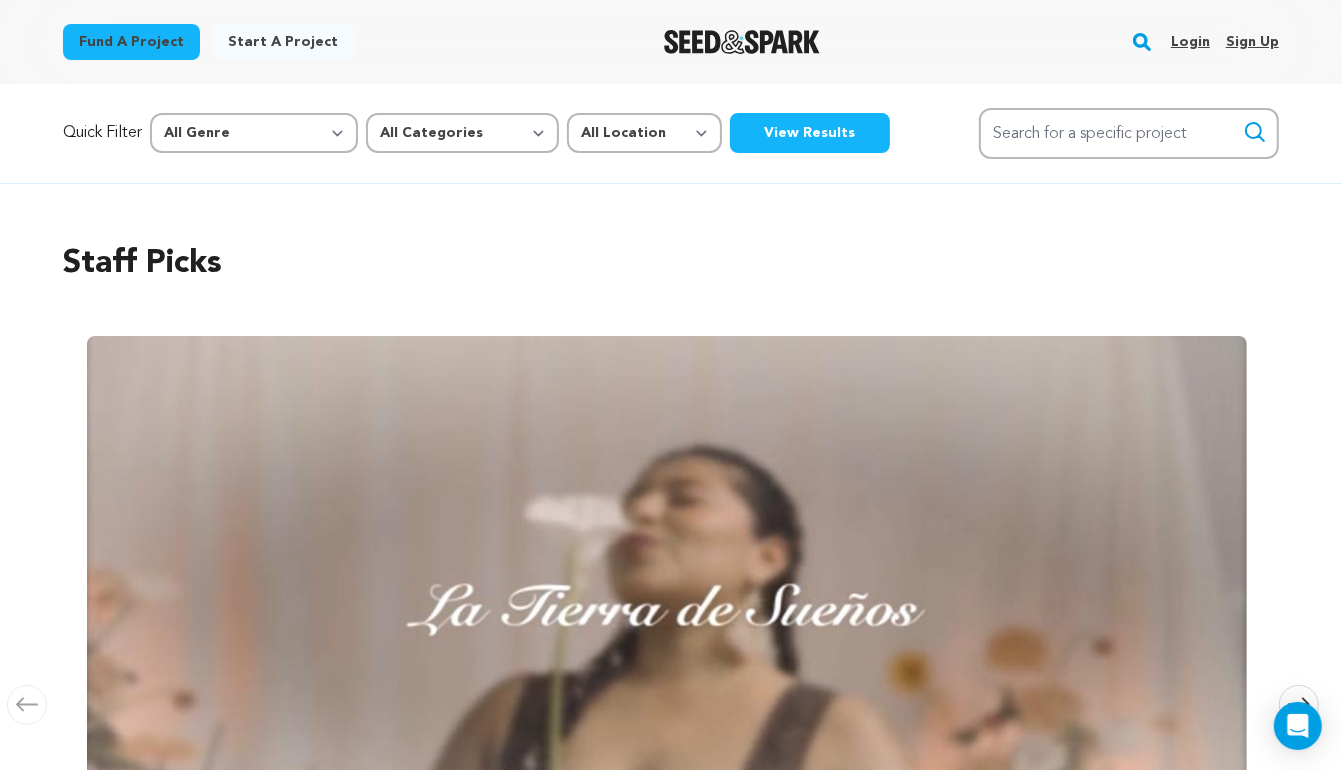 click on "Login" at bounding box center (1190, 42) 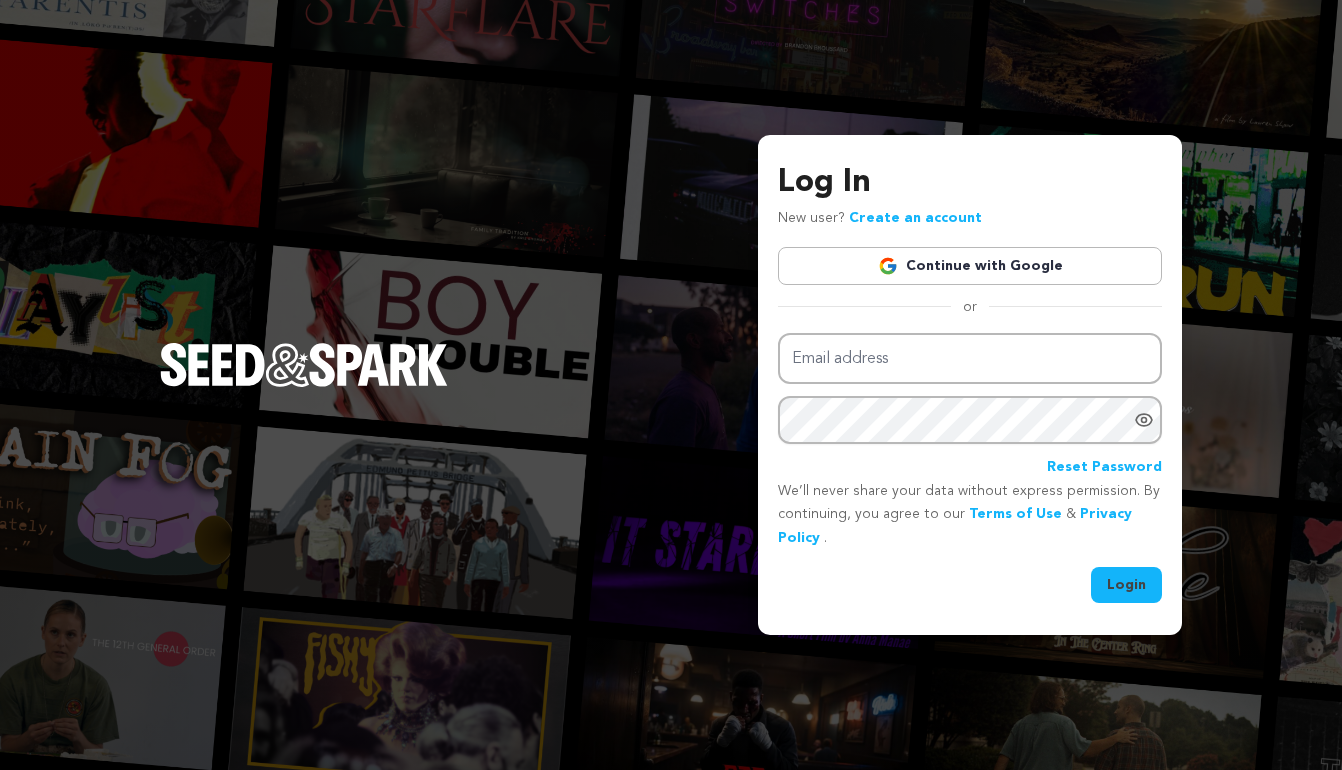 scroll, scrollTop: 0, scrollLeft: 0, axis: both 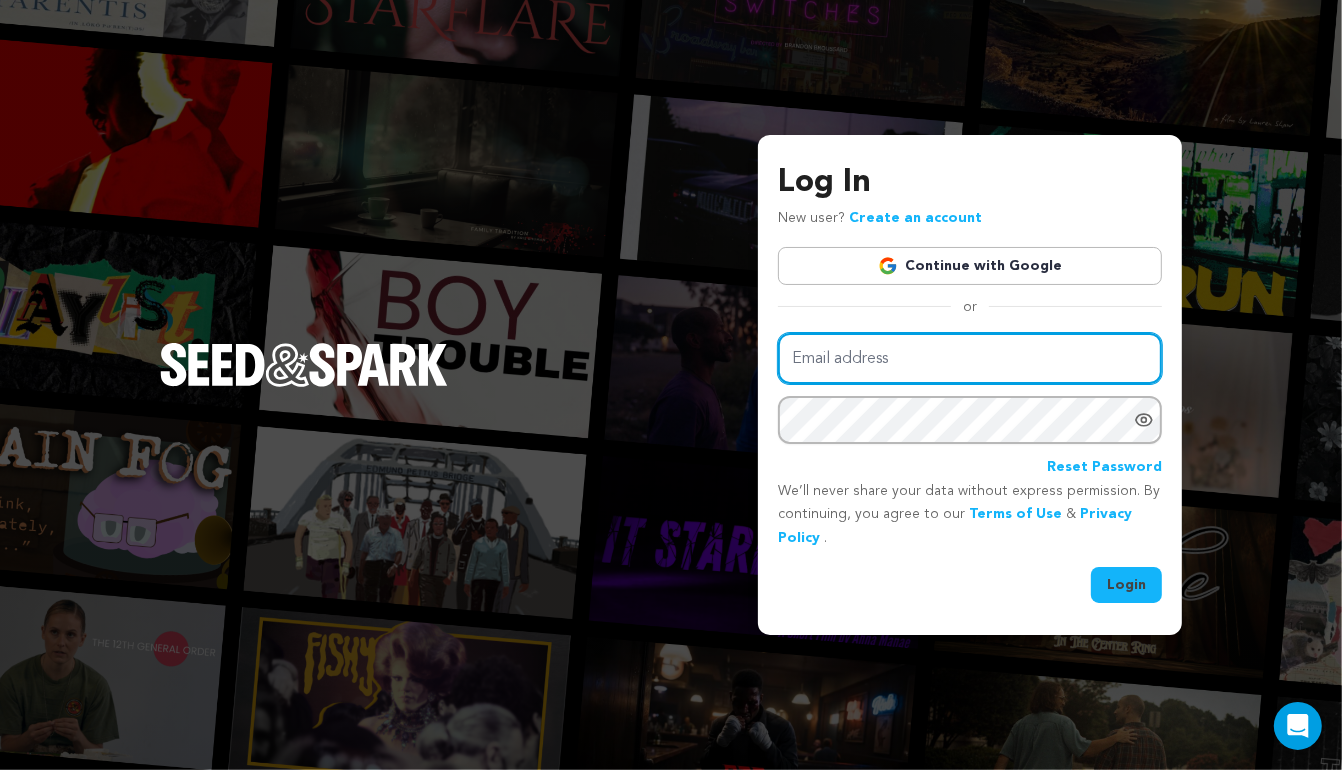 type on "soleilrougeproductions@gmail.com" 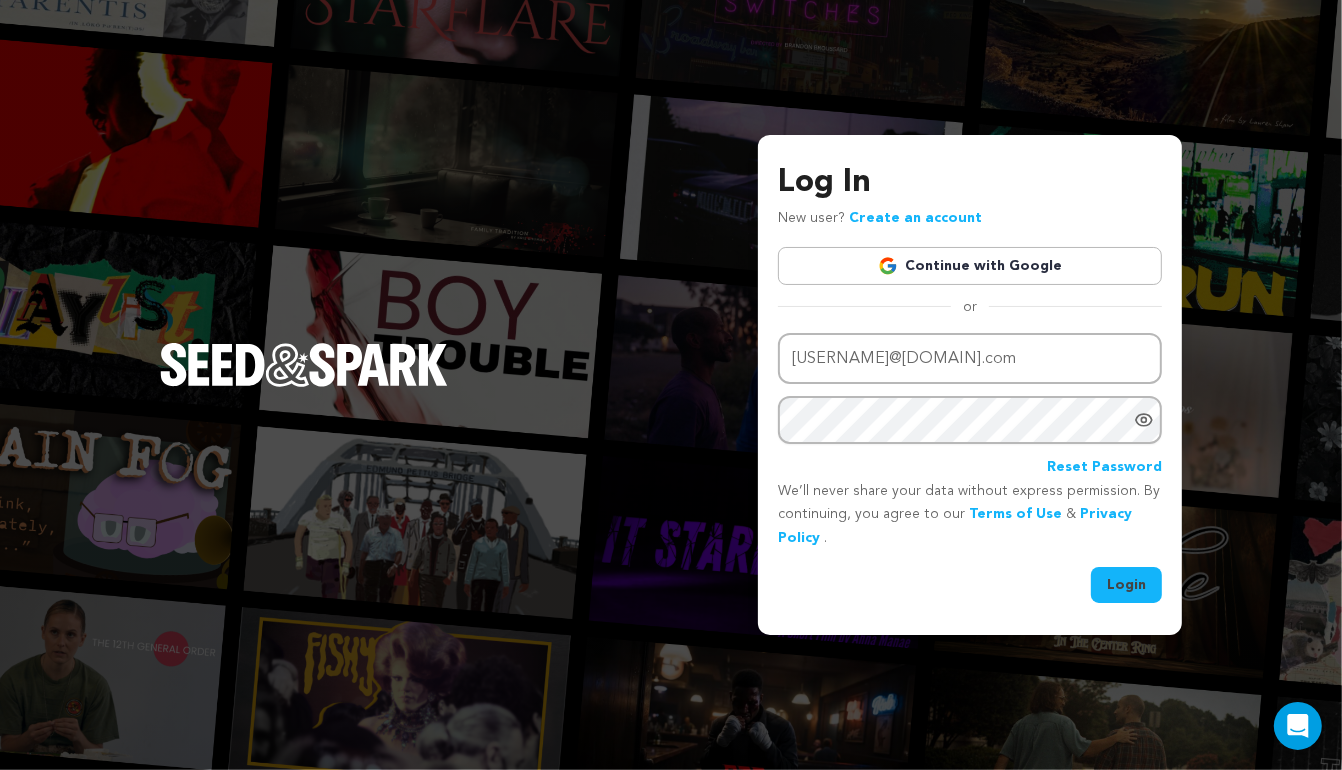 click on "Login" at bounding box center [1126, 585] 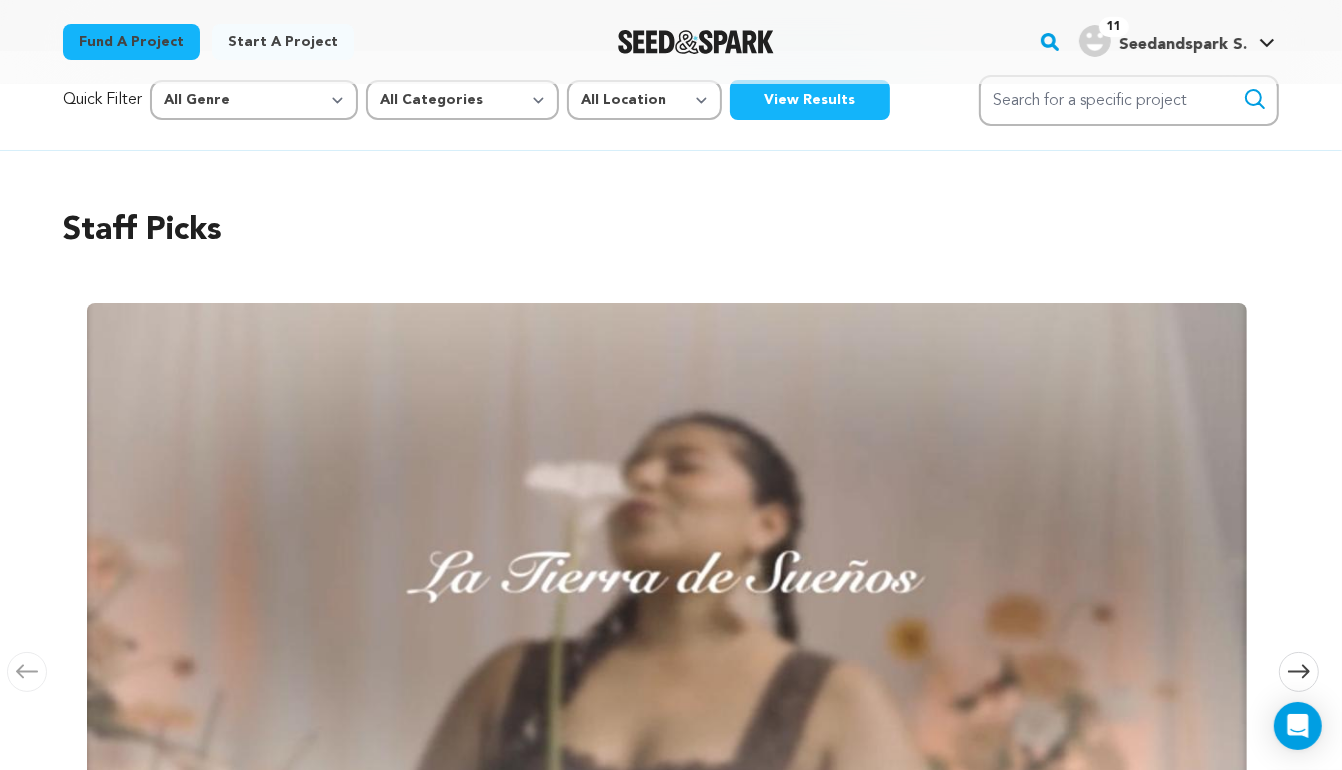 scroll, scrollTop: 0, scrollLeft: 0, axis: both 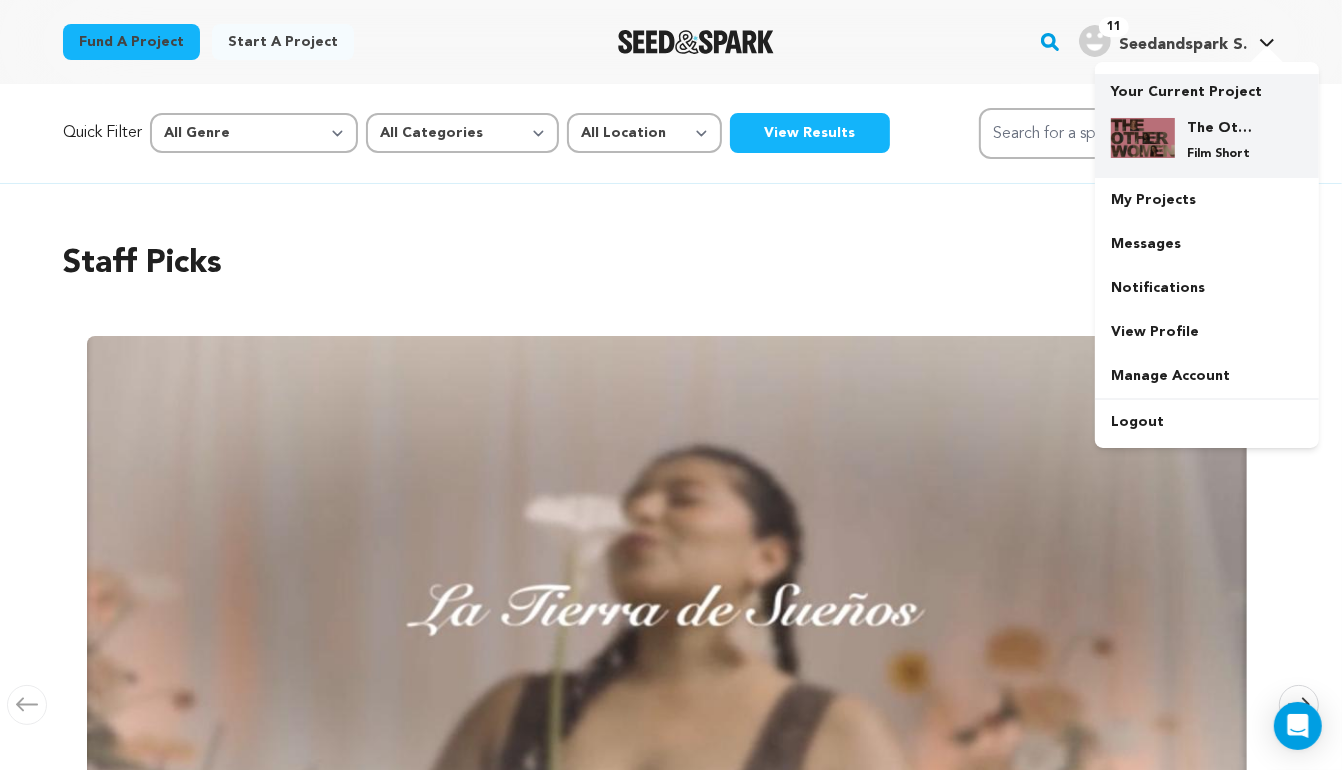 click at bounding box center (1143, 138) 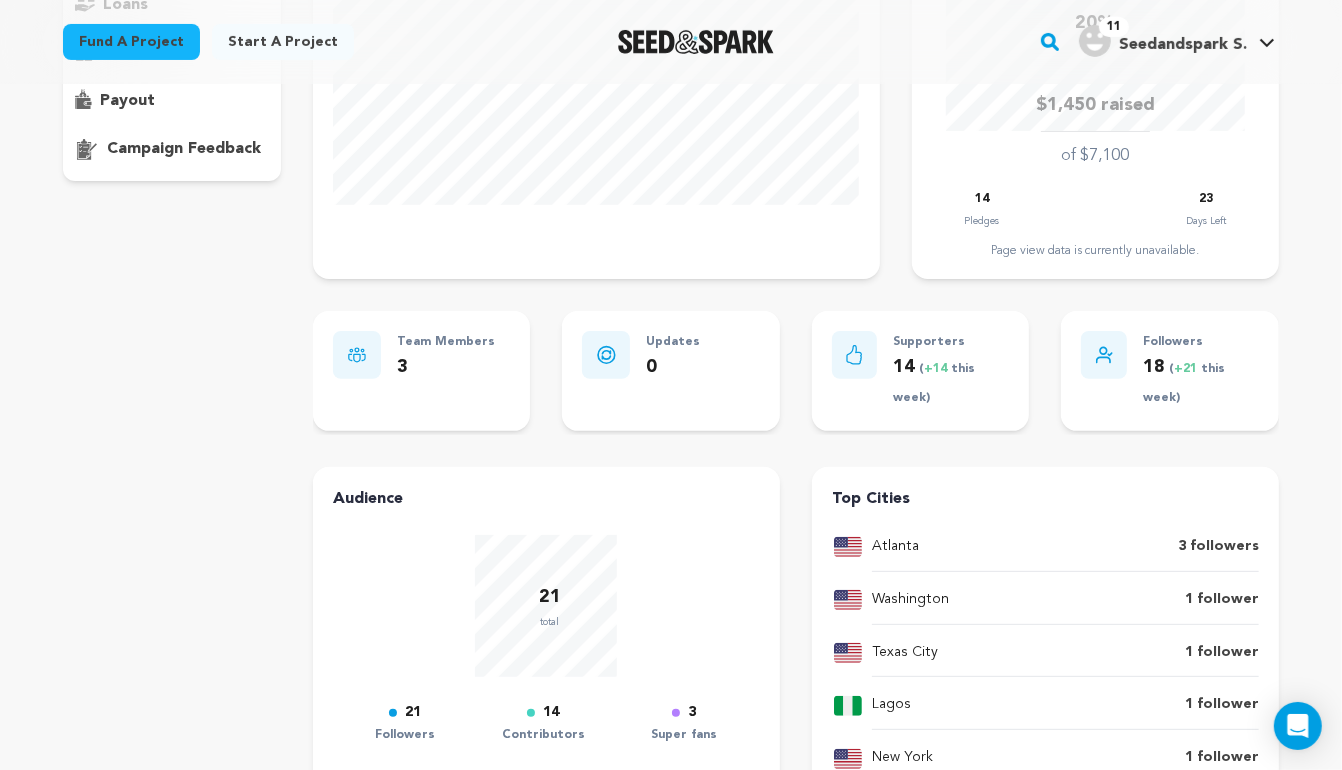 scroll, scrollTop: 502, scrollLeft: 0, axis: vertical 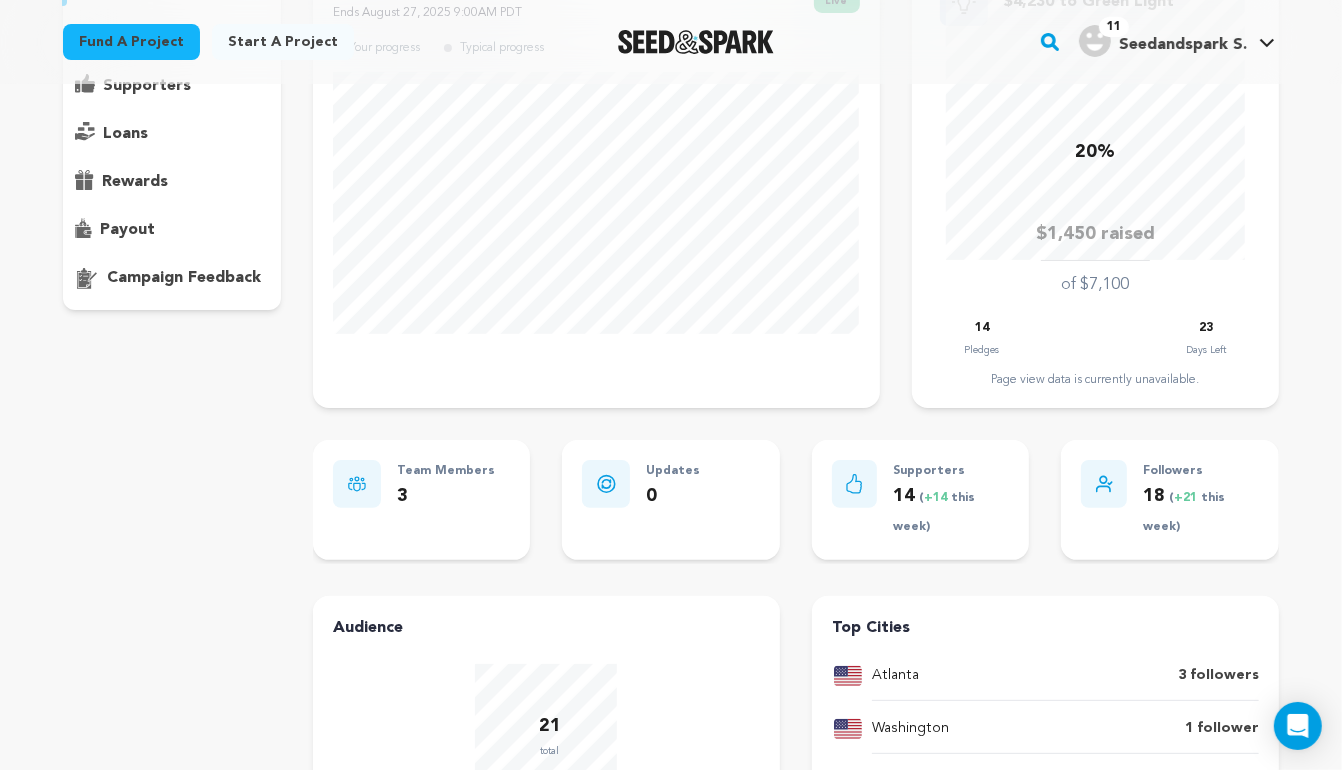 click on "14
( +14  this week)" at bounding box center [951, 511] 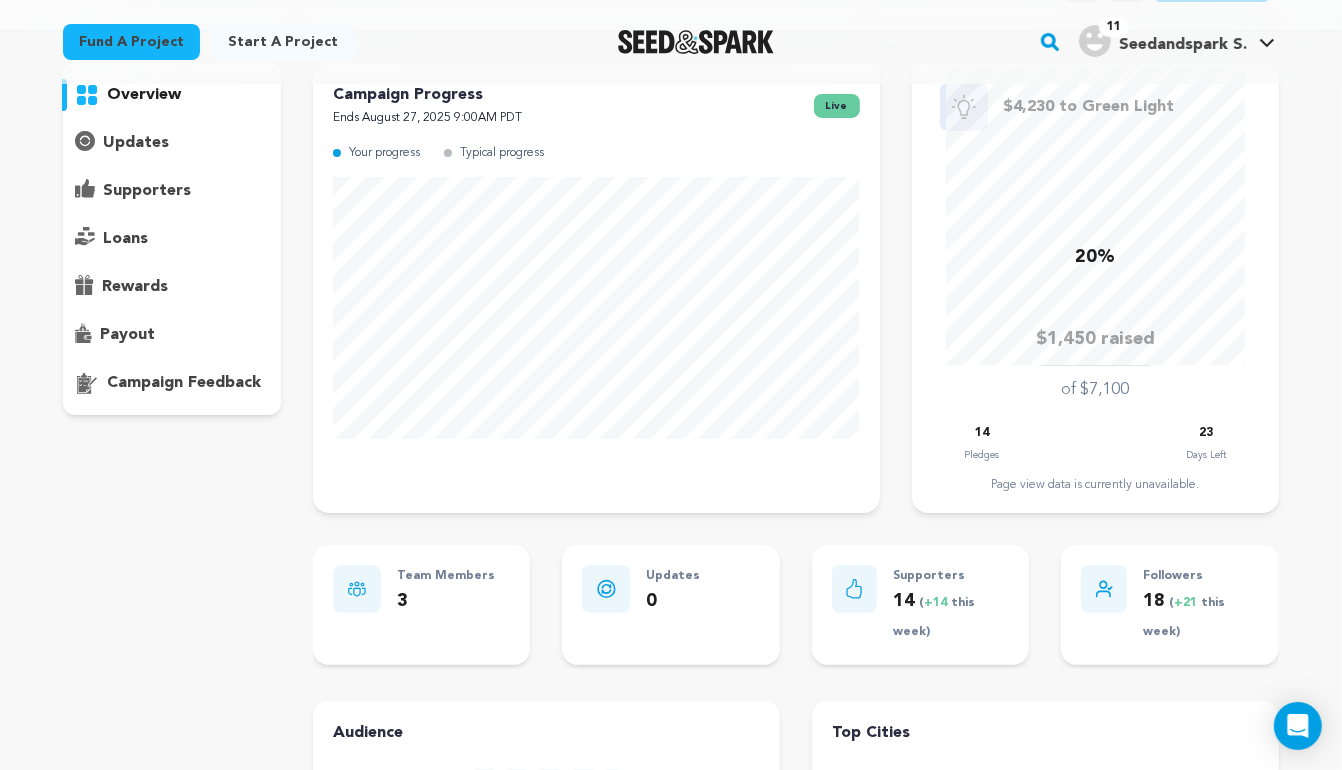 scroll, scrollTop: 148, scrollLeft: 0, axis: vertical 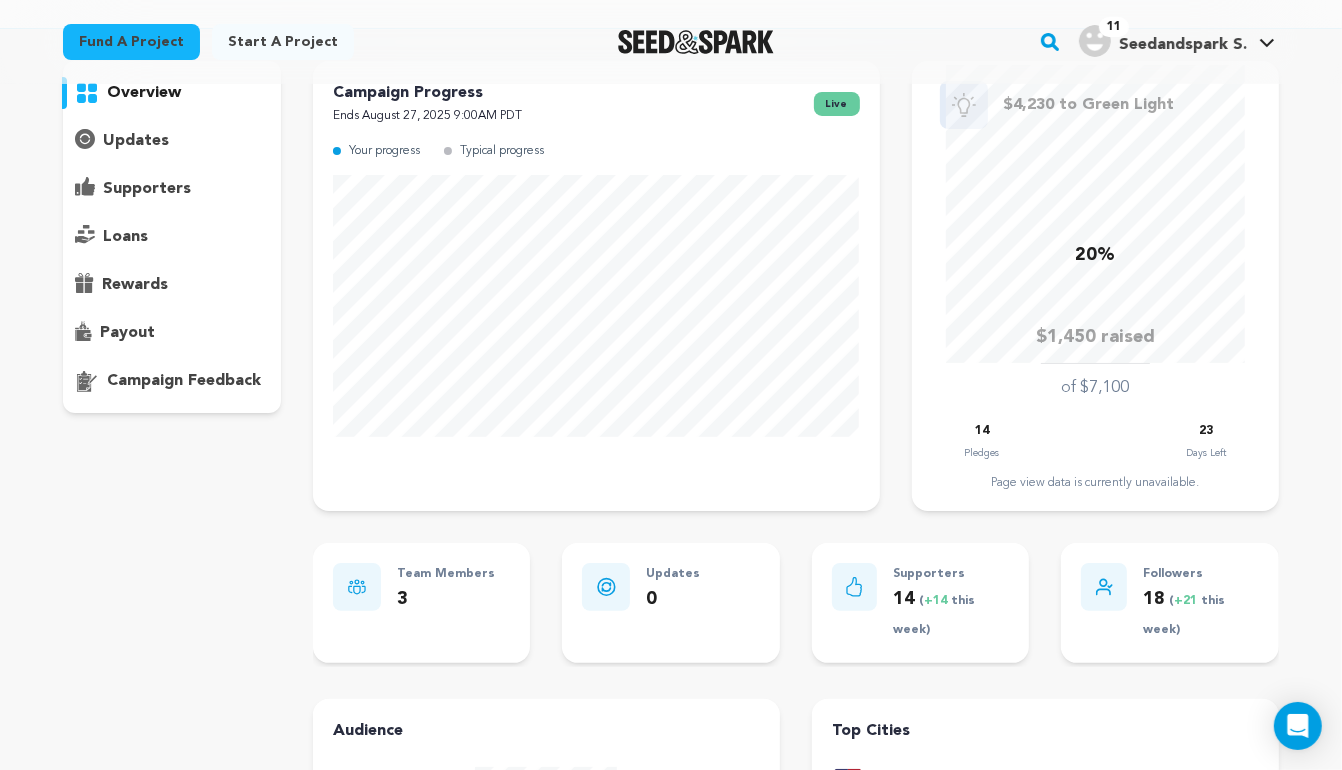 click on "supporters" at bounding box center [147, 189] 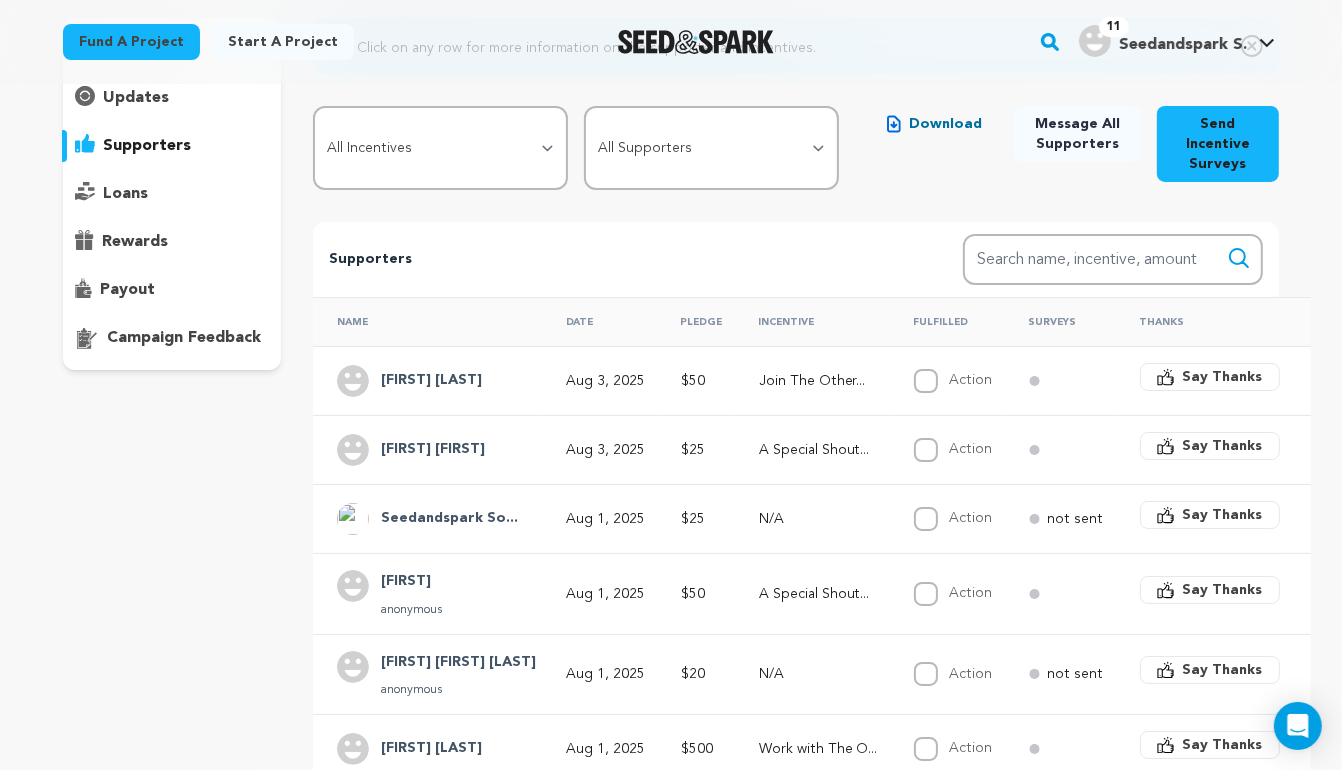 scroll, scrollTop: 195, scrollLeft: 0, axis: vertical 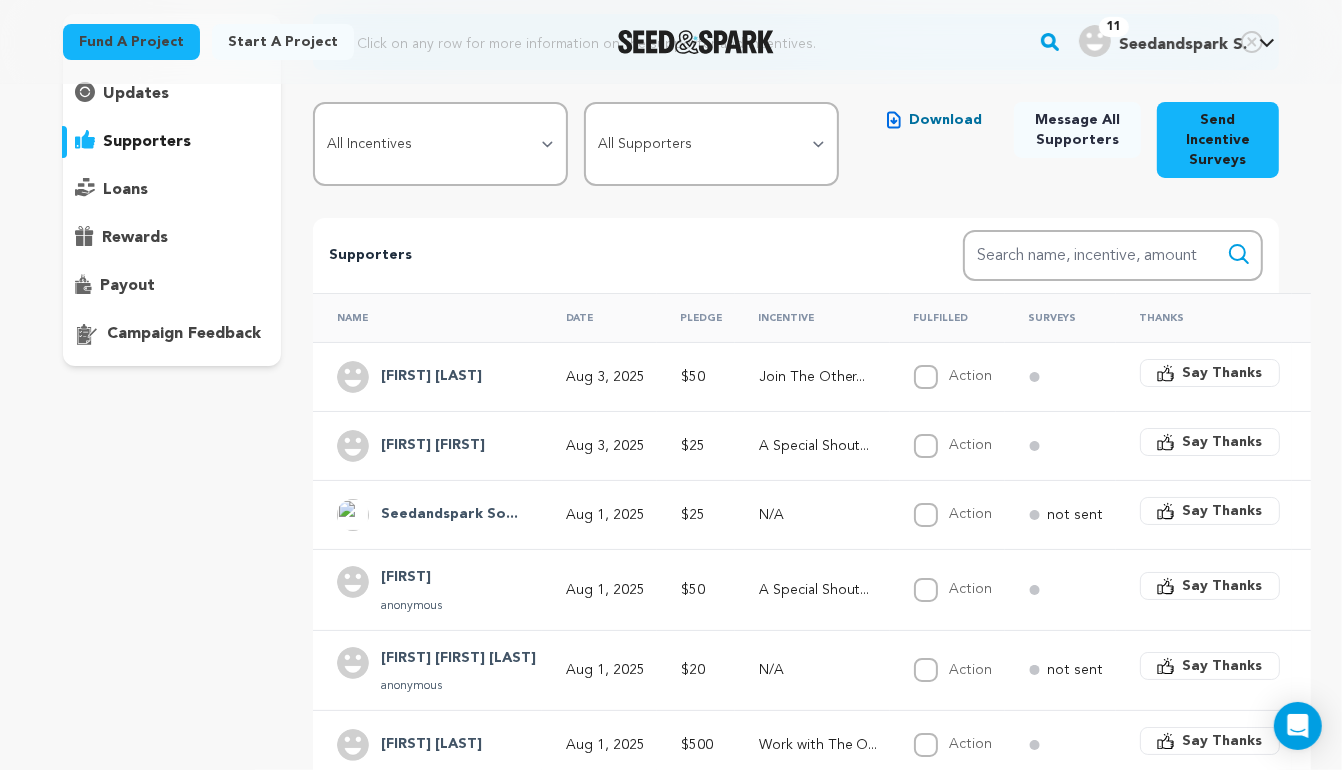 click on "Seedandspark So..." at bounding box center (449, 515) 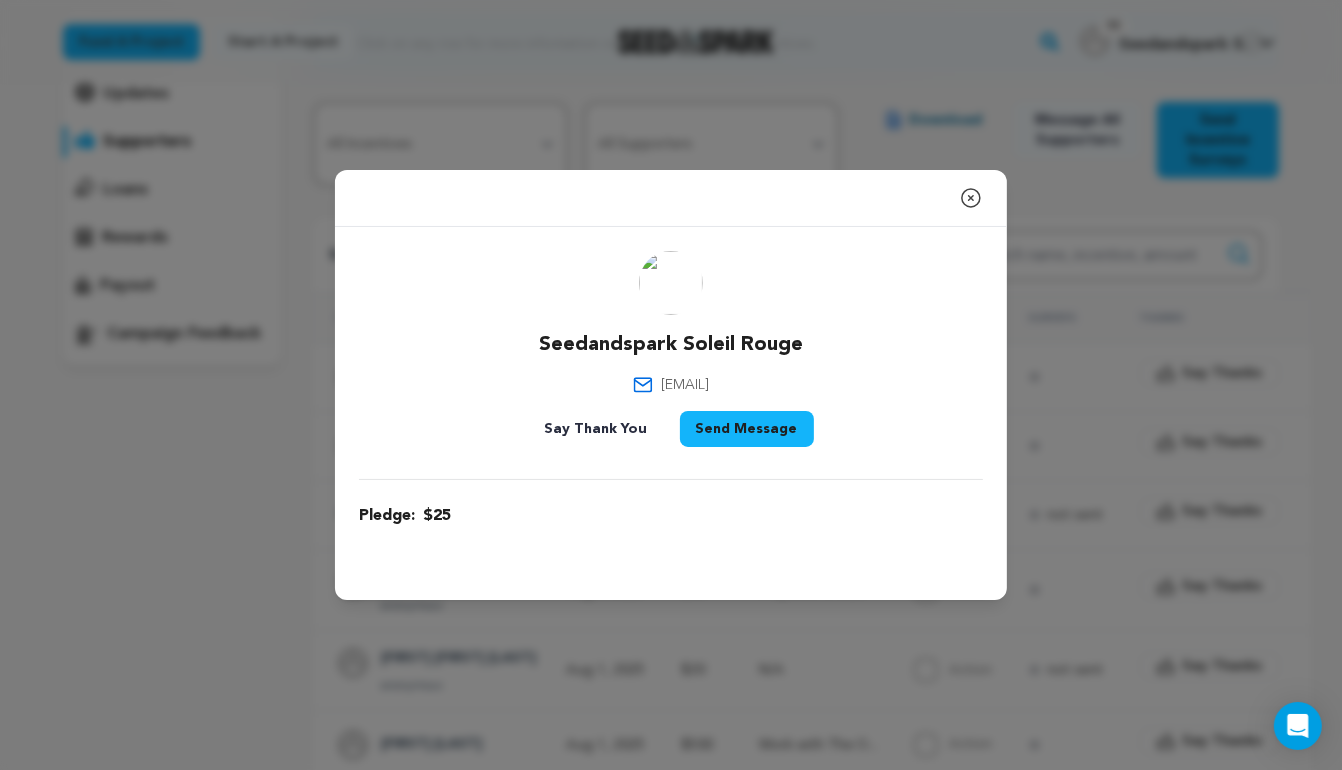 click 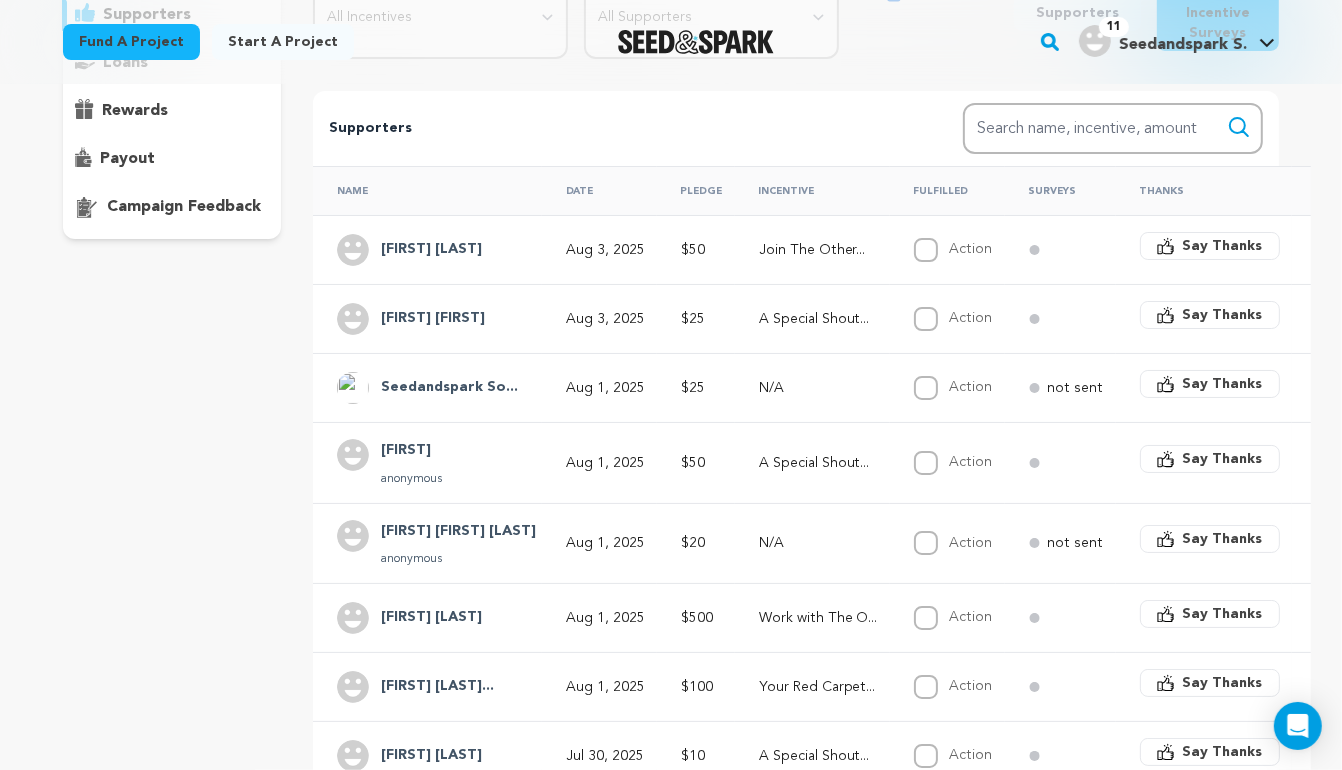 scroll, scrollTop: 323, scrollLeft: 0, axis: vertical 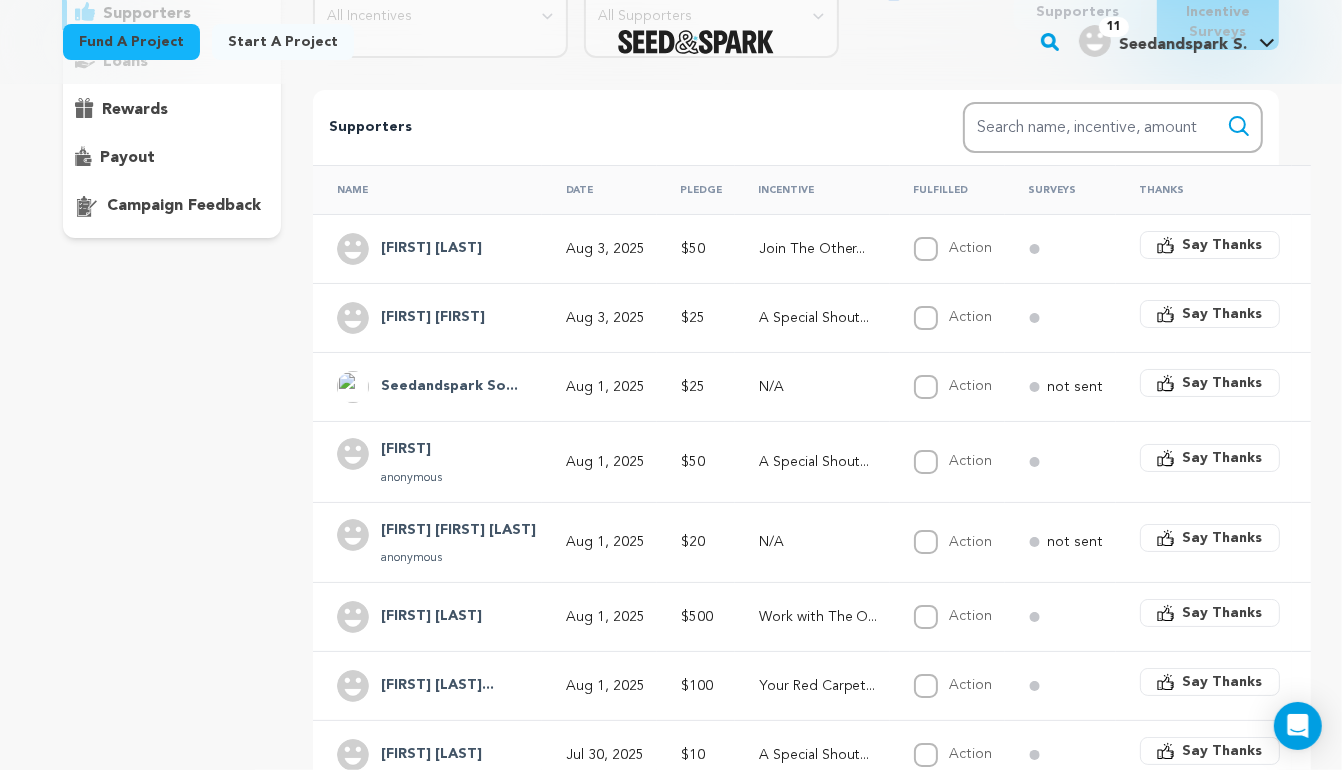 click on "Your Red Carpet..." at bounding box center (818, 686) 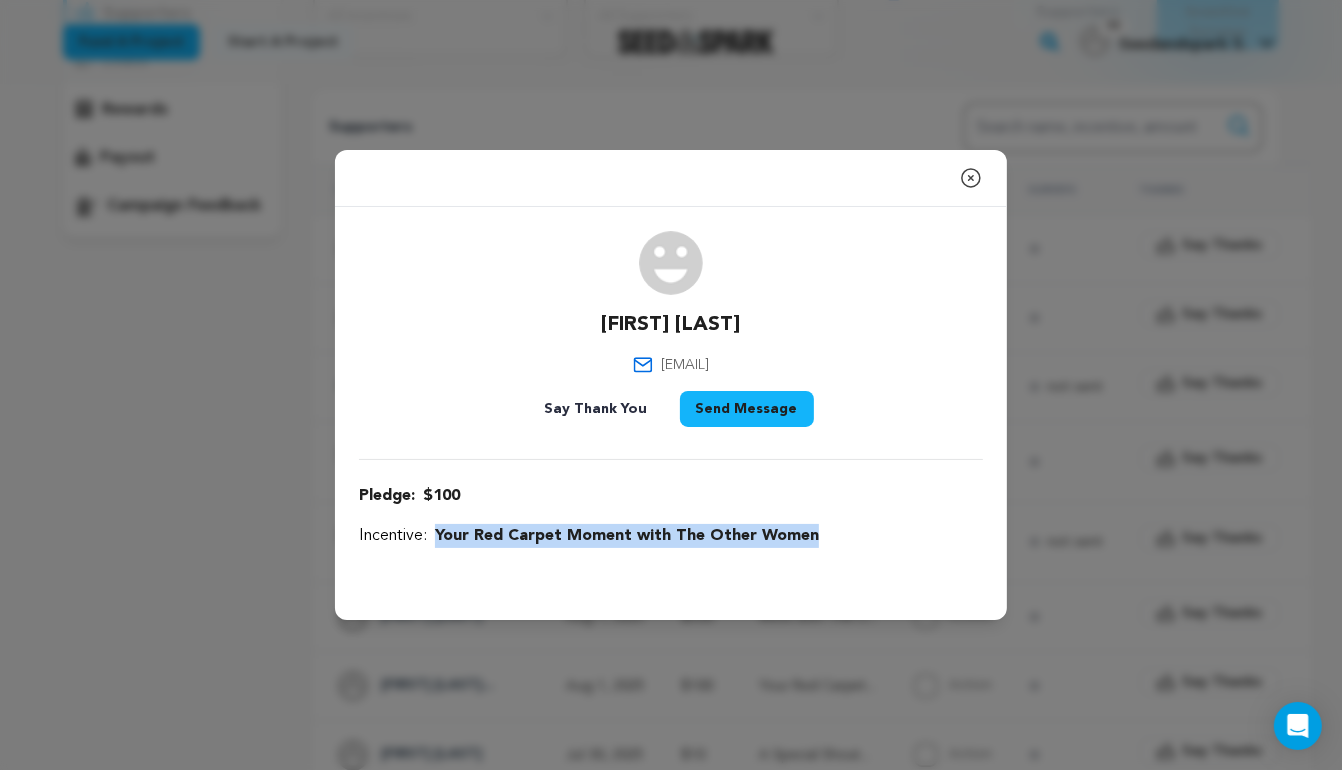 drag, startPoint x: 816, startPoint y: 539, endPoint x: 436, endPoint y: 529, distance: 380.13156 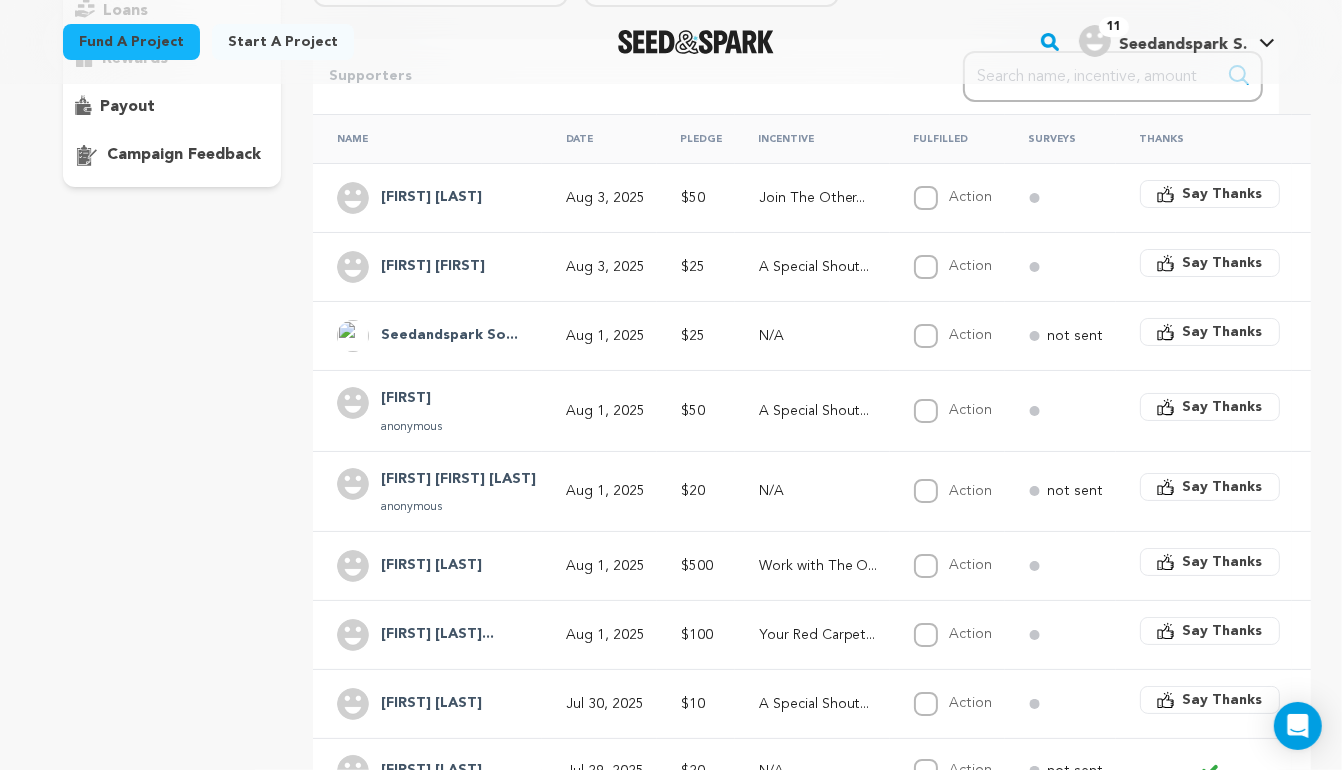 scroll, scrollTop: 376, scrollLeft: 0, axis: vertical 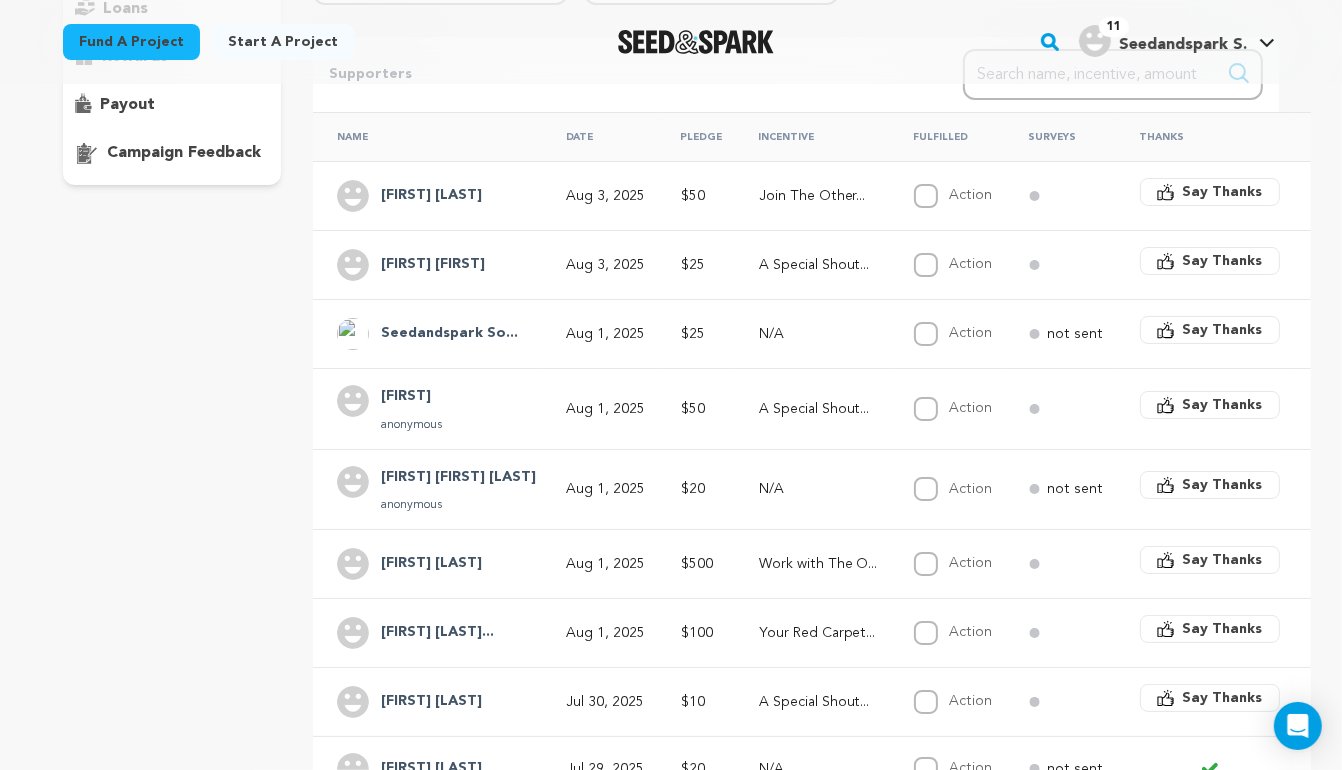 click on "Say Thanks" at bounding box center [1223, 629] 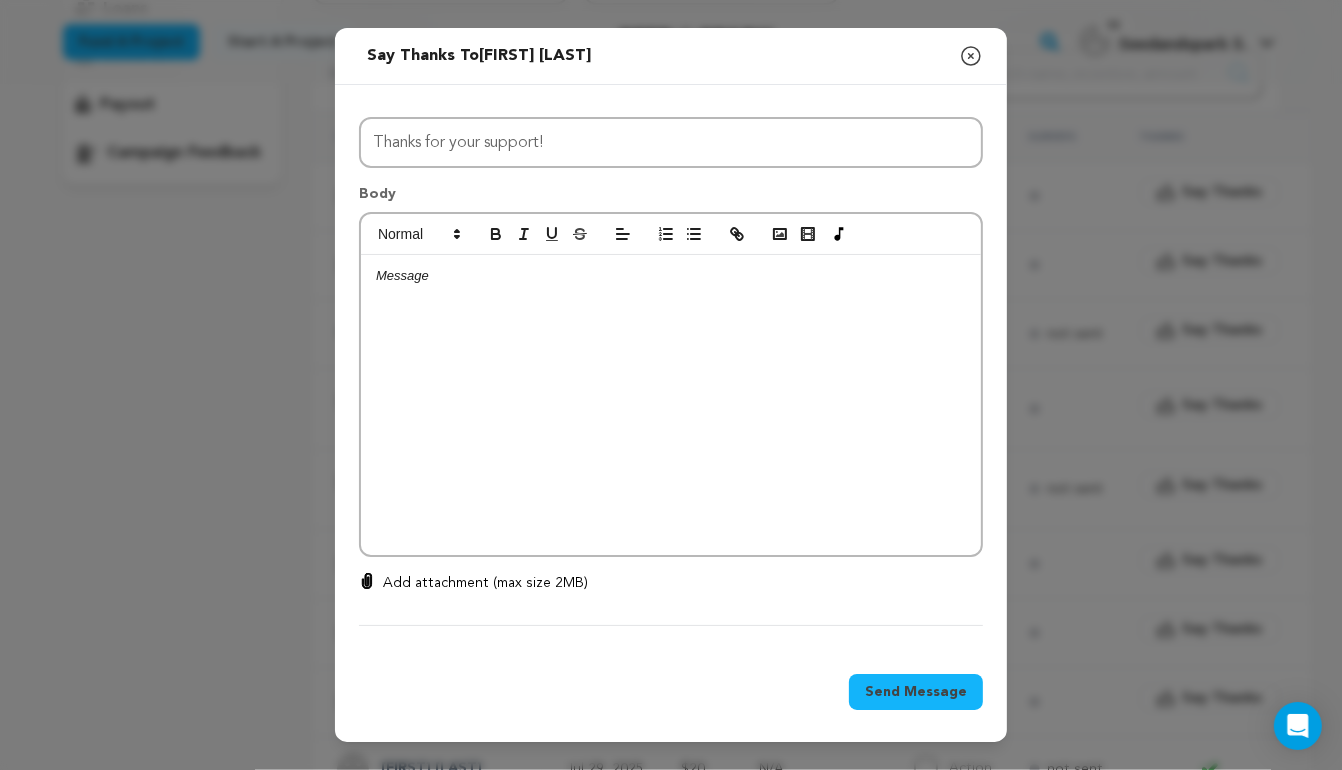 click at bounding box center [671, 405] 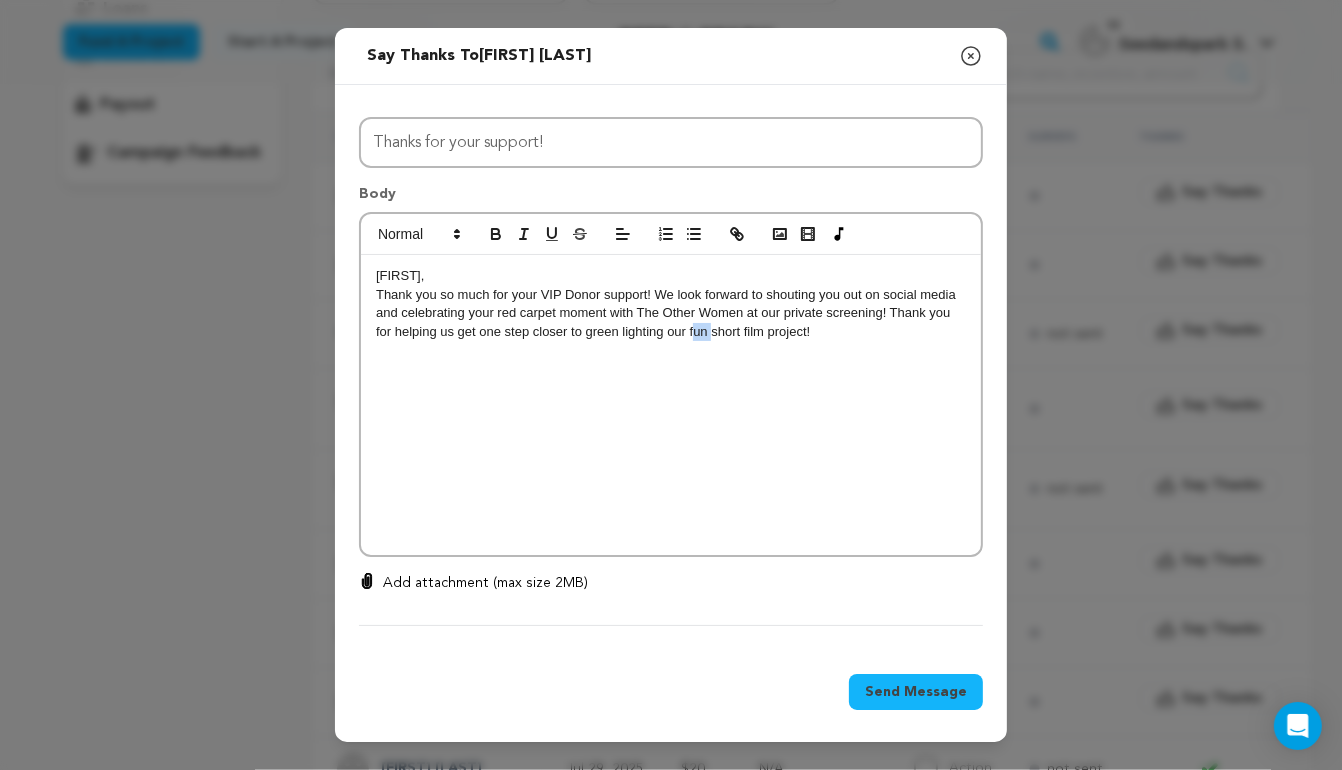drag, startPoint x: 694, startPoint y: 333, endPoint x: 710, endPoint y: 333, distance: 16 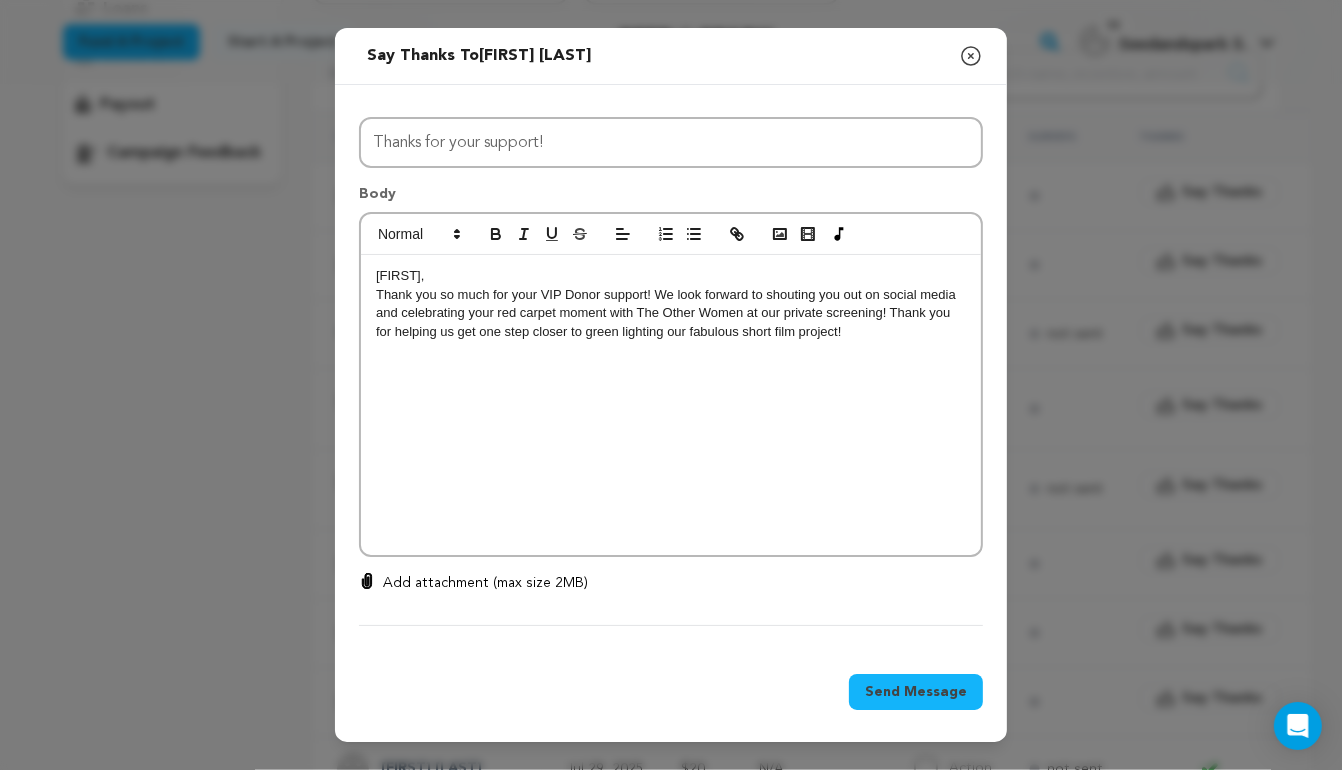 click on "Thank you so much for your VIP Donor support! We look forward to shouting you out on social media and celebrating your red carpet moment with The Other Women at our private screening! Thank you for helping us get one step closer to green lighting our fabulous short film project!" at bounding box center (671, 313) 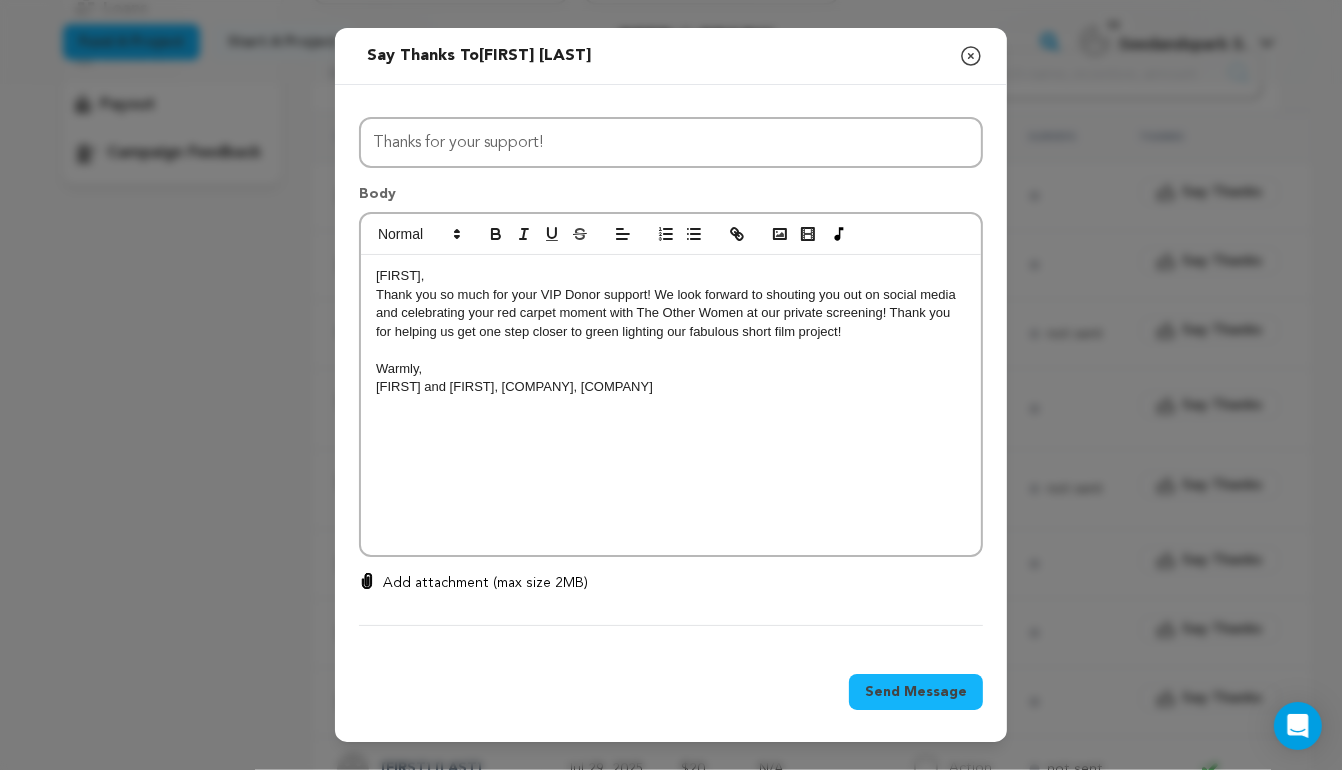 drag, startPoint x: 696, startPoint y: 385, endPoint x: 370, endPoint y: 297, distance: 337.6685 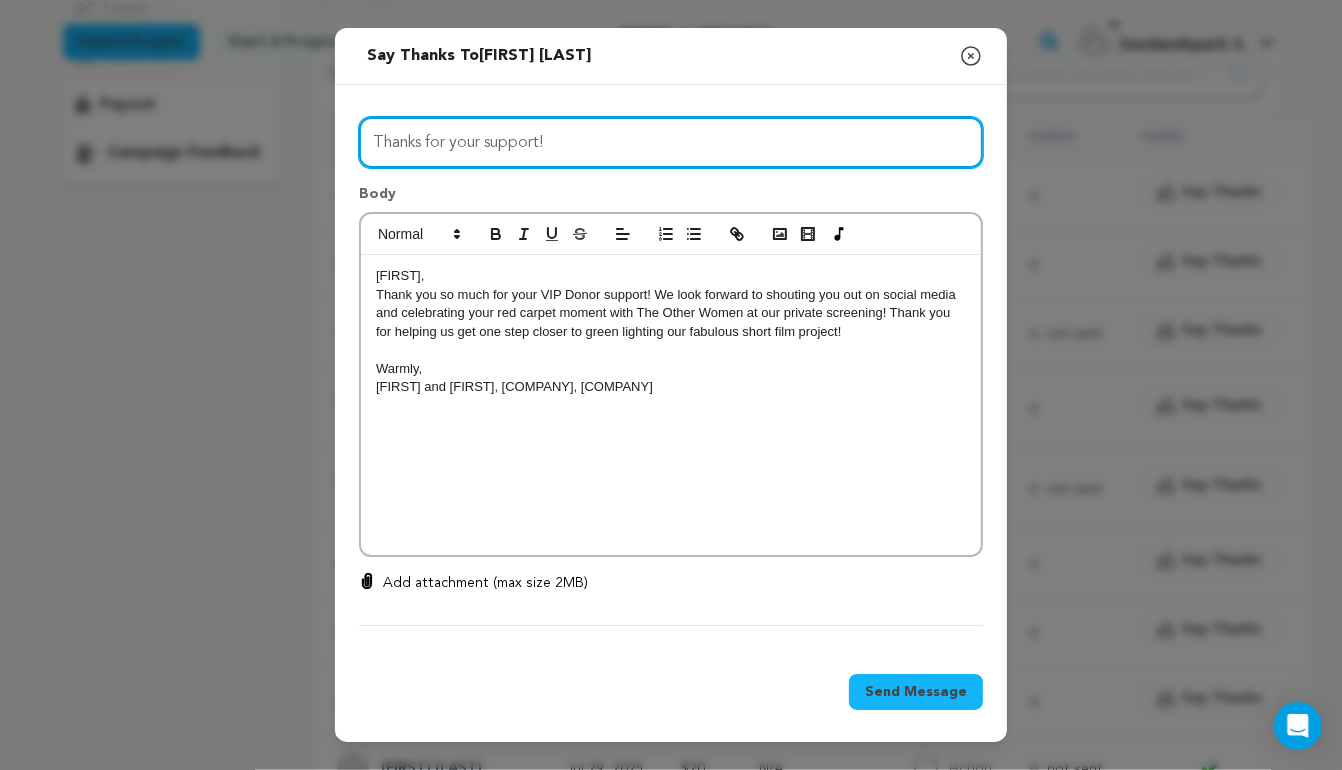 click on "Thanks for your support!" at bounding box center [671, 142] 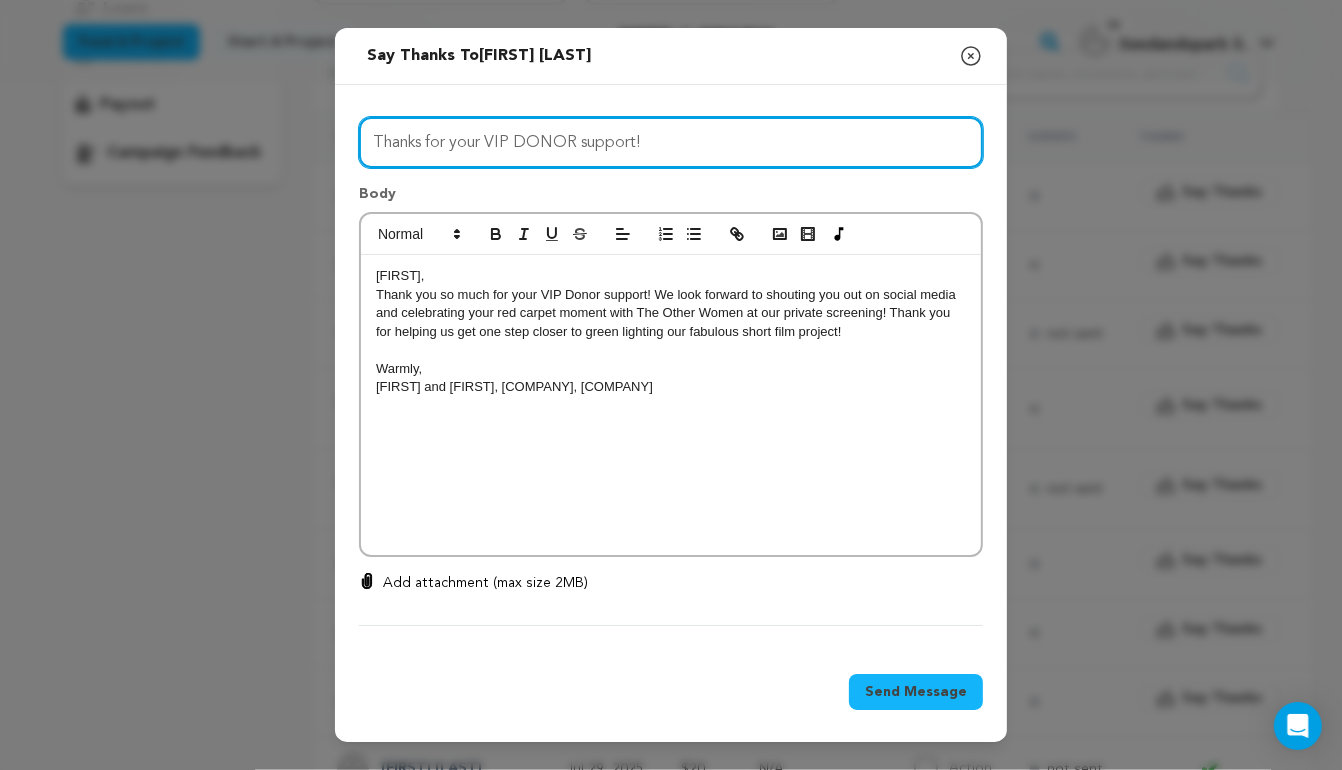 type on "Thanks for your VIP DONOR support!" 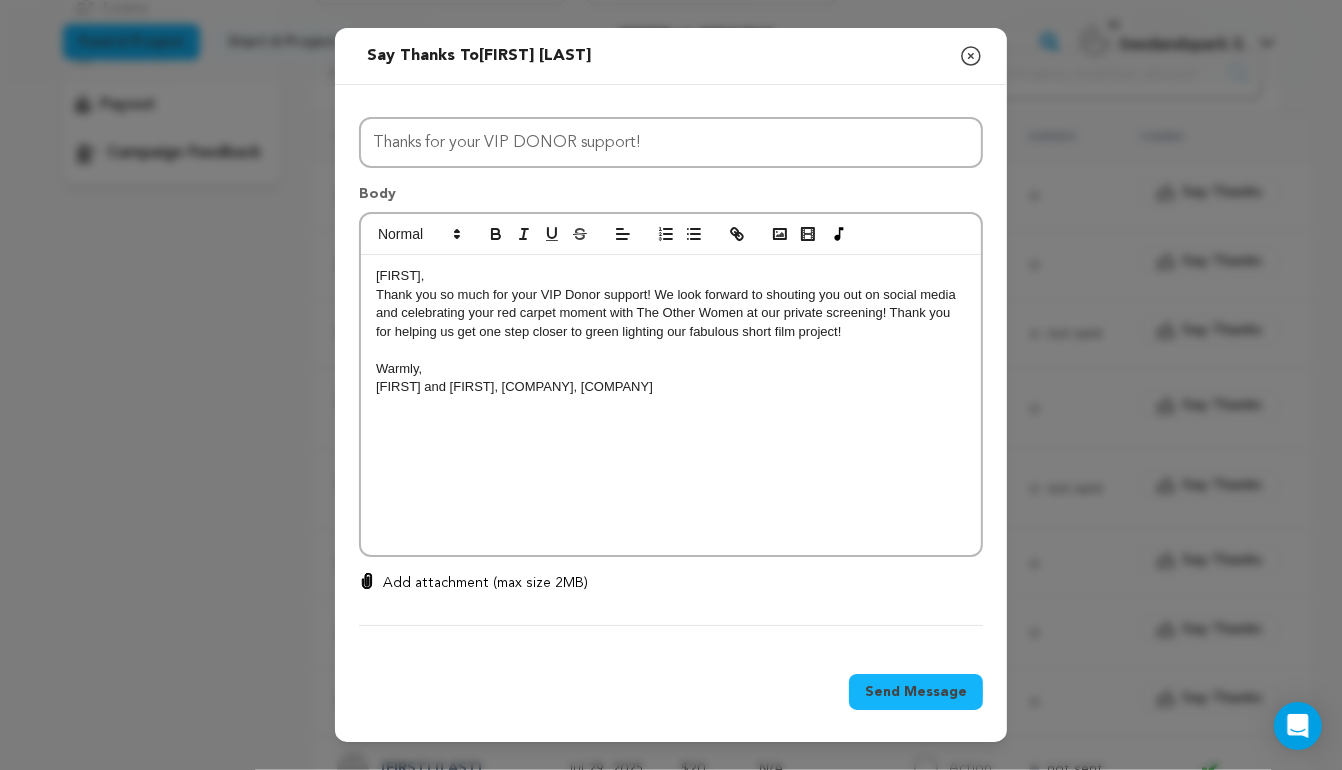 click on "Send Message" at bounding box center (916, 692) 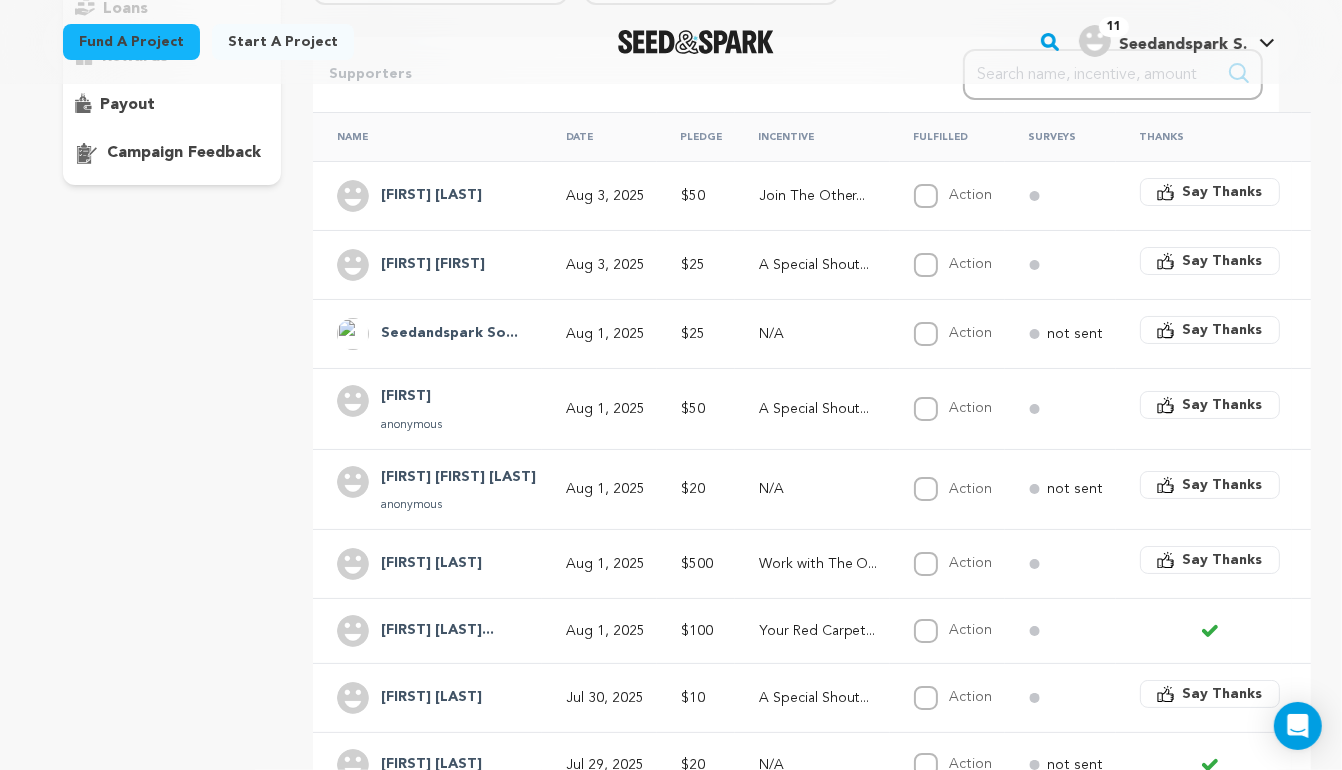 click on "Say Thanks" at bounding box center (1223, 485) 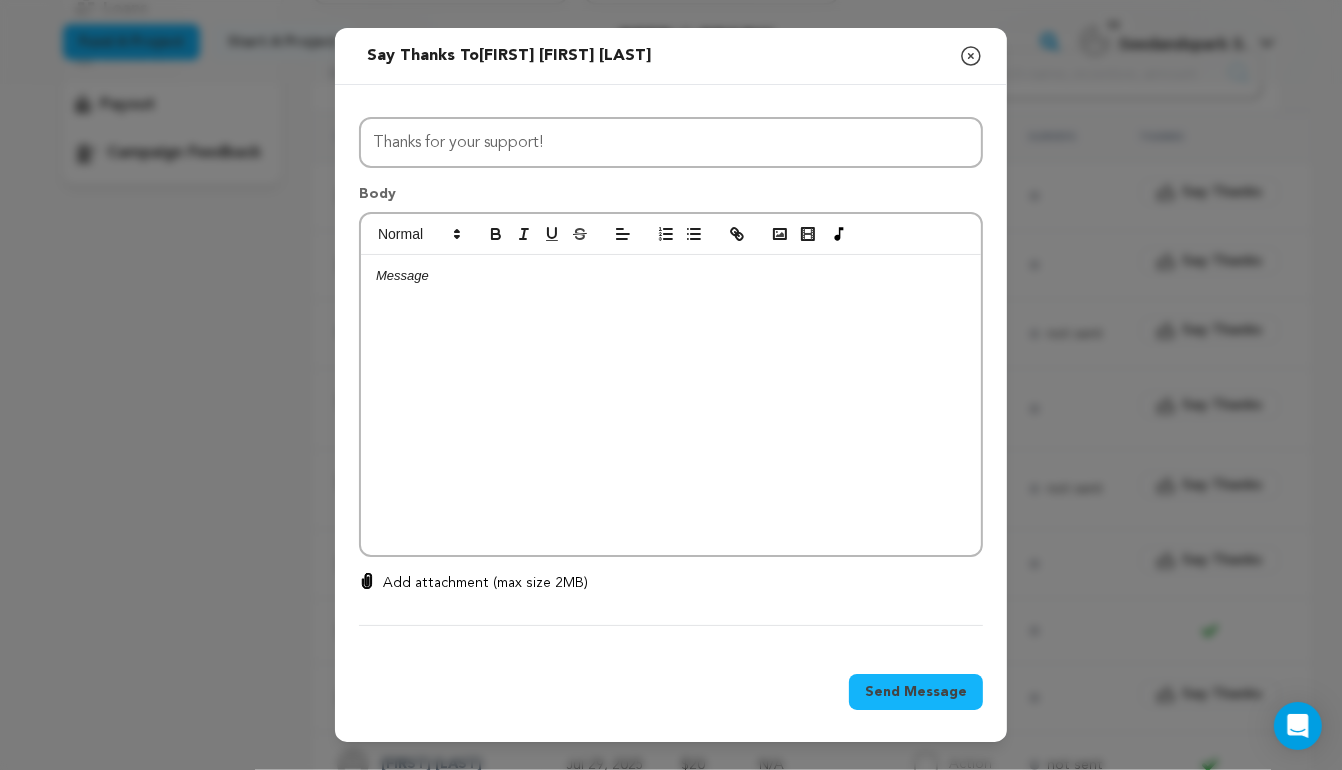 click at bounding box center (671, 405) 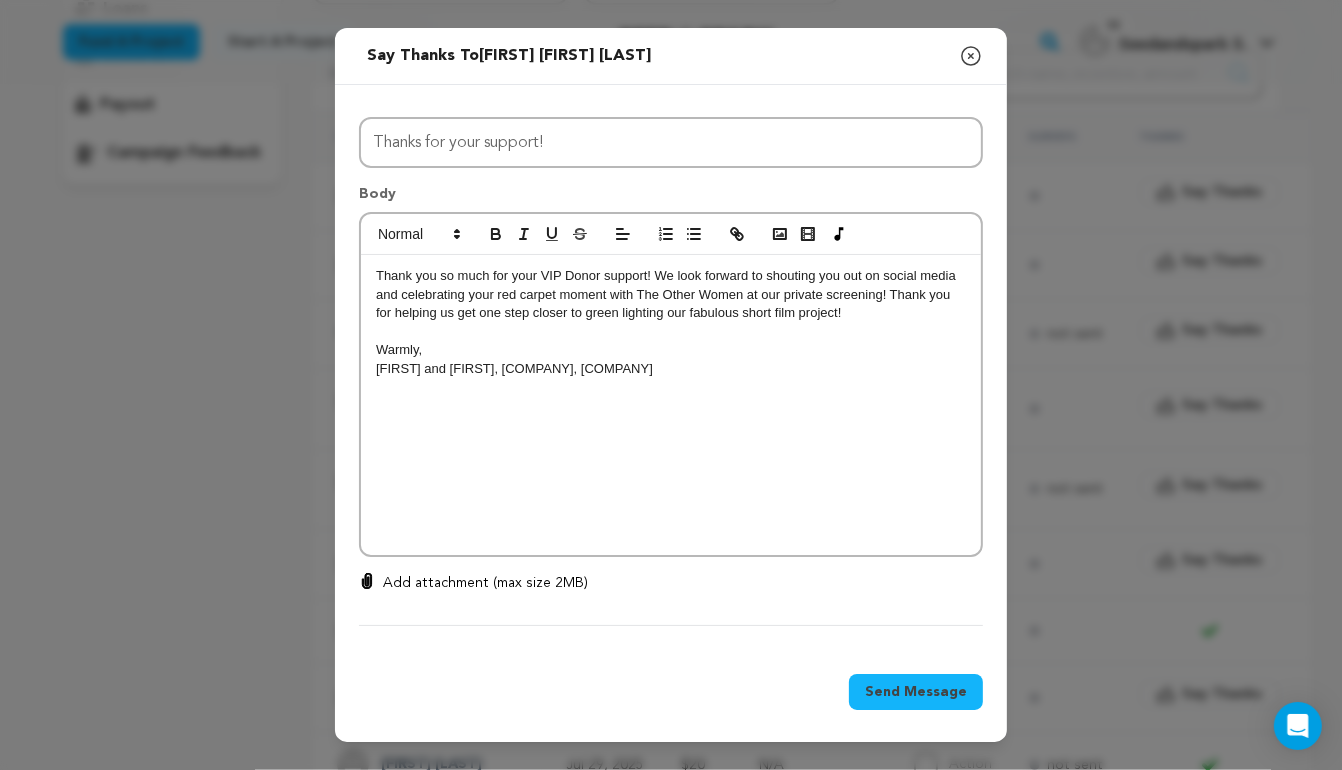click on "Thank you so much for your VIP Donor support! We look forward to shouting you out on social media and celebrating your red carpet moment with The Other Women at our private screening! Thank you for helping us get one step closer to green lighting our fabulous short film project!" at bounding box center [671, 294] 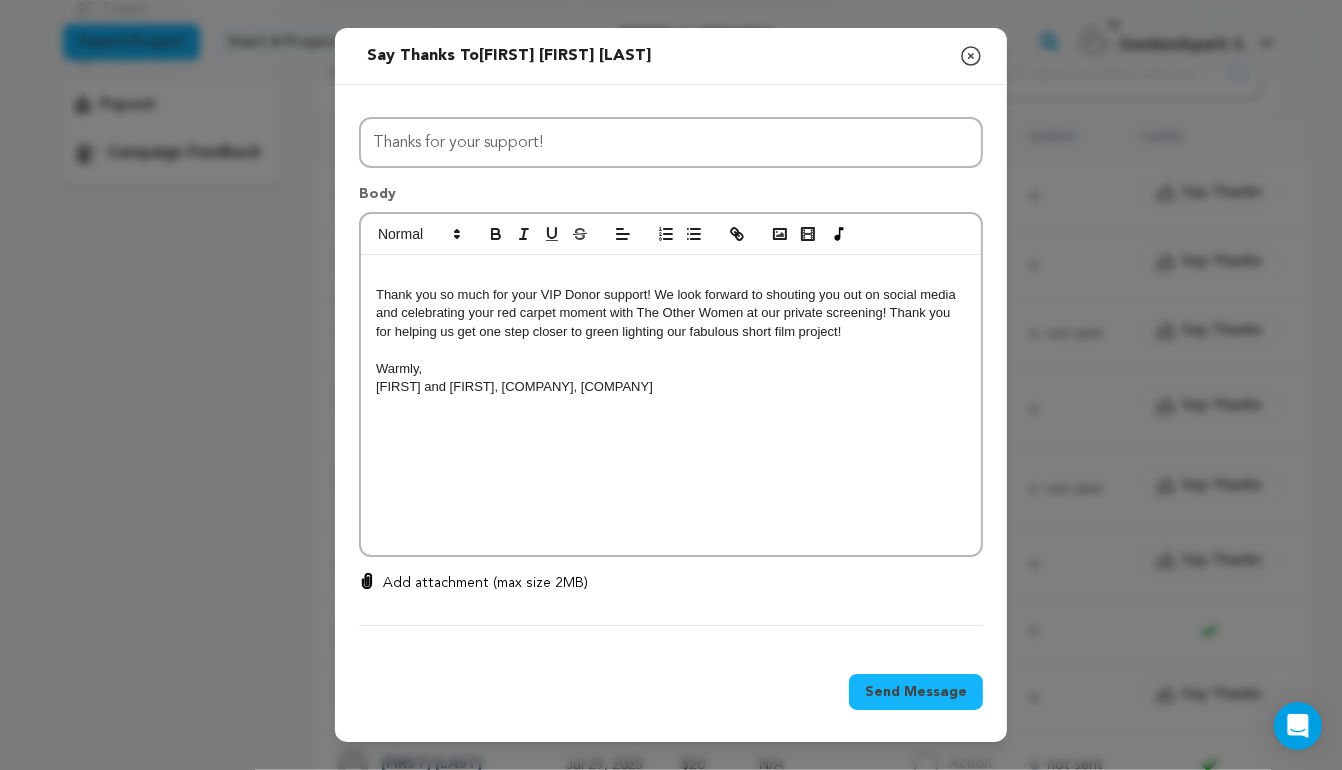 type 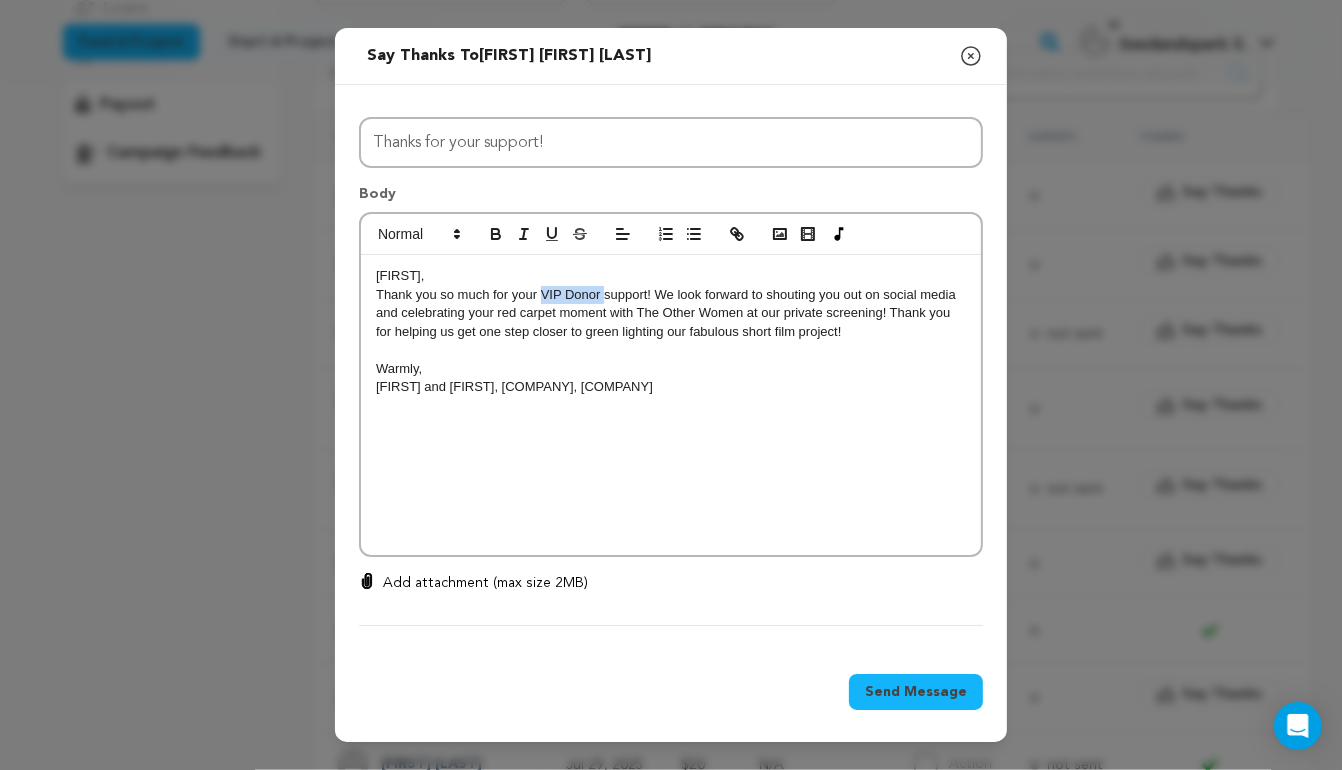 drag, startPoint x: 603, startPoint y: 292, endPoint x: 544, endPoint y: 292, distance: 59 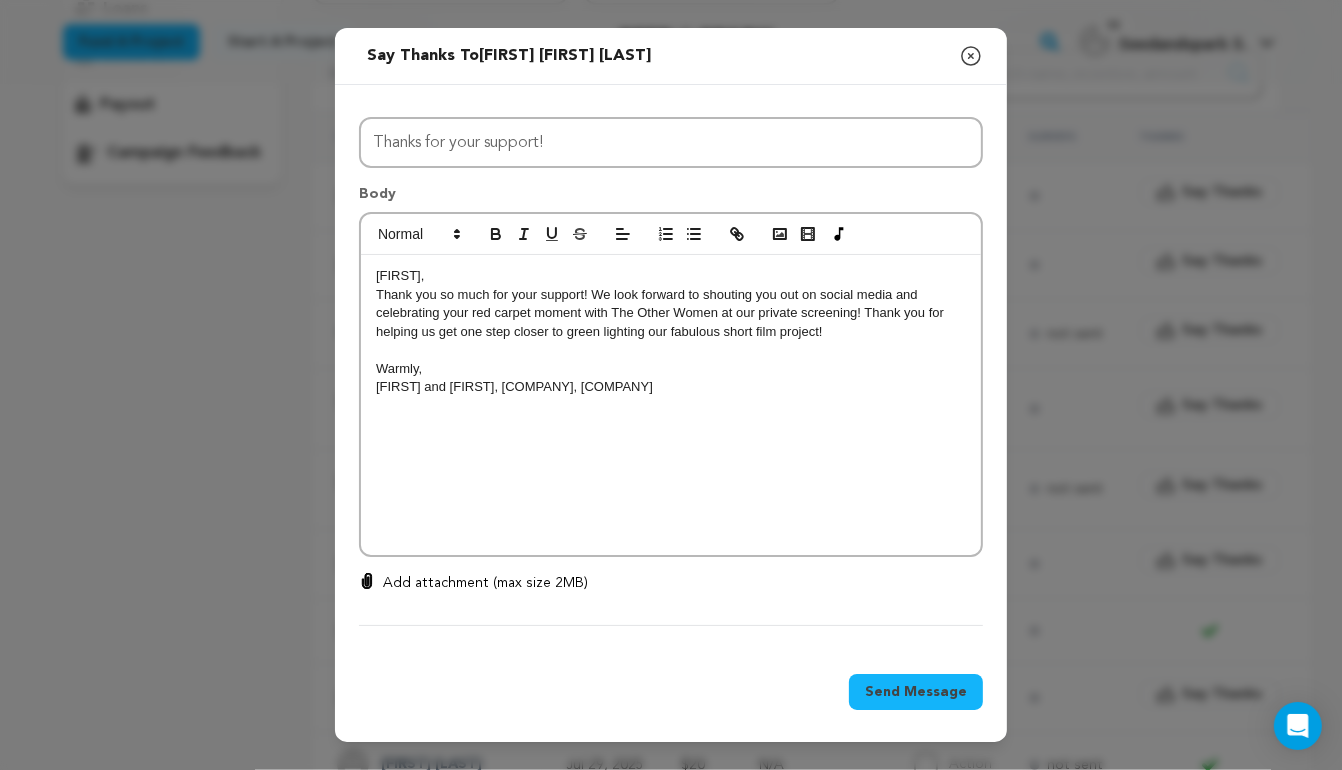 click on "Thank you so much for your support! We look forward to shouting you out on social media and celebrating your red carpet moment with The Other Women at our private screening! Thank you for helping us get one step closer to green lighting our fabulous short film project!" at bounding box center (671, 313) 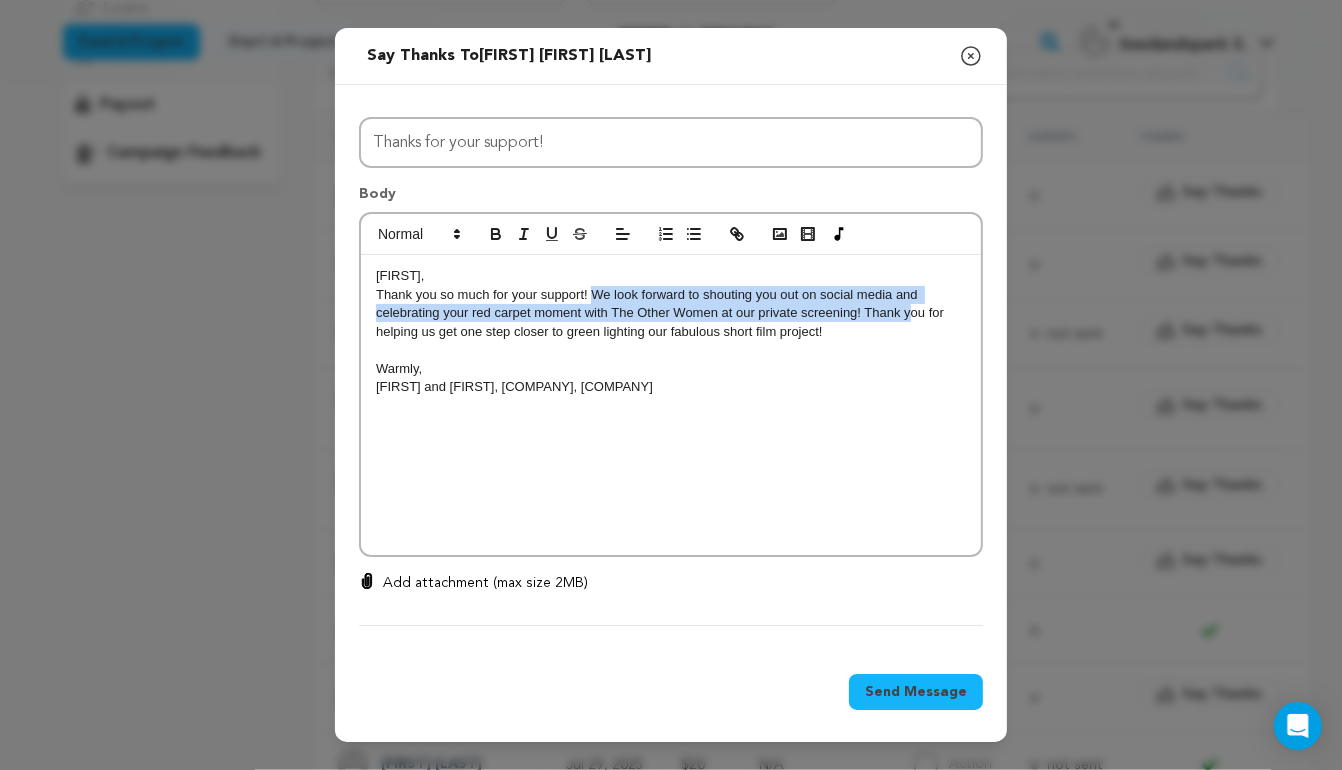 drag, startPoint x: 908, startPoint y: 314, endPoint x: 596, endPoint y: 294, distance: 312.64038 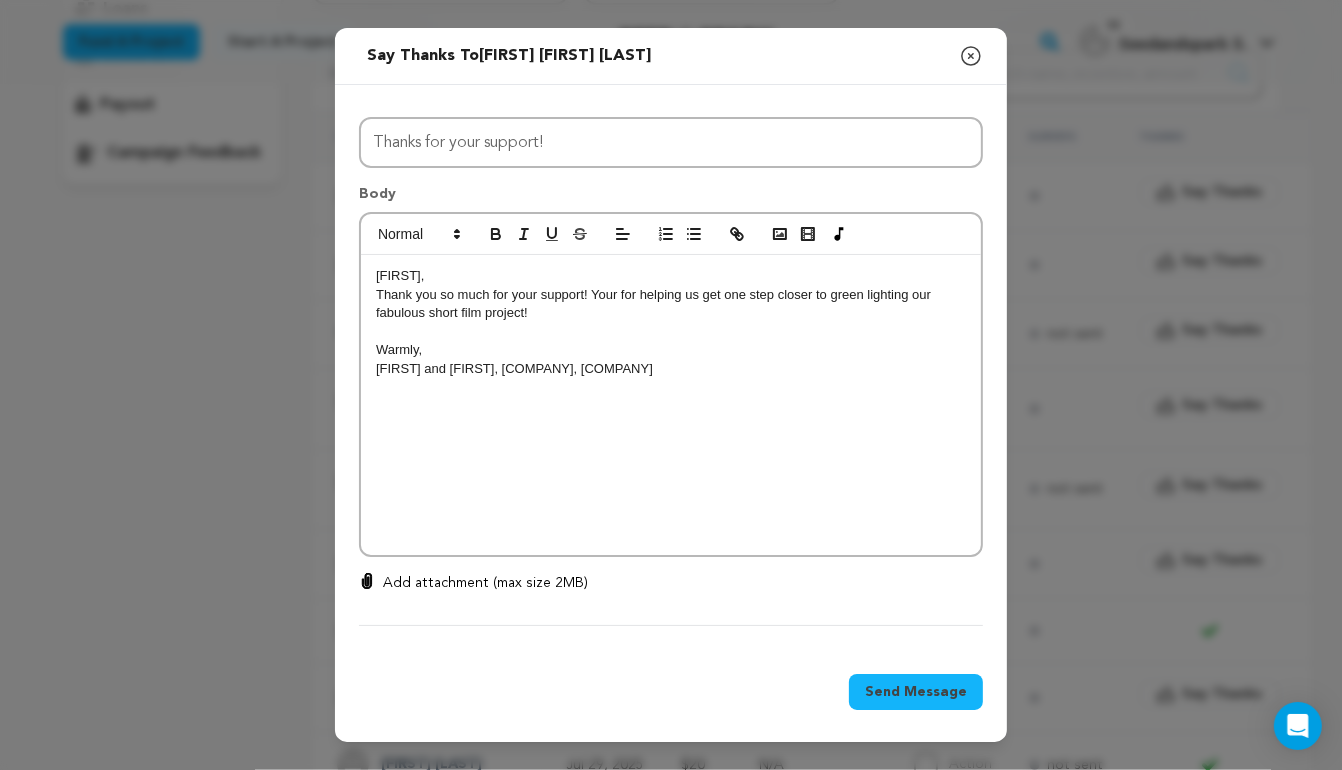 drag, startPoint x: 619, startPoint y: 297, endPoint x: 671, endPoint y: 297, distance: 52 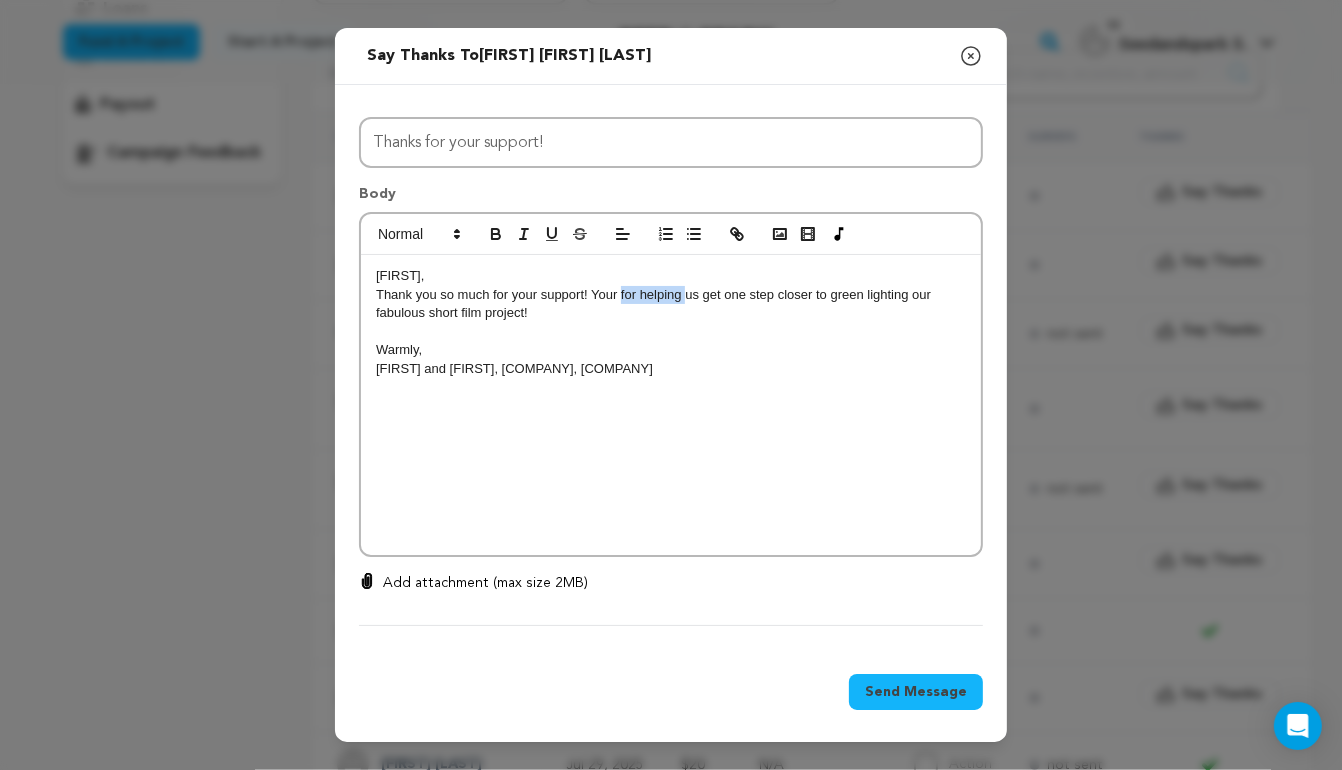 drag, startPoint x: 683, startPoint y: 297, endPoint x: 622, endPoint y: 296, distance: 61.008198 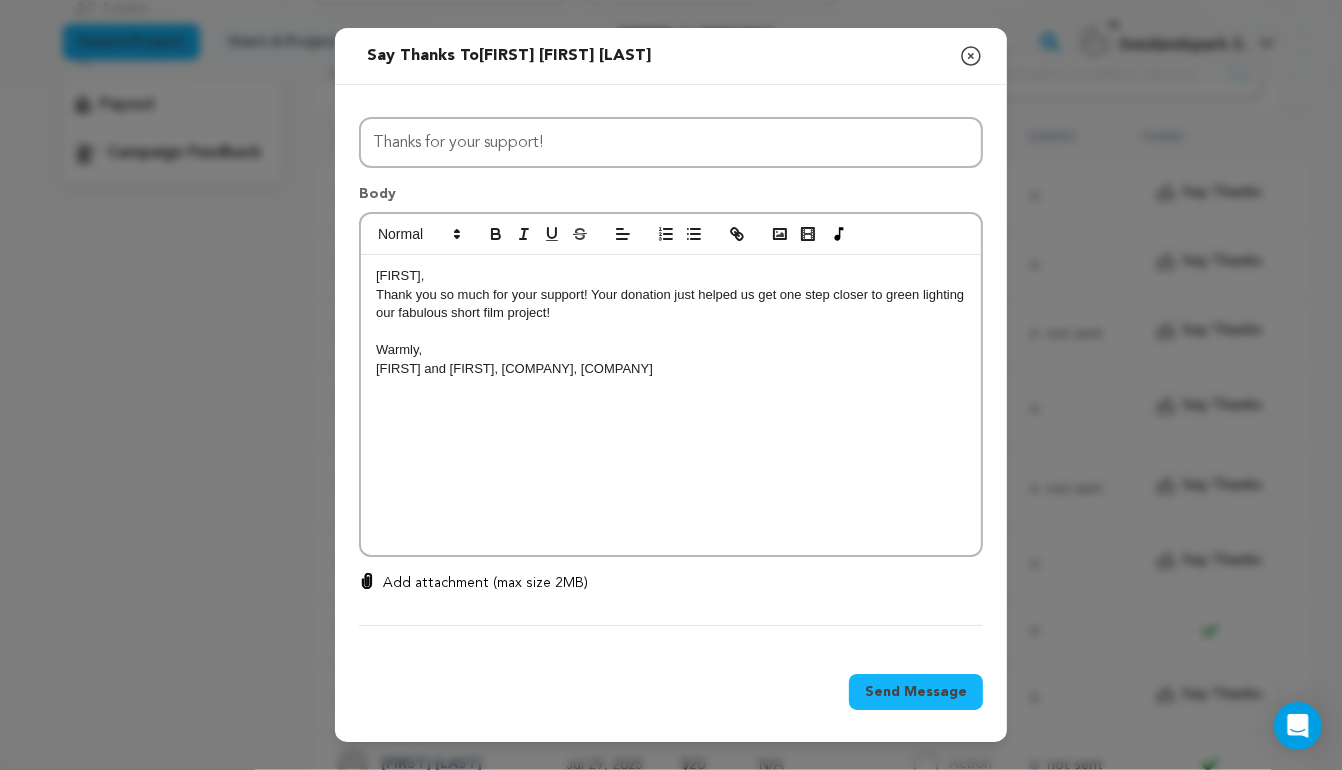 click on "Send Message" at bounding box center [916, 692] 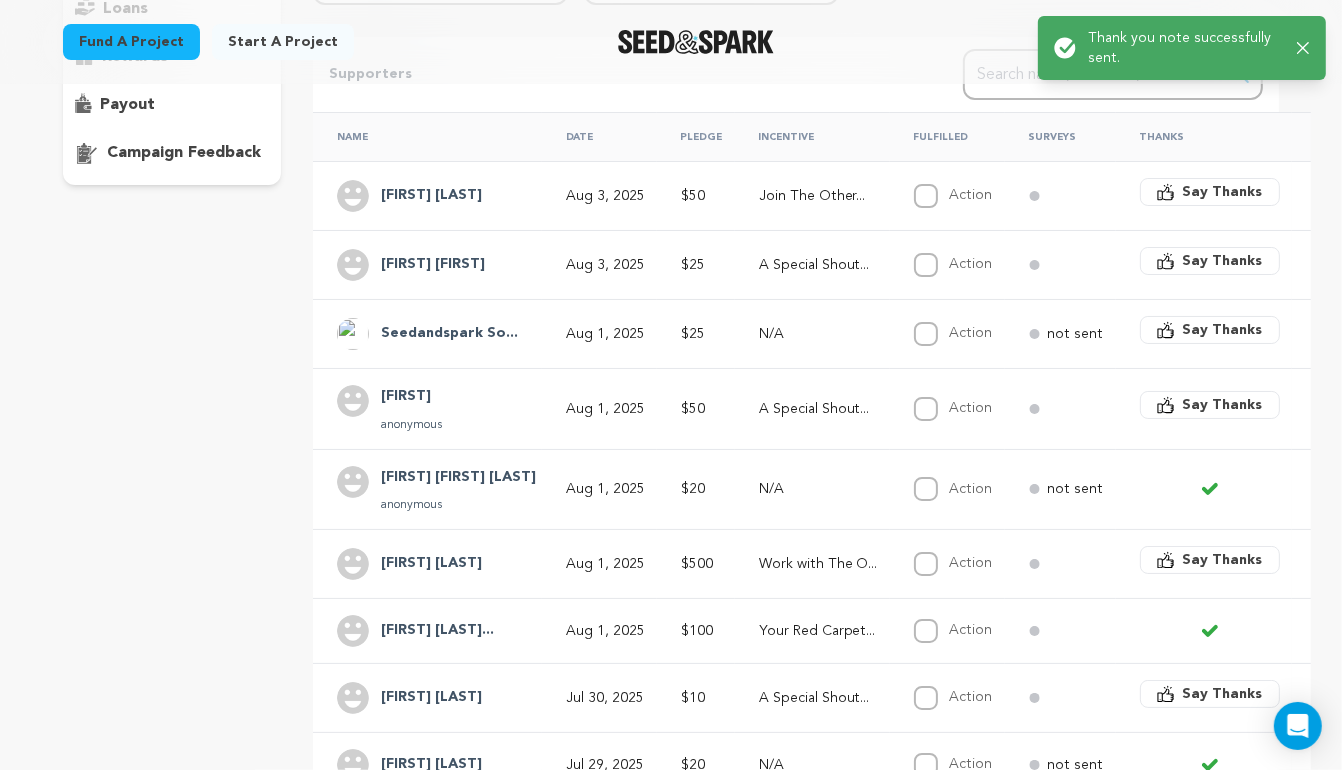 click on "Say Thanks" at bounding box center (1223, 405) 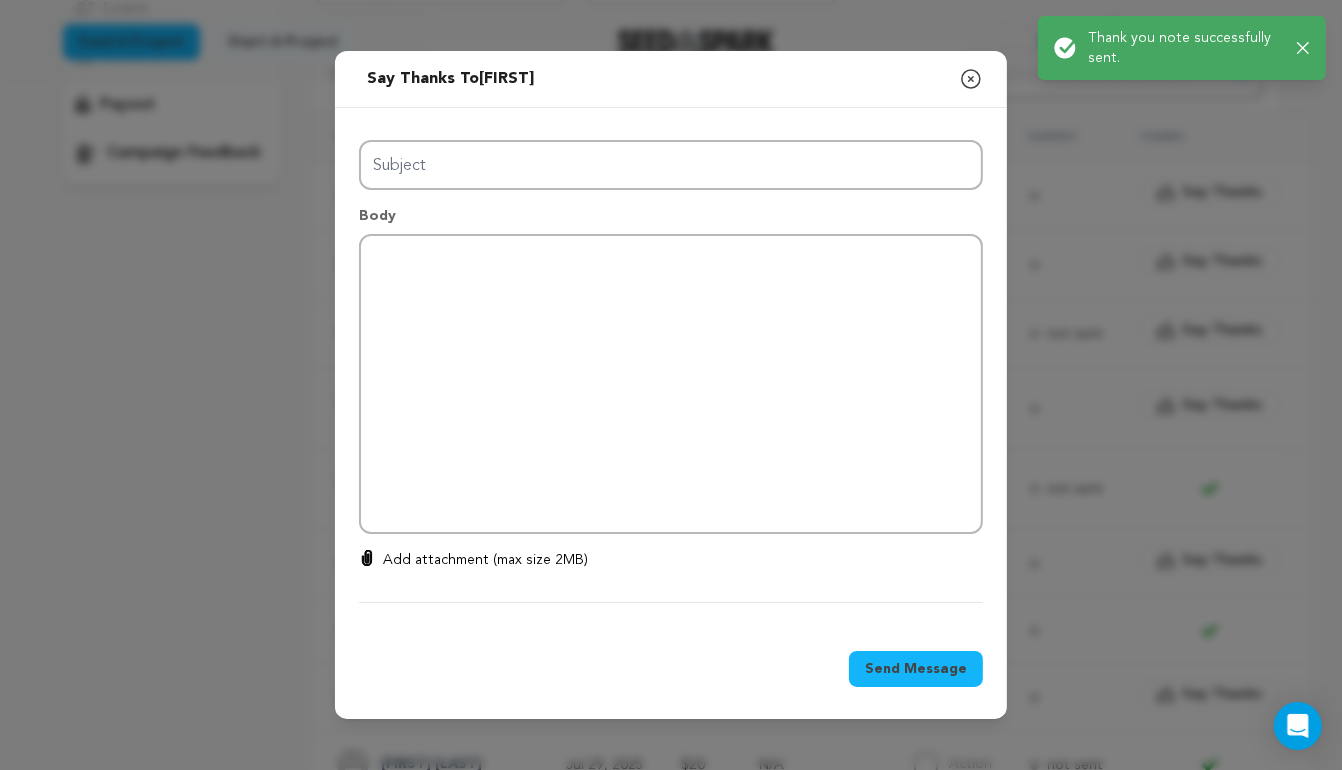 type on "Thanks for your support!" 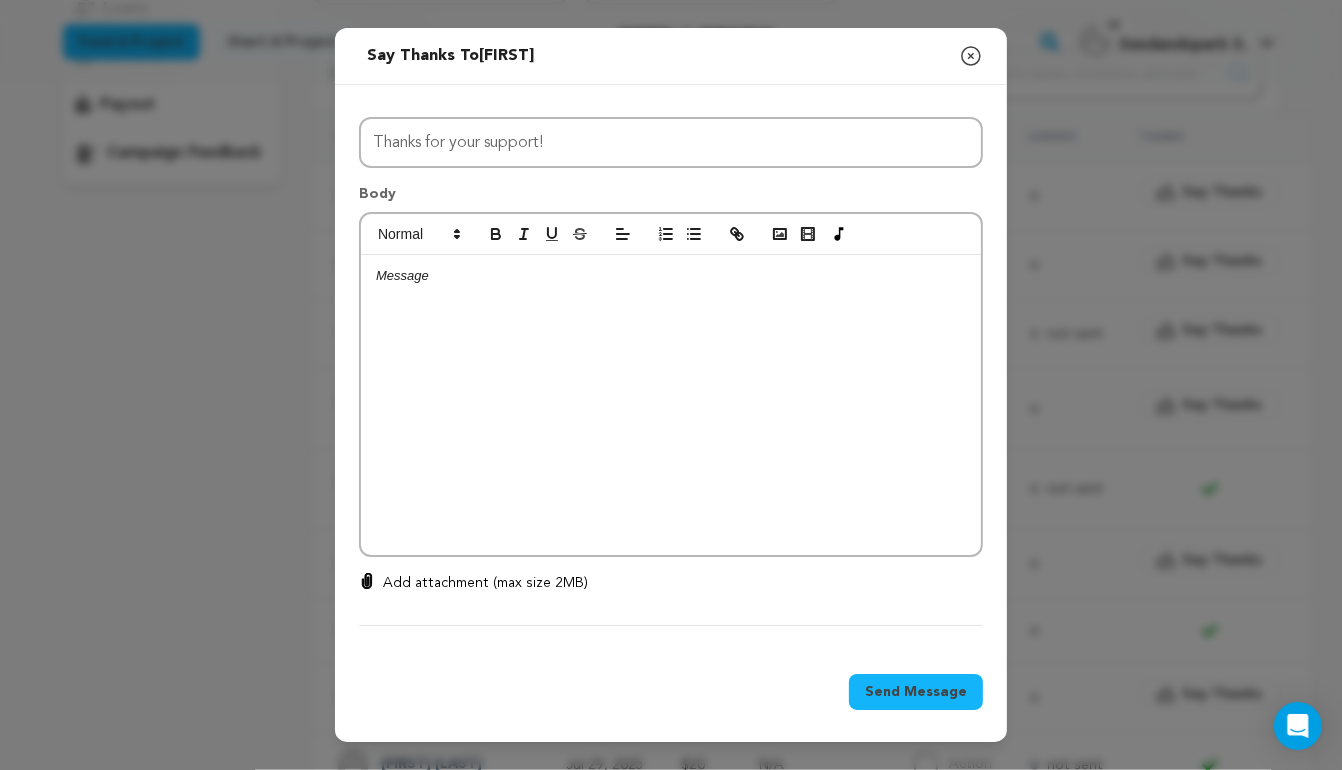 click 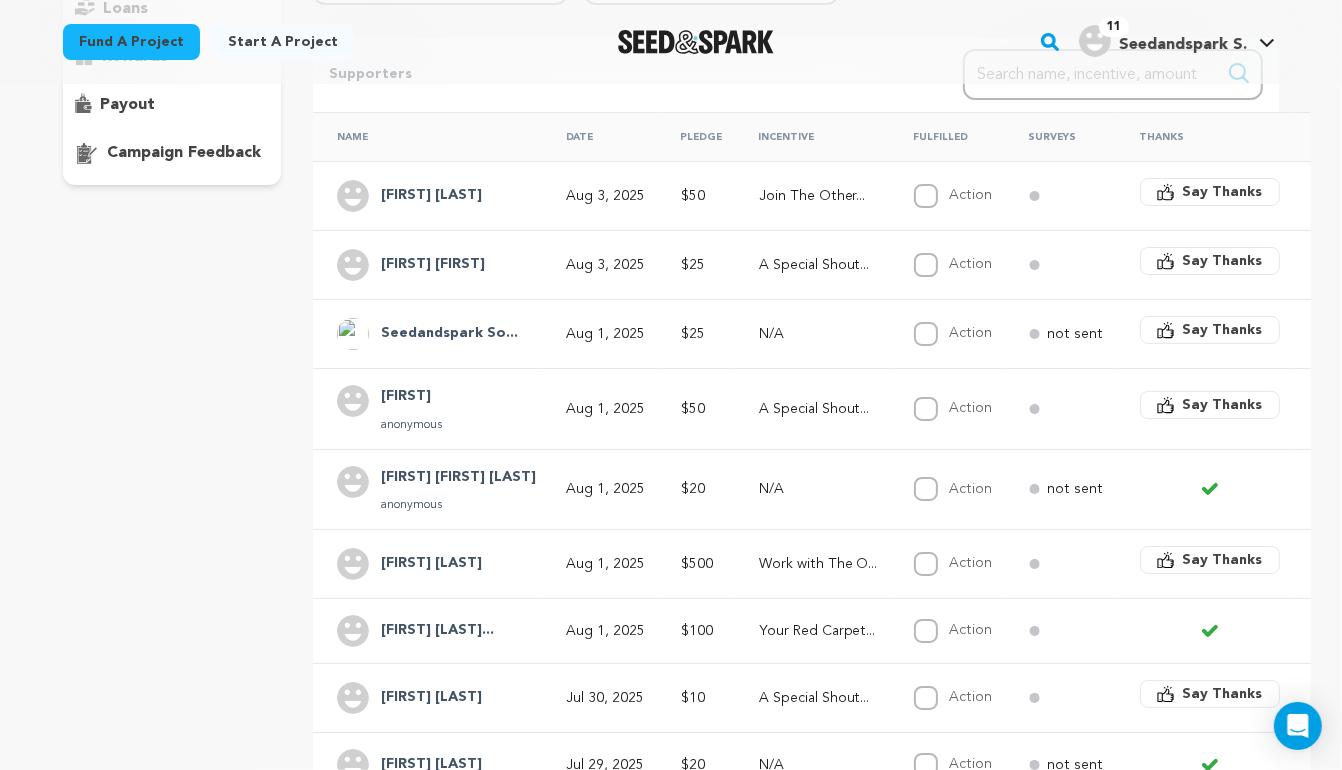 click on "A Special Shout..." at bounding box center (818, 409) 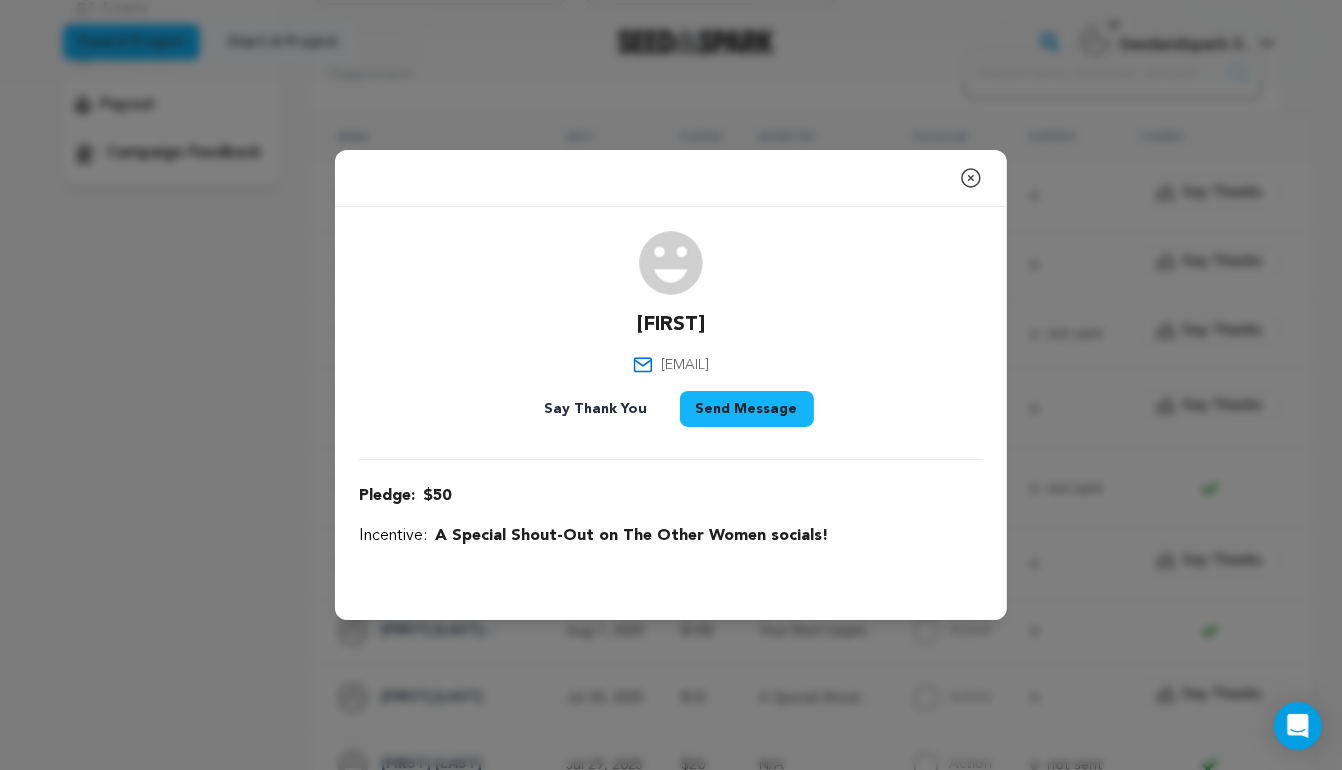 click 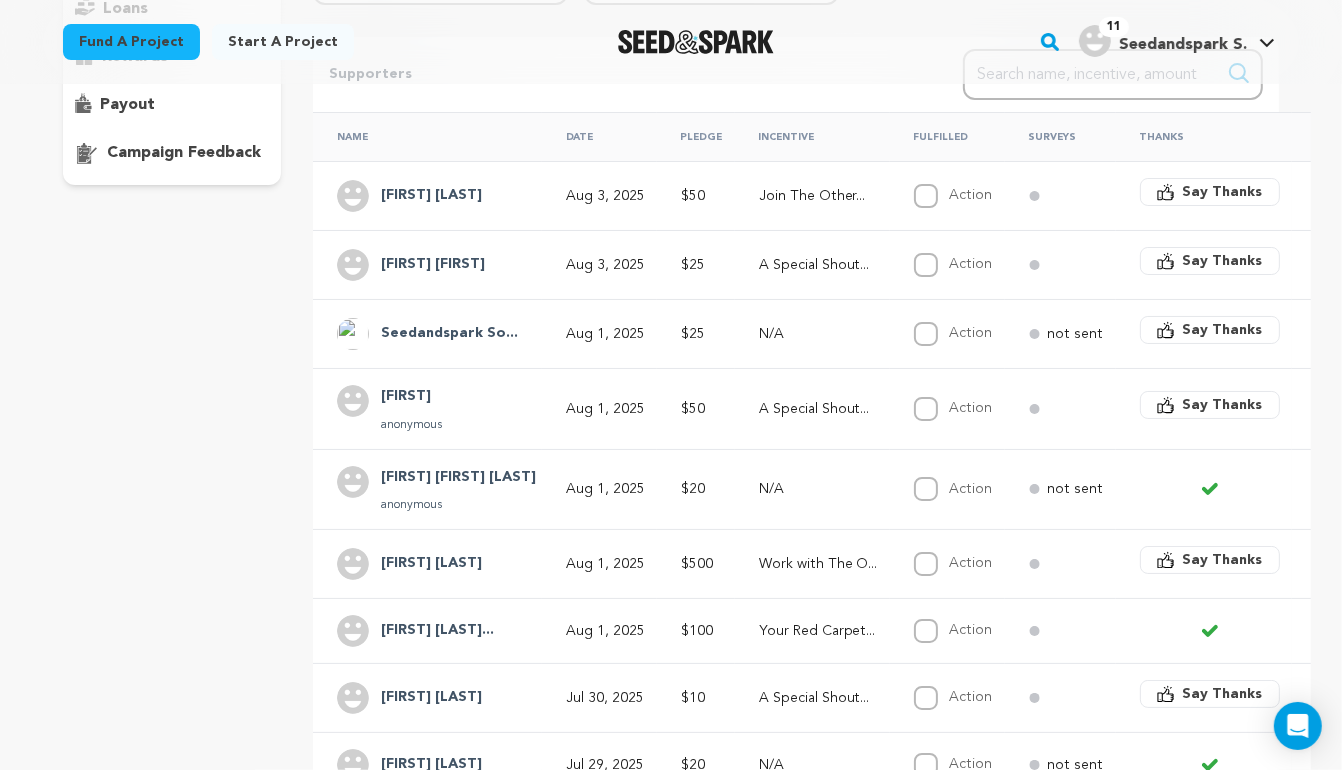 click on "Say Thanks" at bounding box center (1223, 405) 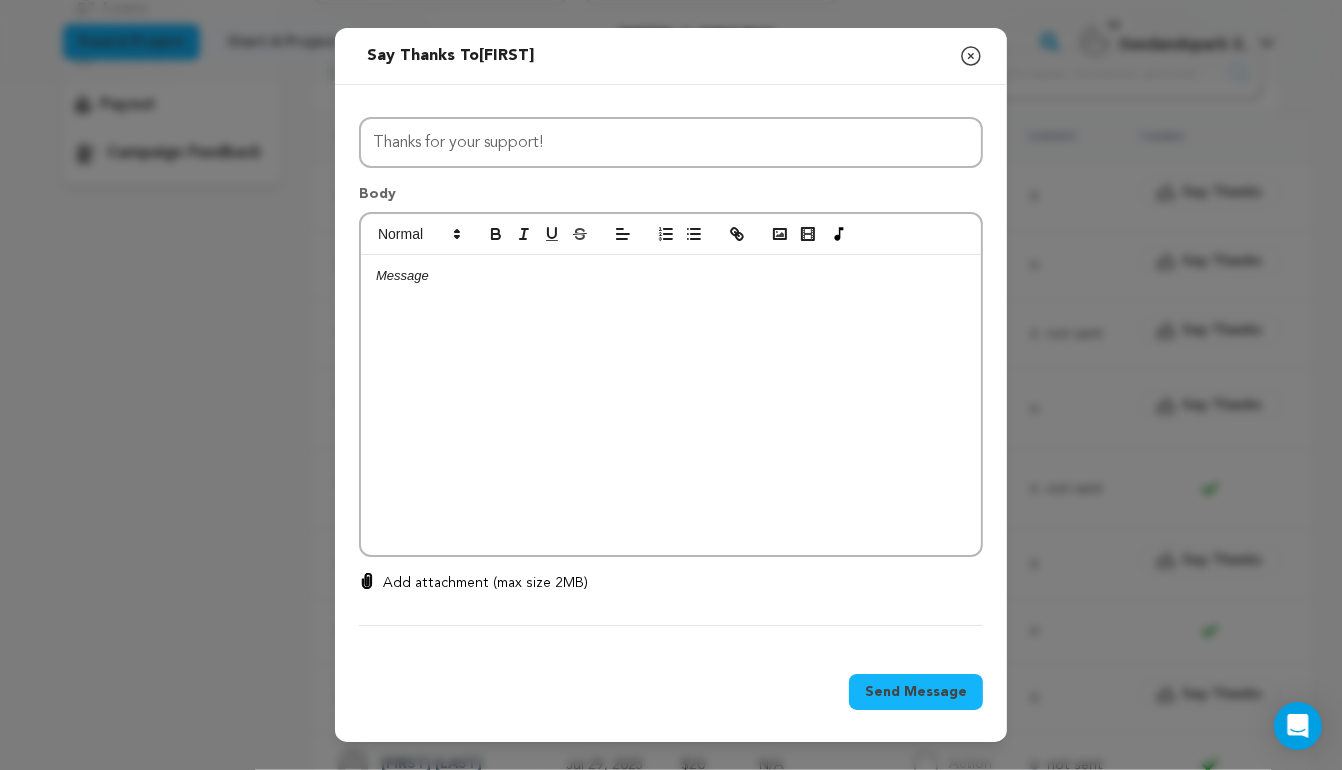 click at bounding box center (671, 405) 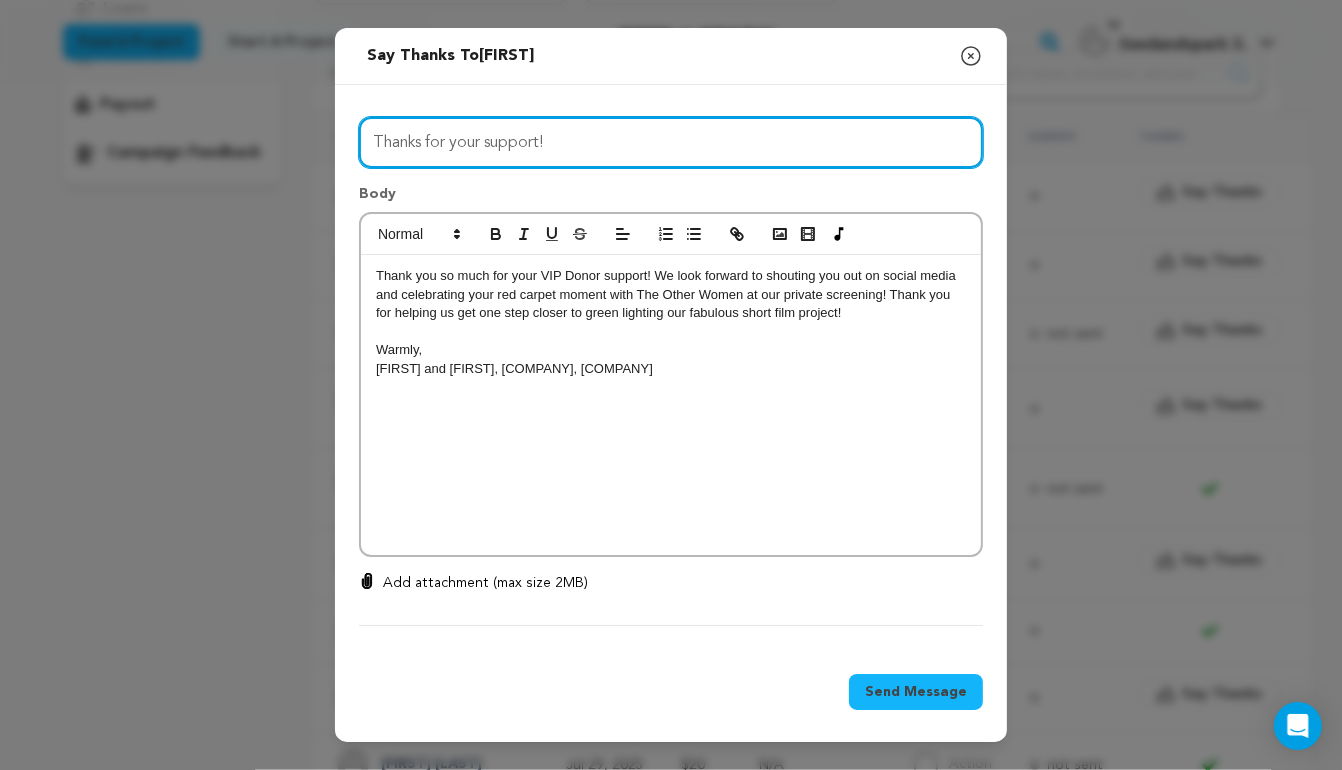 click on "Thanks for your support!" at bounding box center [671, 142] 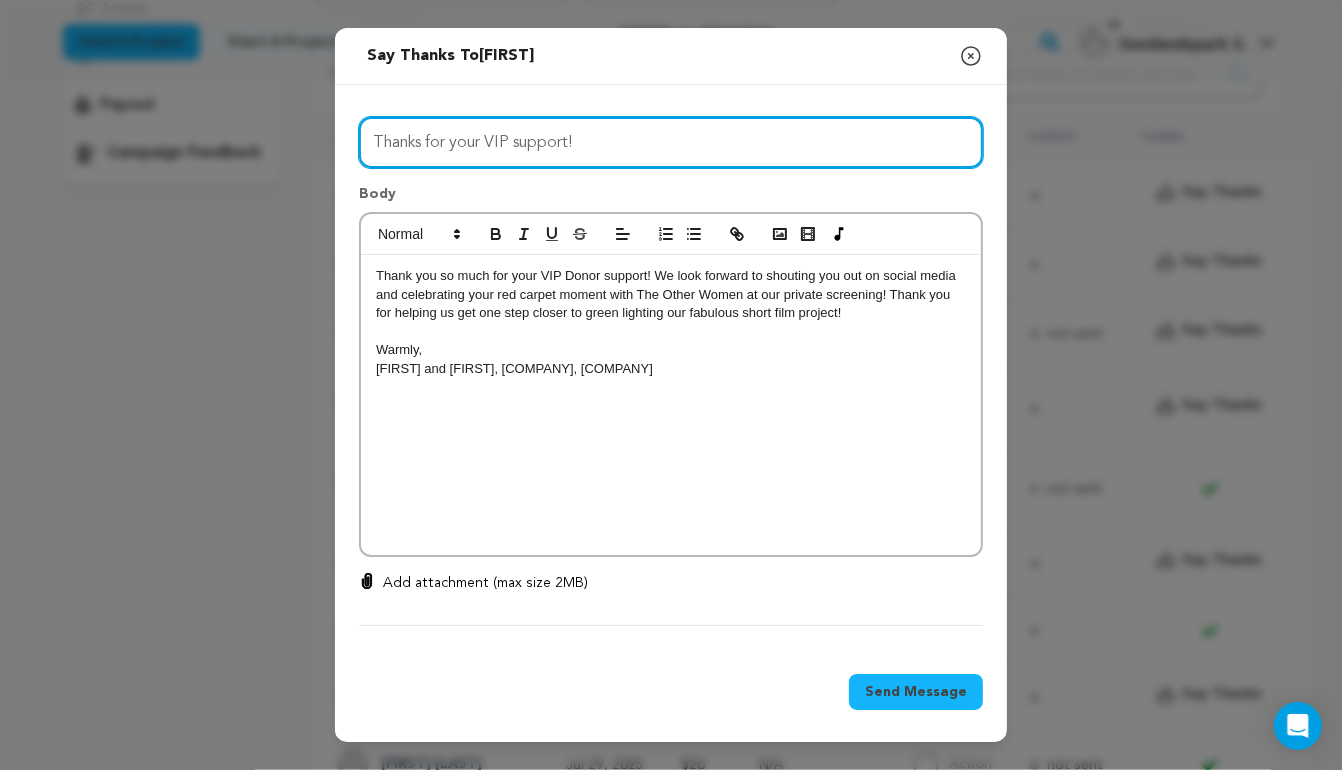 type on "Thanks for your VIP support!" 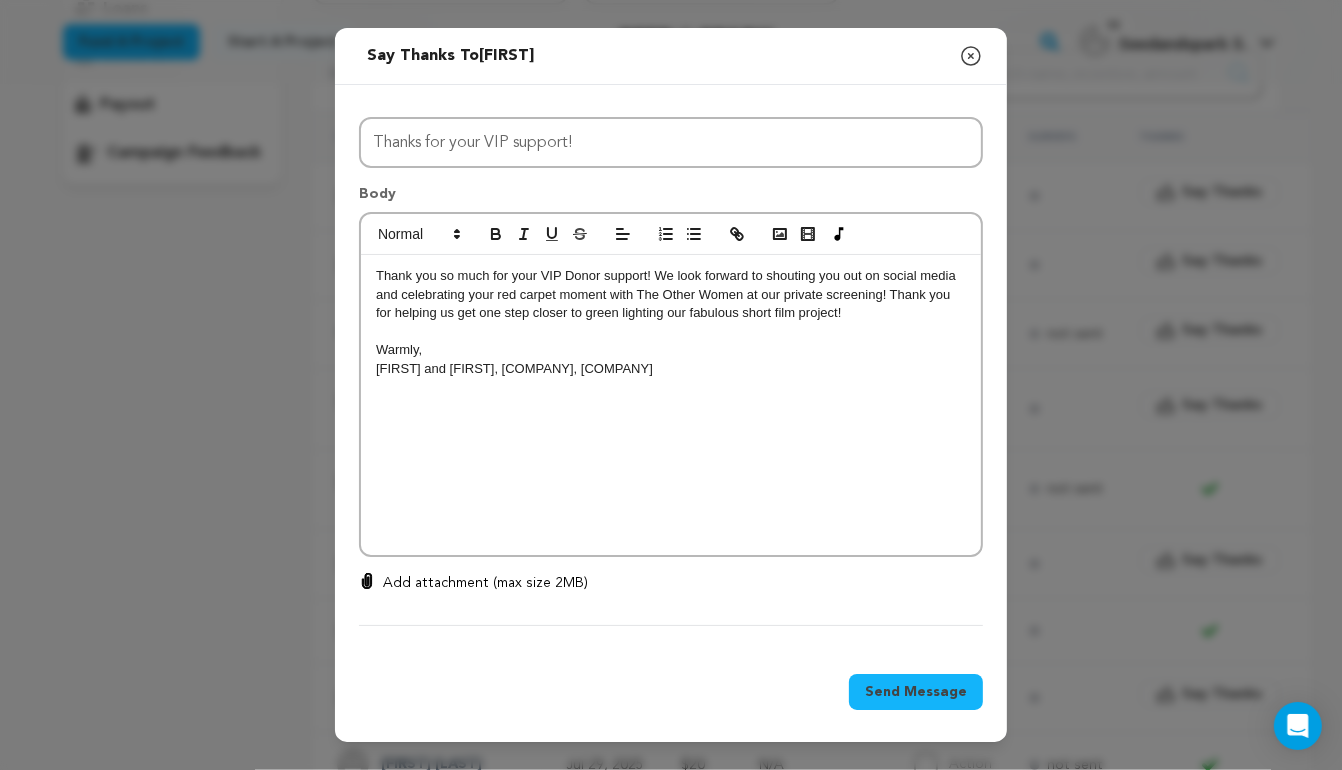 click on "Thank you so much for your VIP Donor support! We look forward to shouting you out on social media and celebrating your red carpet moment with The Other Women at our private screening! Thank you for helping us get one step closer to green lighting our fabulous short film project!" at bounding box center [671, 294] 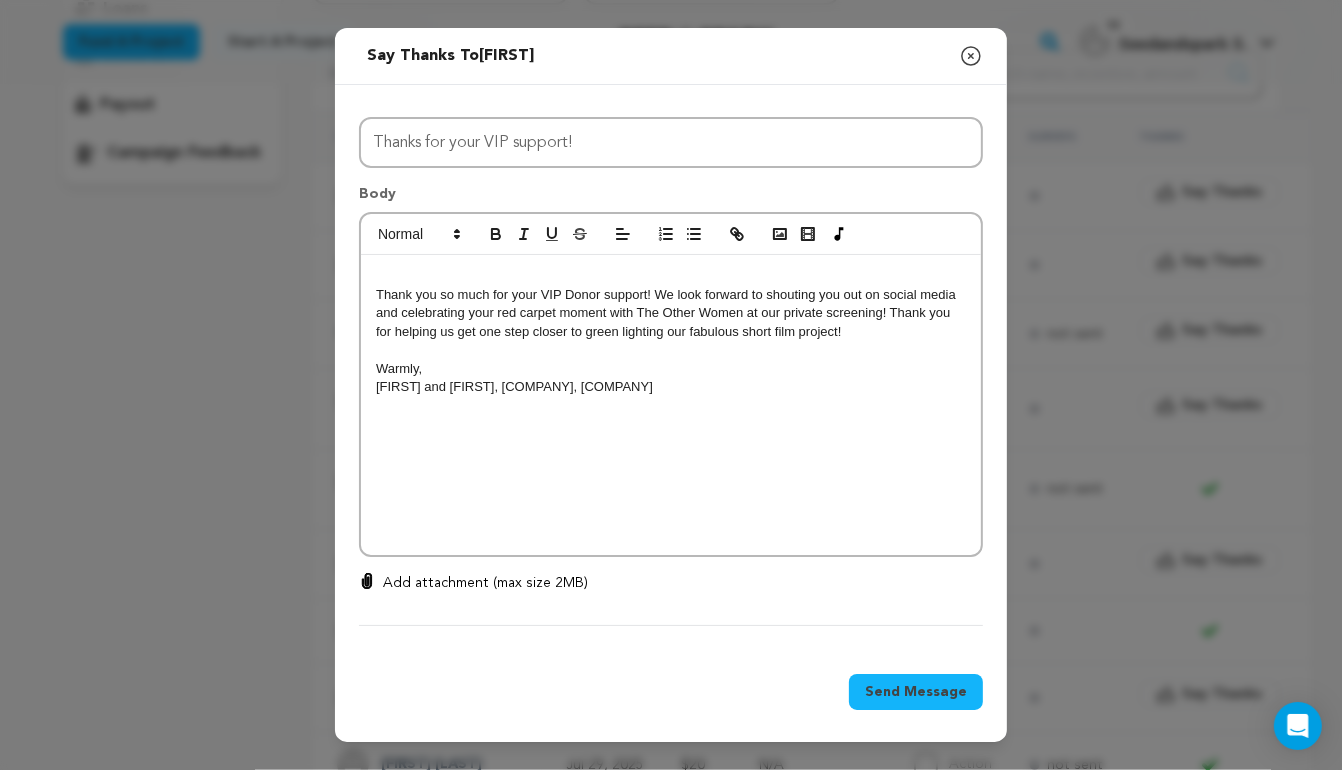 type 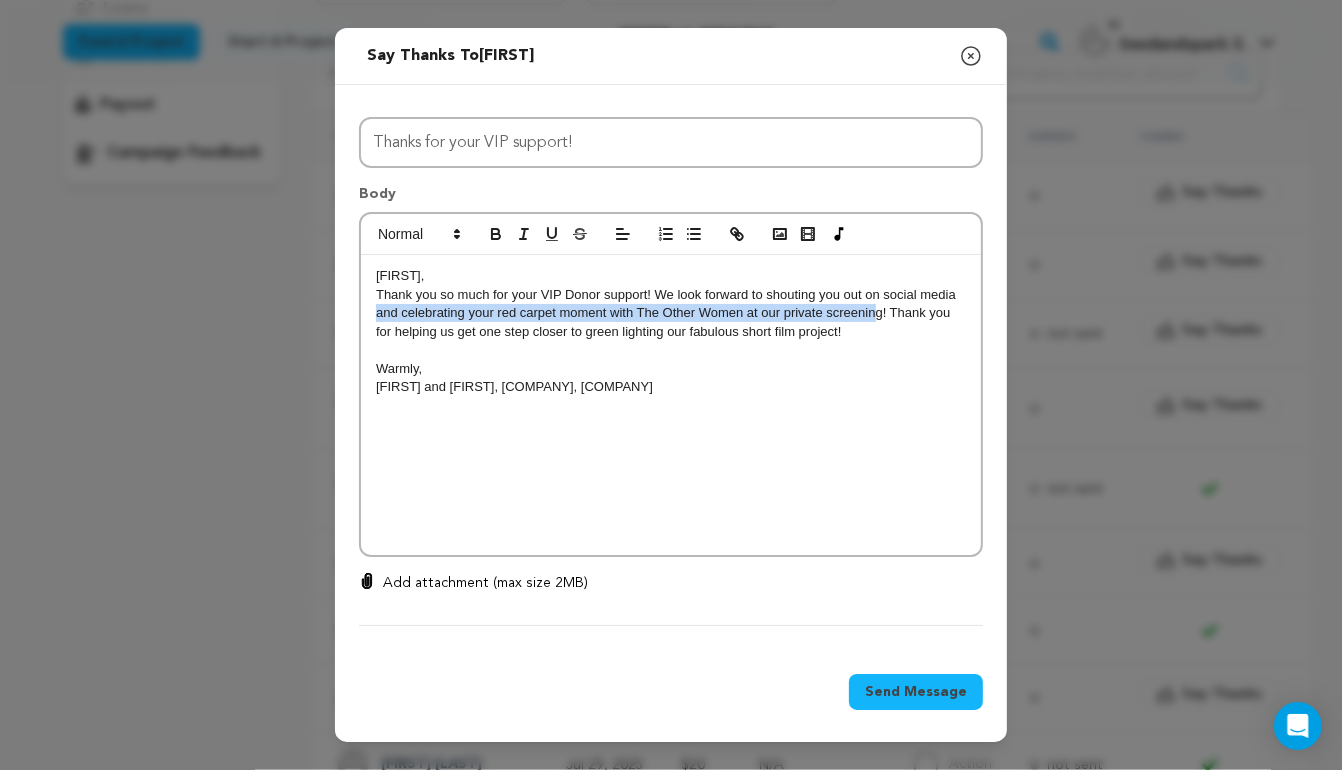 drag, startPoint x: 877, startPoint y: 312, endPoint x: 373, endPoint y: 305, distance: 504.0486 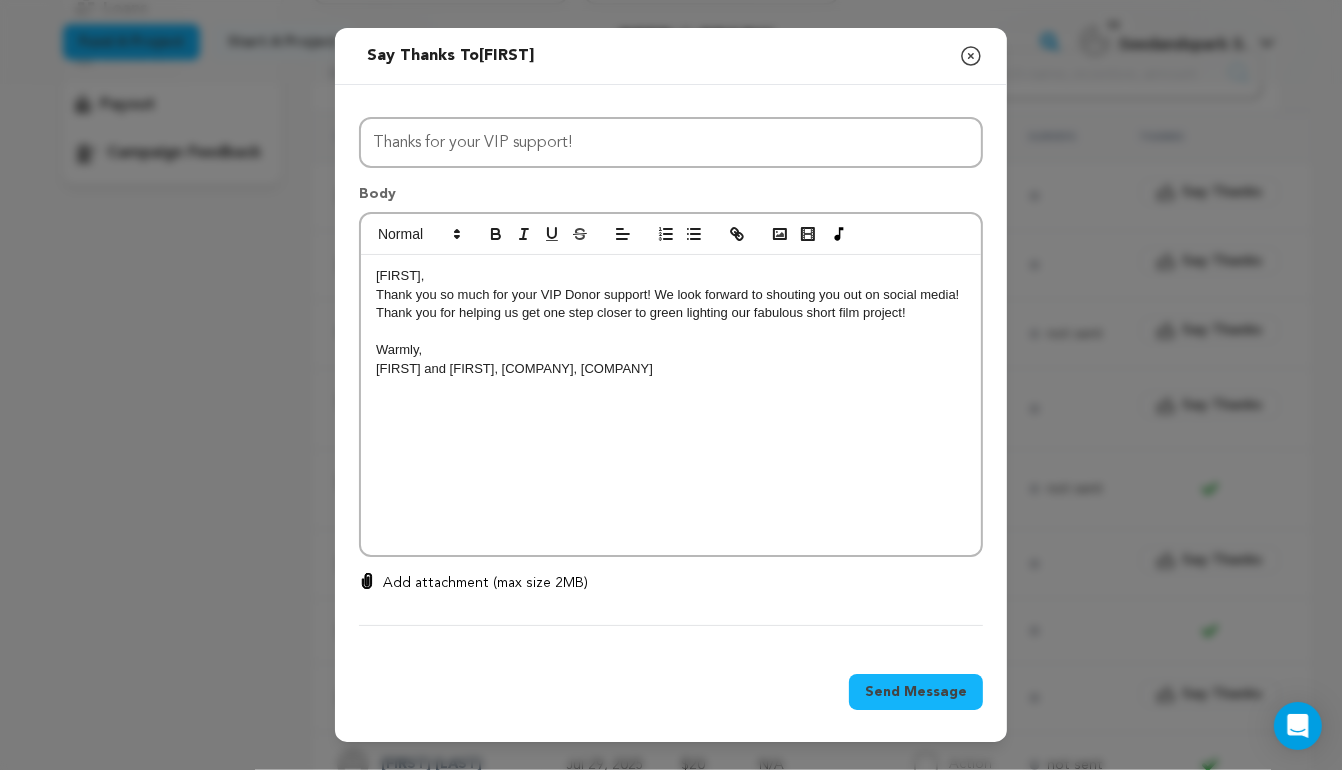 click on "[FIRST], Thank you so much for your VIP Donor support! We look forward to shouting you out on social media! Thank you for helping us get one step closer to green lighting our fabulous short film project! Warmly, [FIRST] and [FIRST], [COMPANY], [COMPANY]" at bounding box center [671, 405] 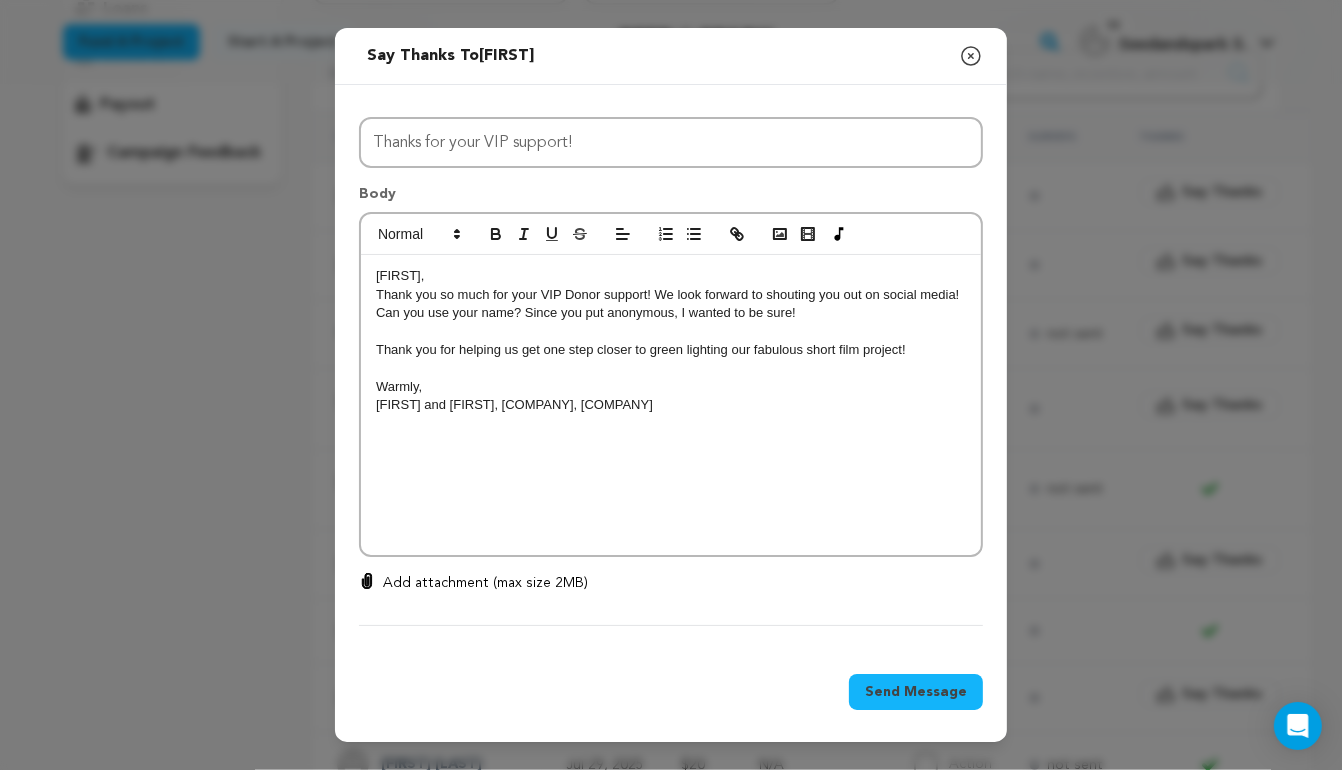 click on "Send Message" at bounding box center [916, 692] 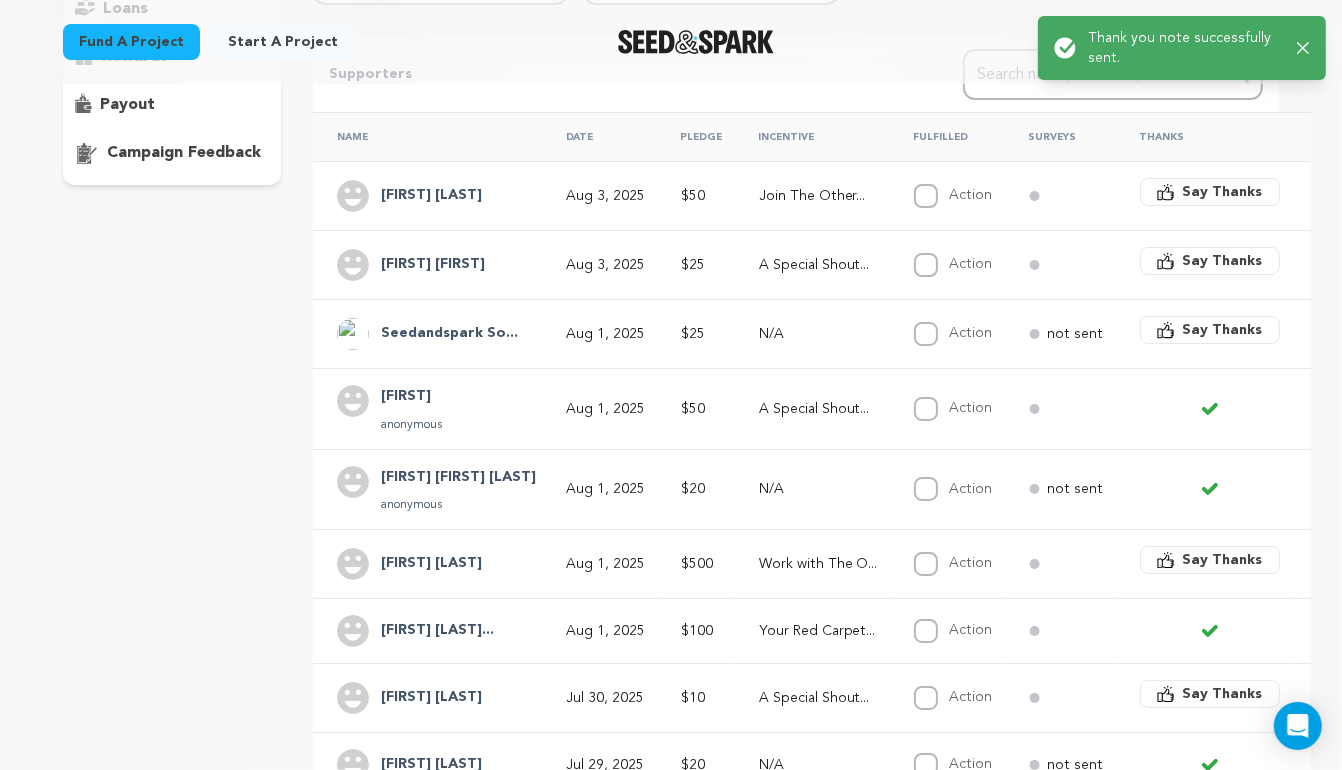 click on "[FIRST]" at bounding box center (411, 397) 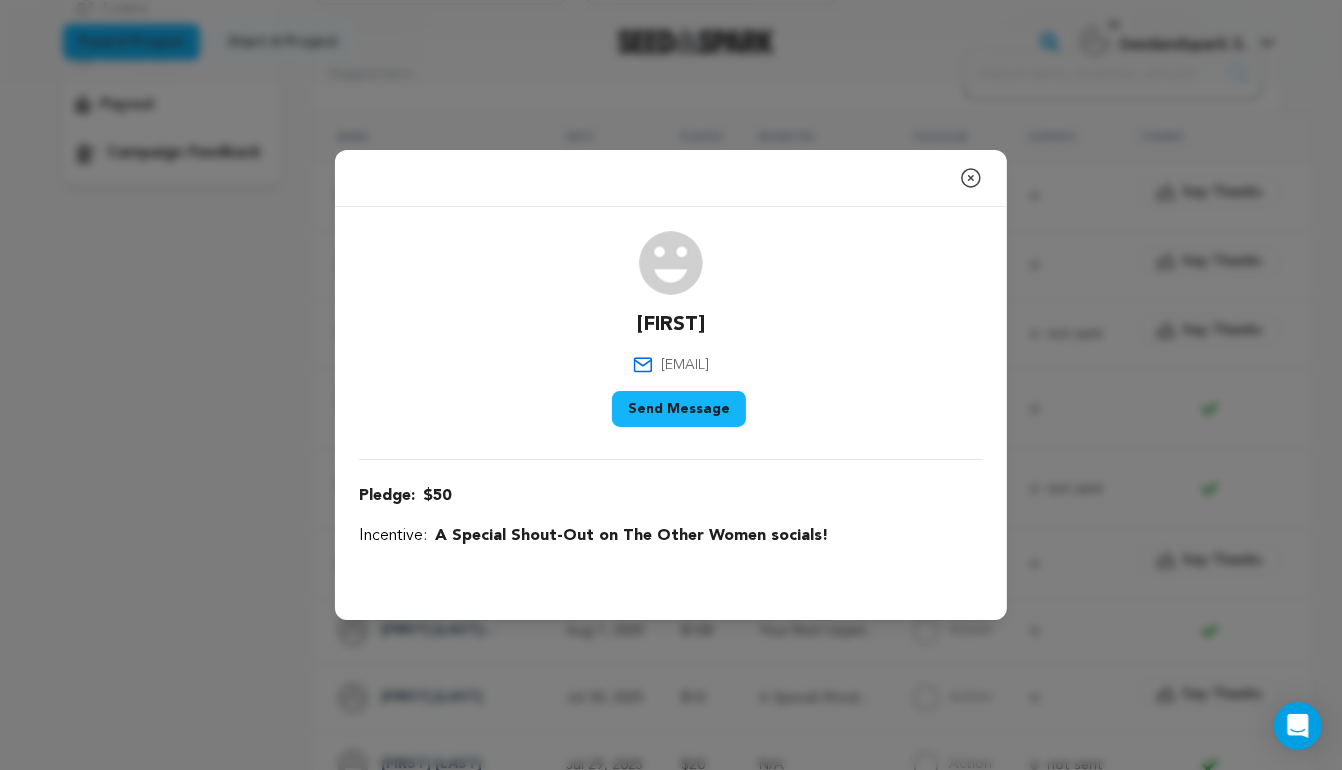 click 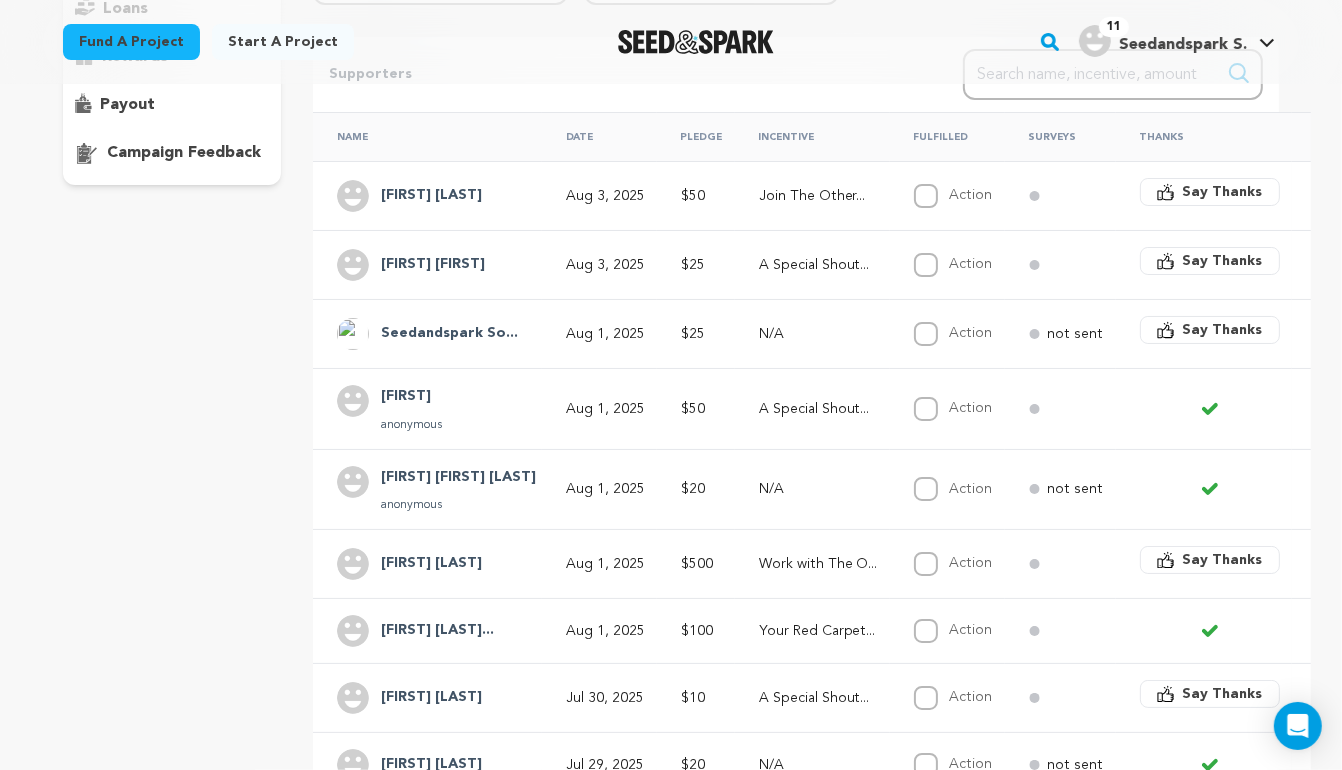 click on "Say Thanks" at bounding box center (1223, 330) 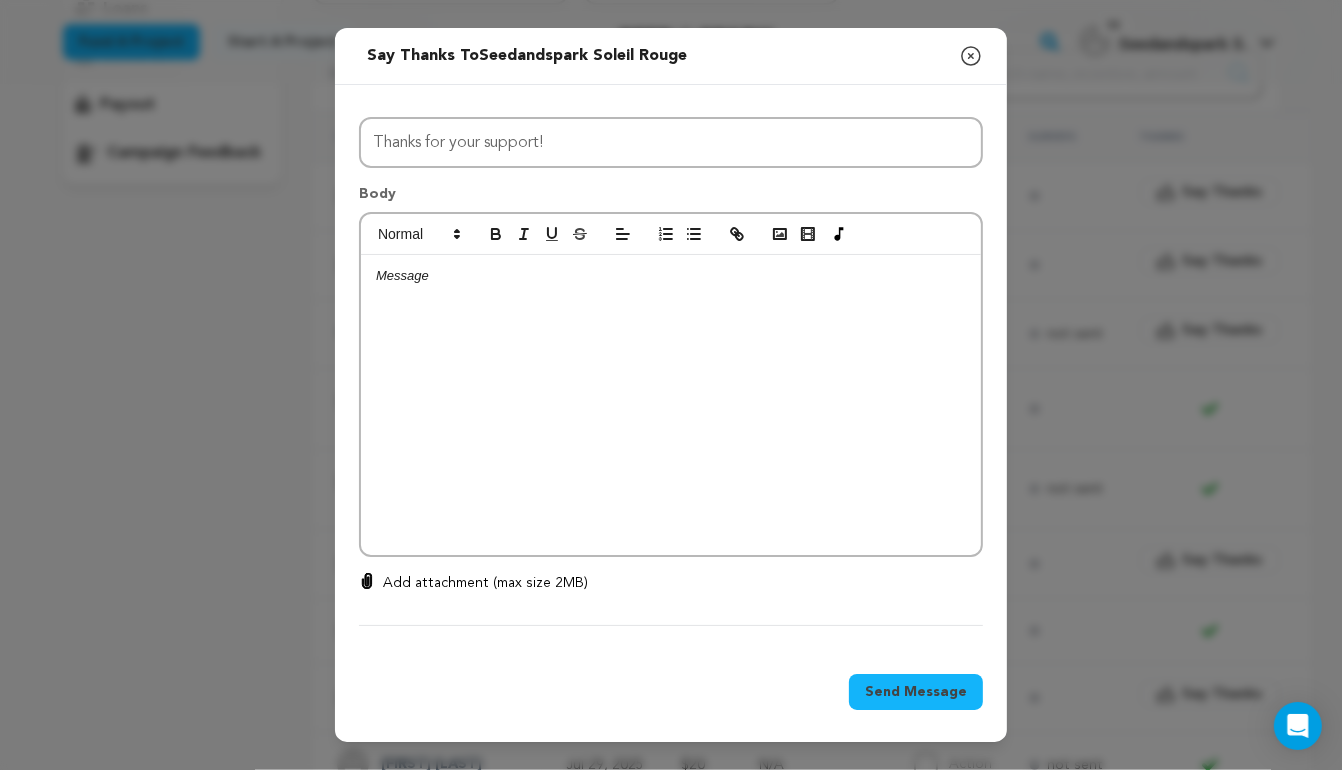click at bounding box center (671, 405) 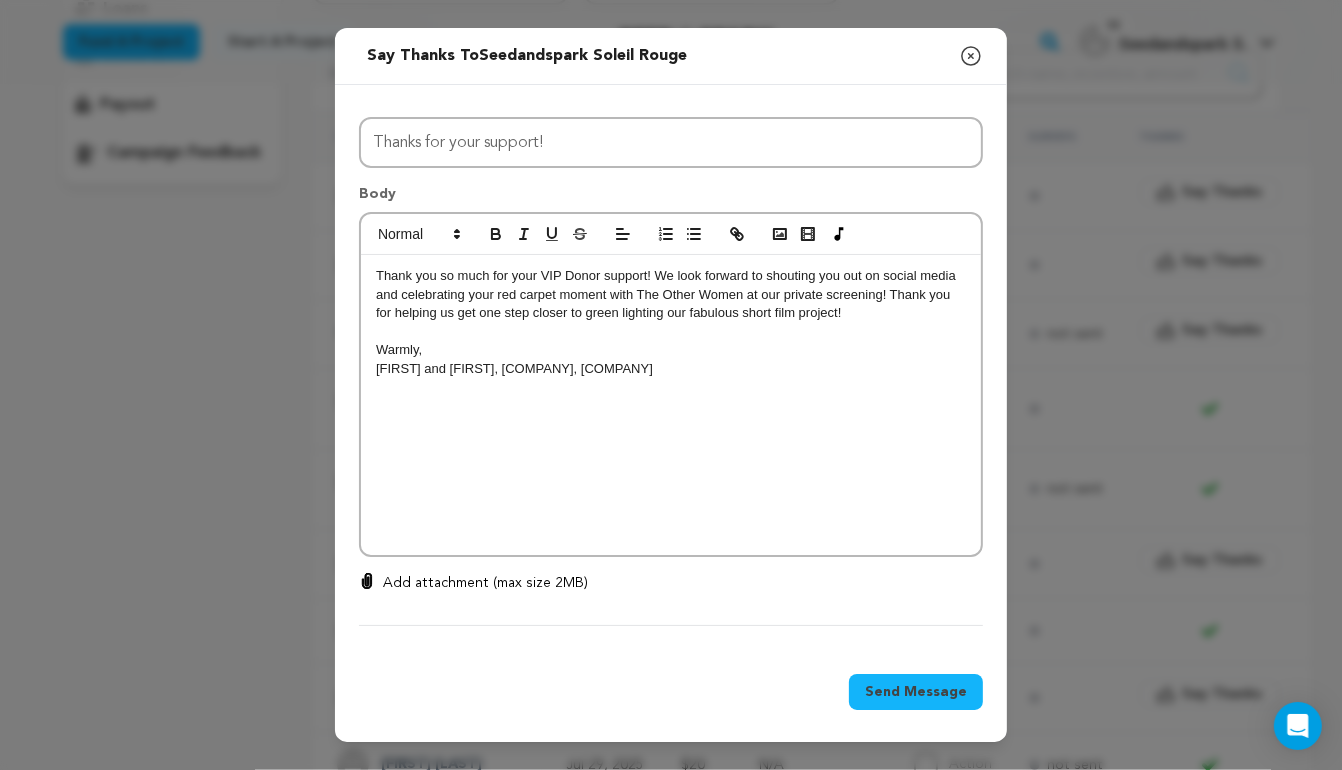 click 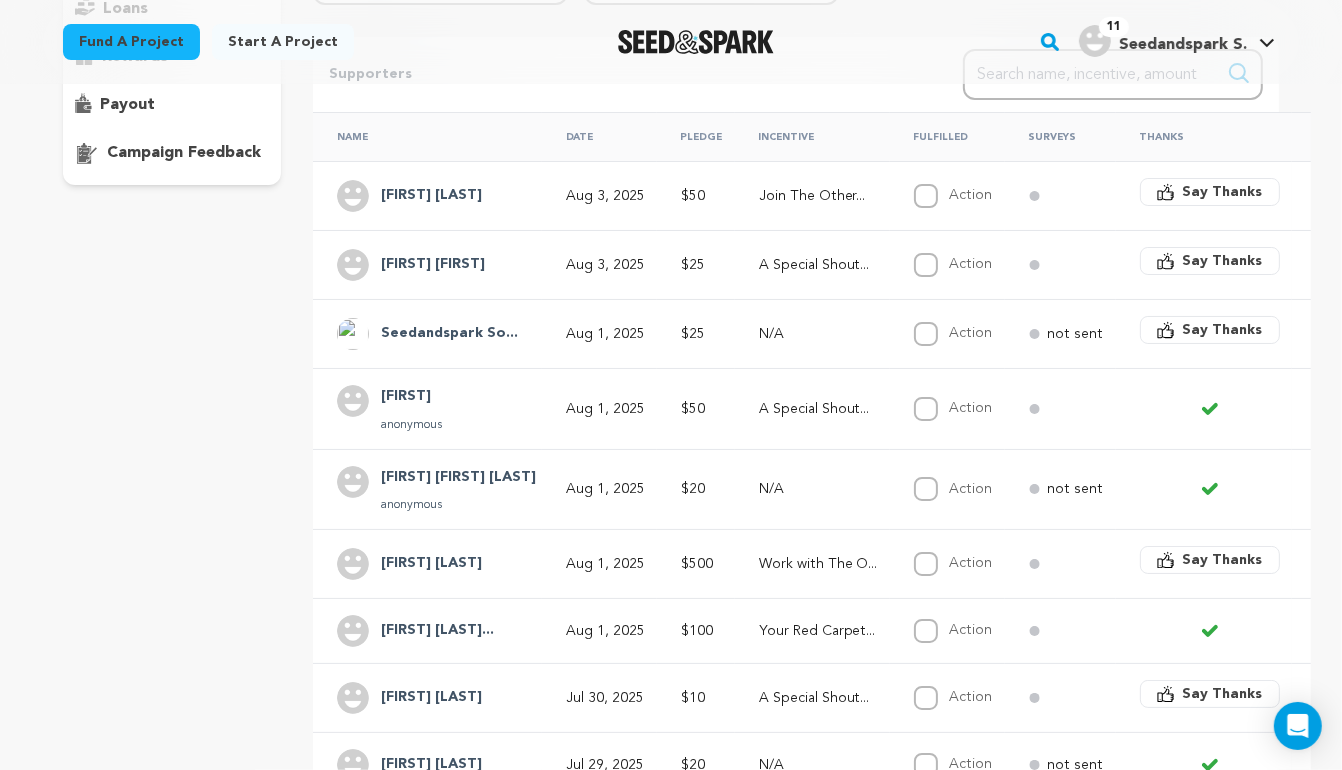 click on "Say Thanks" at bounding box center [1223, 330] 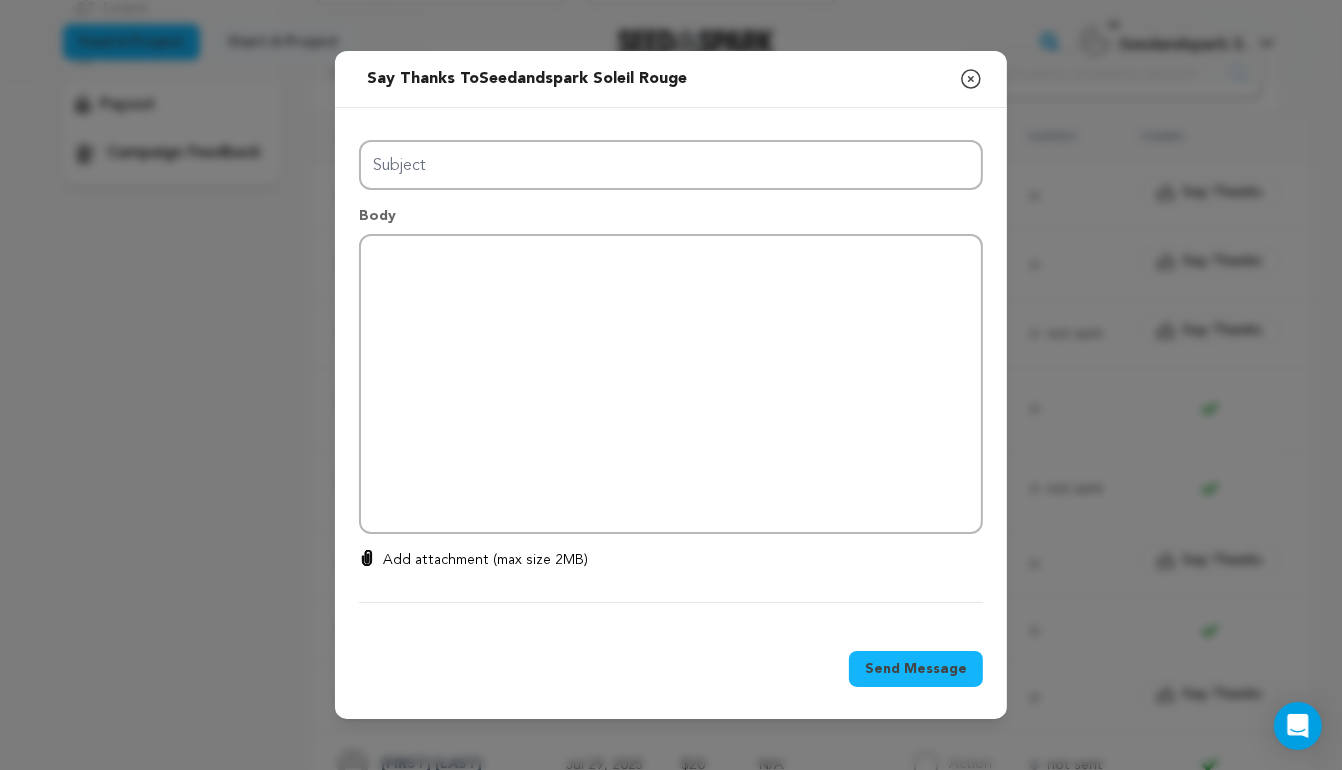 type on "Thanks for your support!" 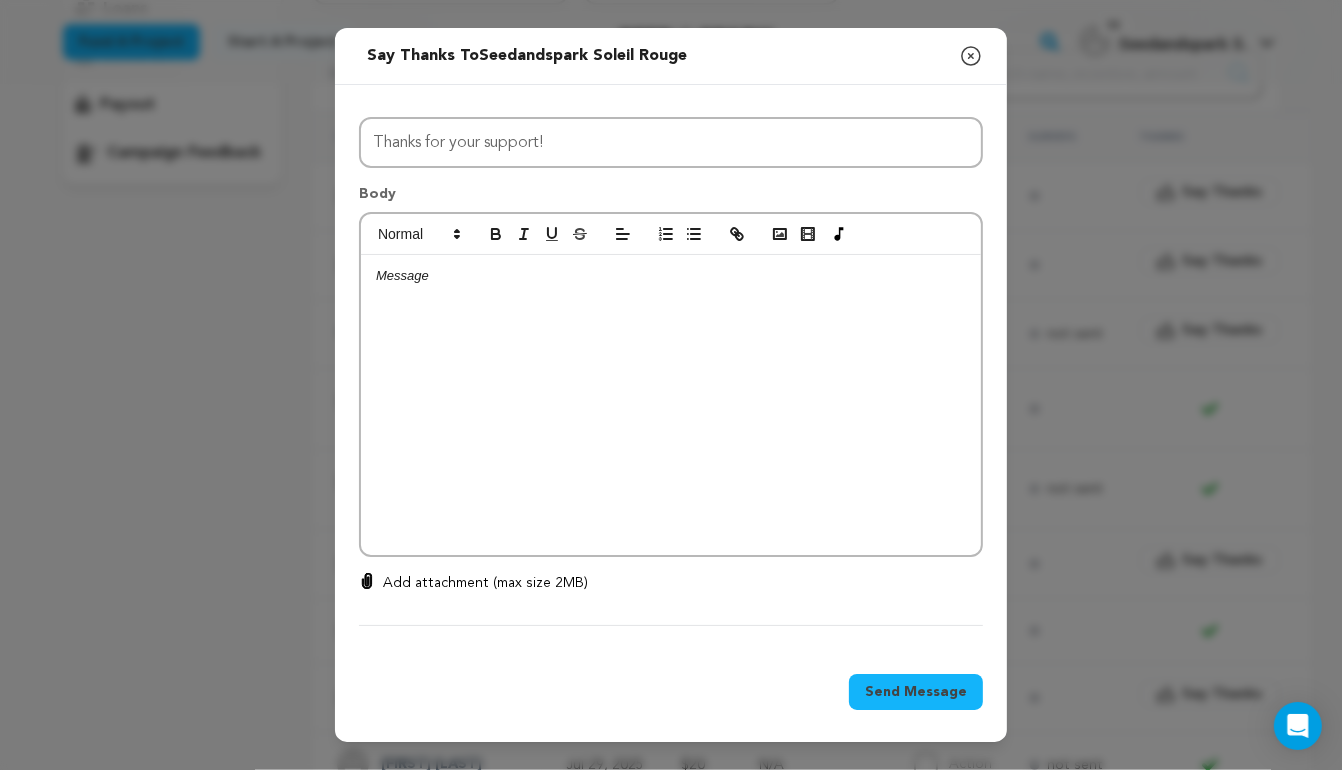 click at bounding box center [671, 405] 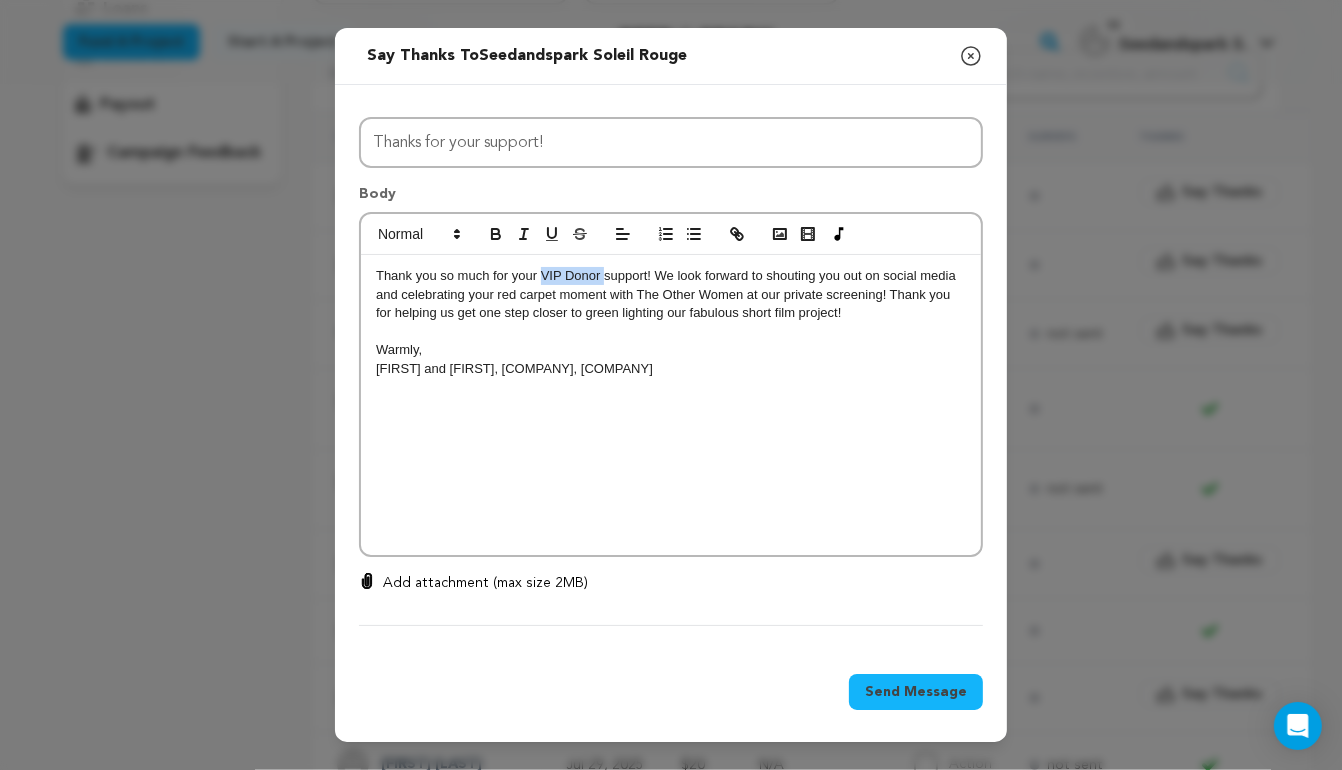drag, startPoint x: 605, startPoint y: 276, endPoint x: 541, endPoint y: 276, distance: 64 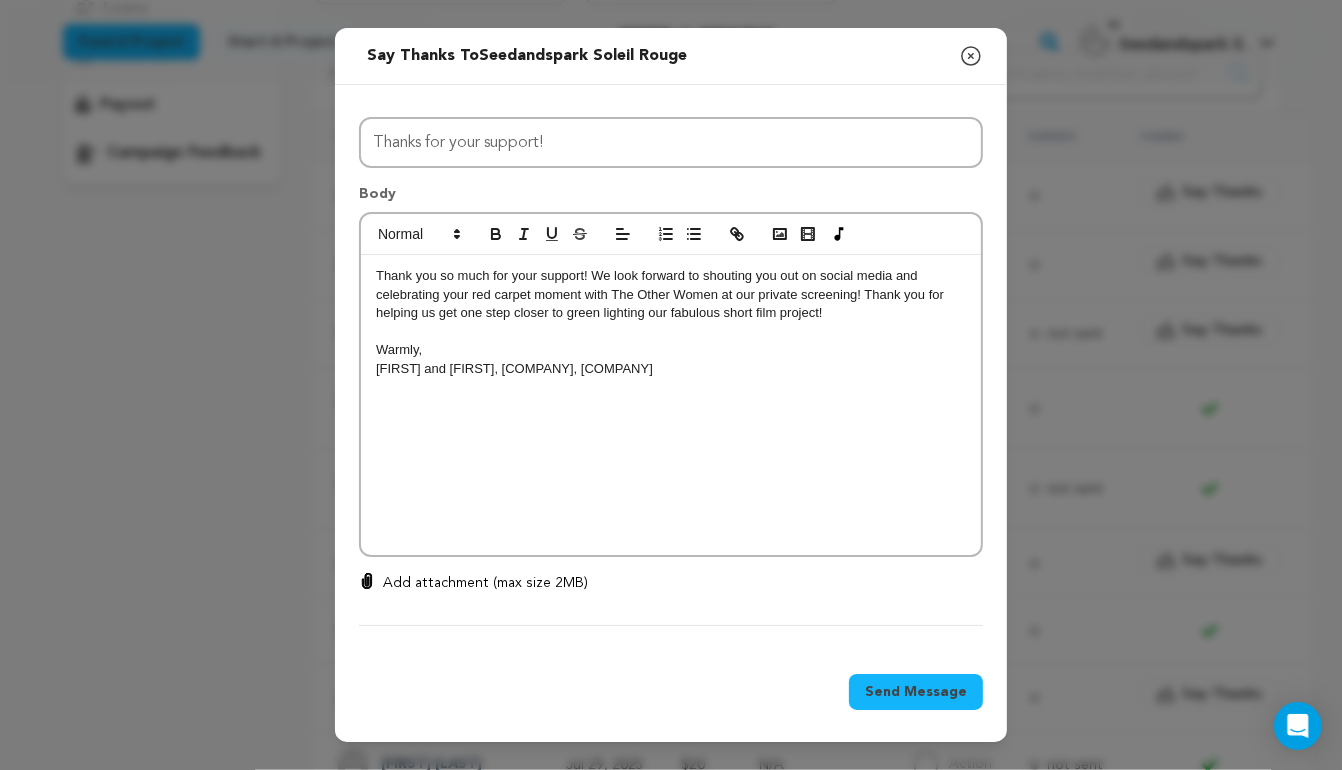 click on "Thank you so much for your support! We look forward to shouting you out on social media and celebrating your red carpet moment with The Other Women at our private screening! Thank you for helping us get one step closer to green lighting our fabulous short film project!" at bounding box center [671, 294] 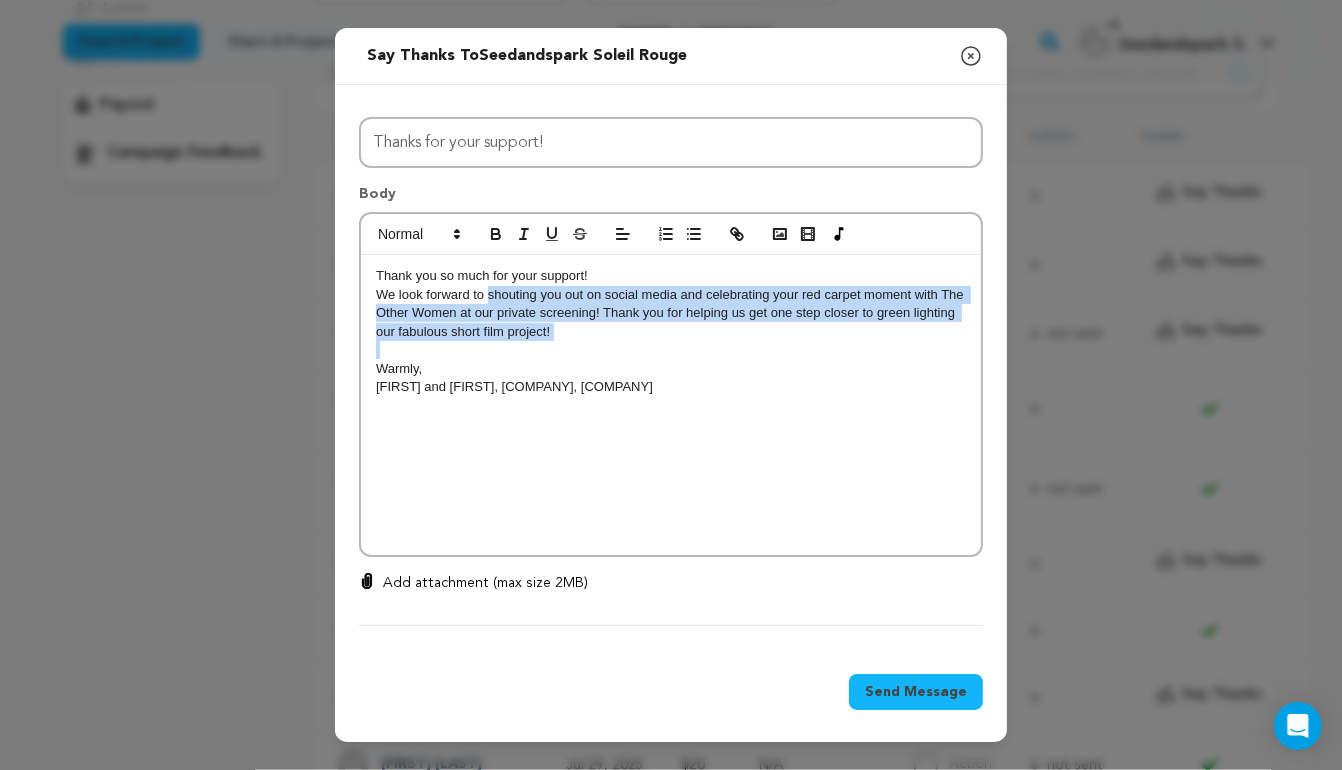 drag, startPoint x: 487, startPoint y: 298, endPoint x: 633, endPoint y: 344, distance: 153.07515 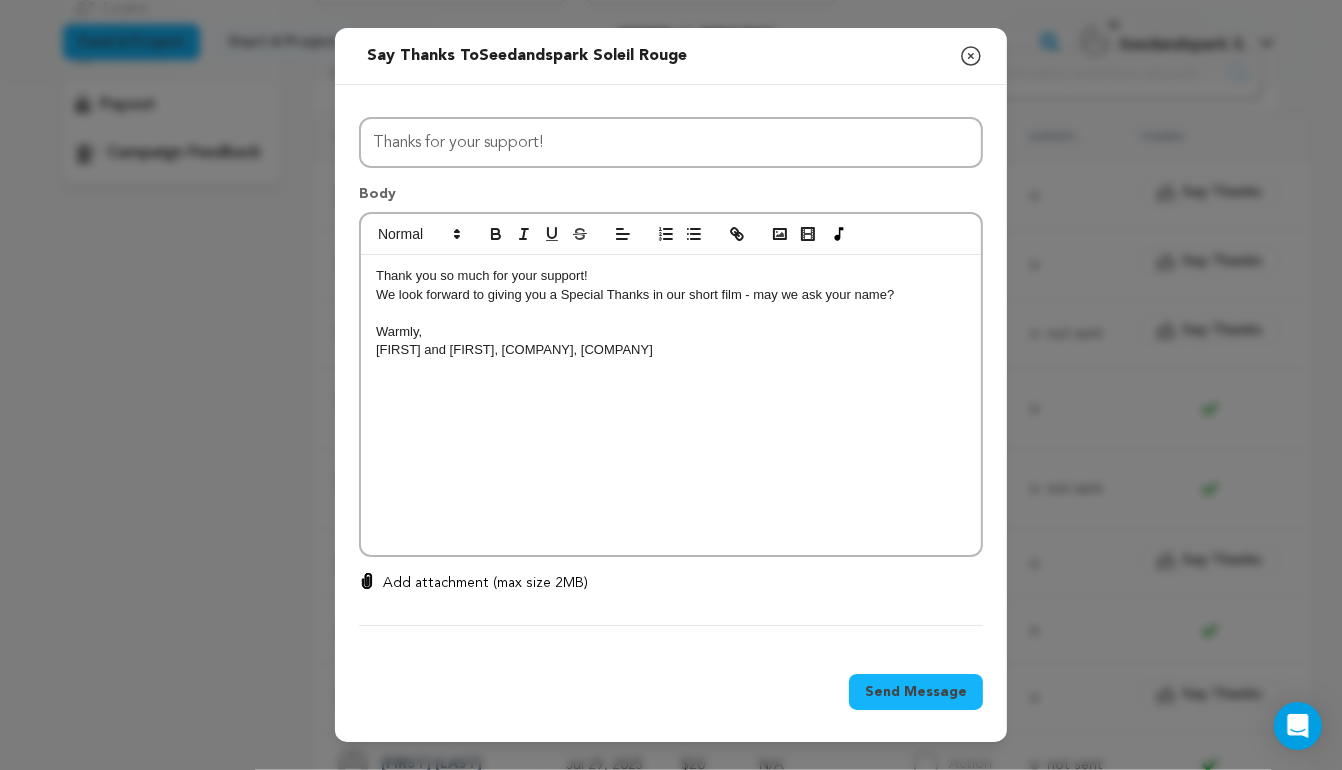 click on "Send Message" at bounding box center (916, 692) 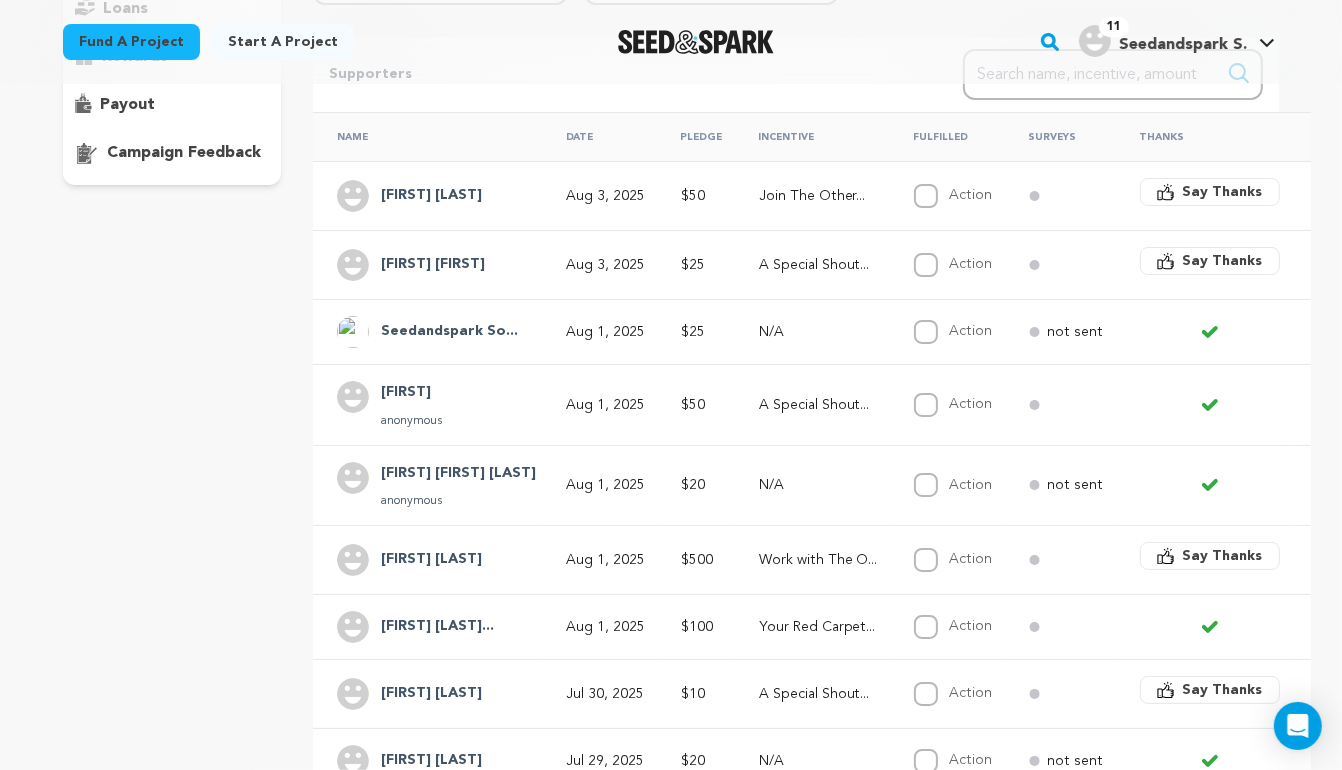 click on "Say Thanks" at bounding box center (1210, 690) 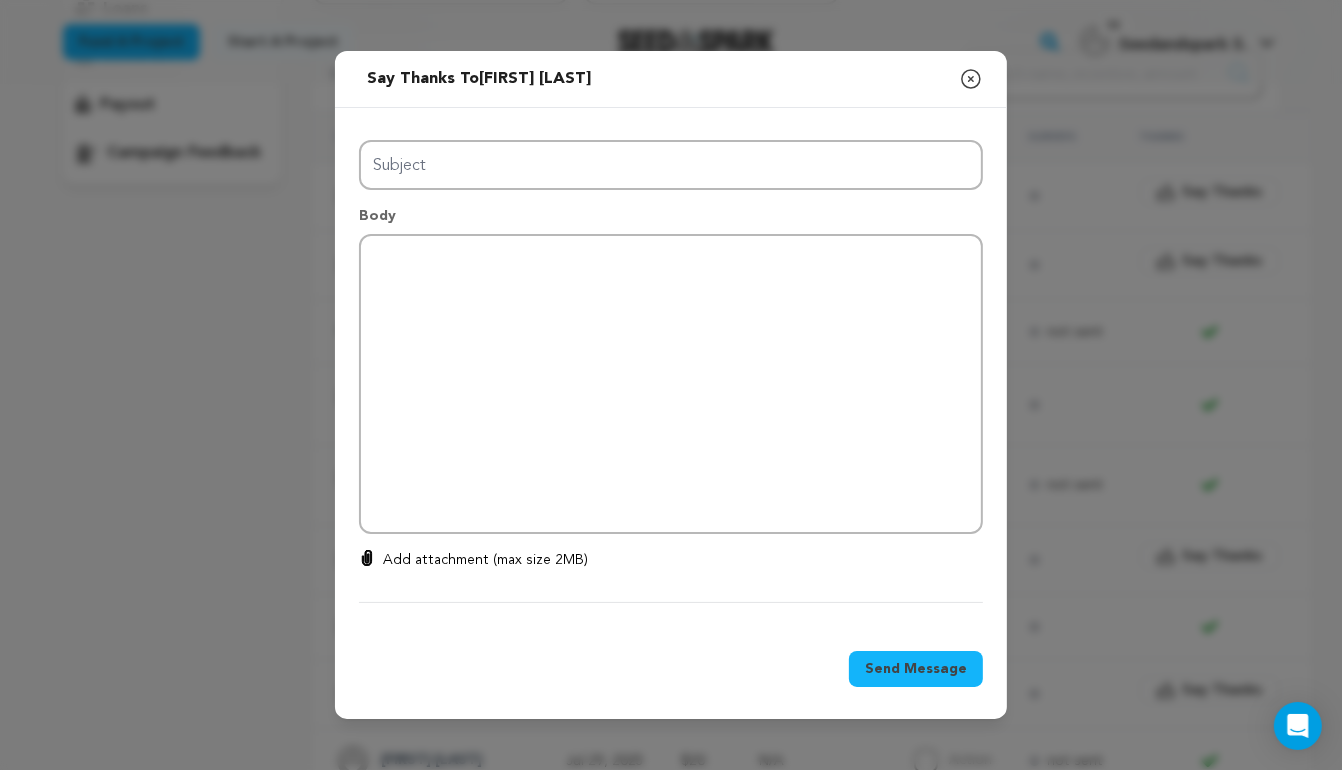 type on "Thanks for your support!" 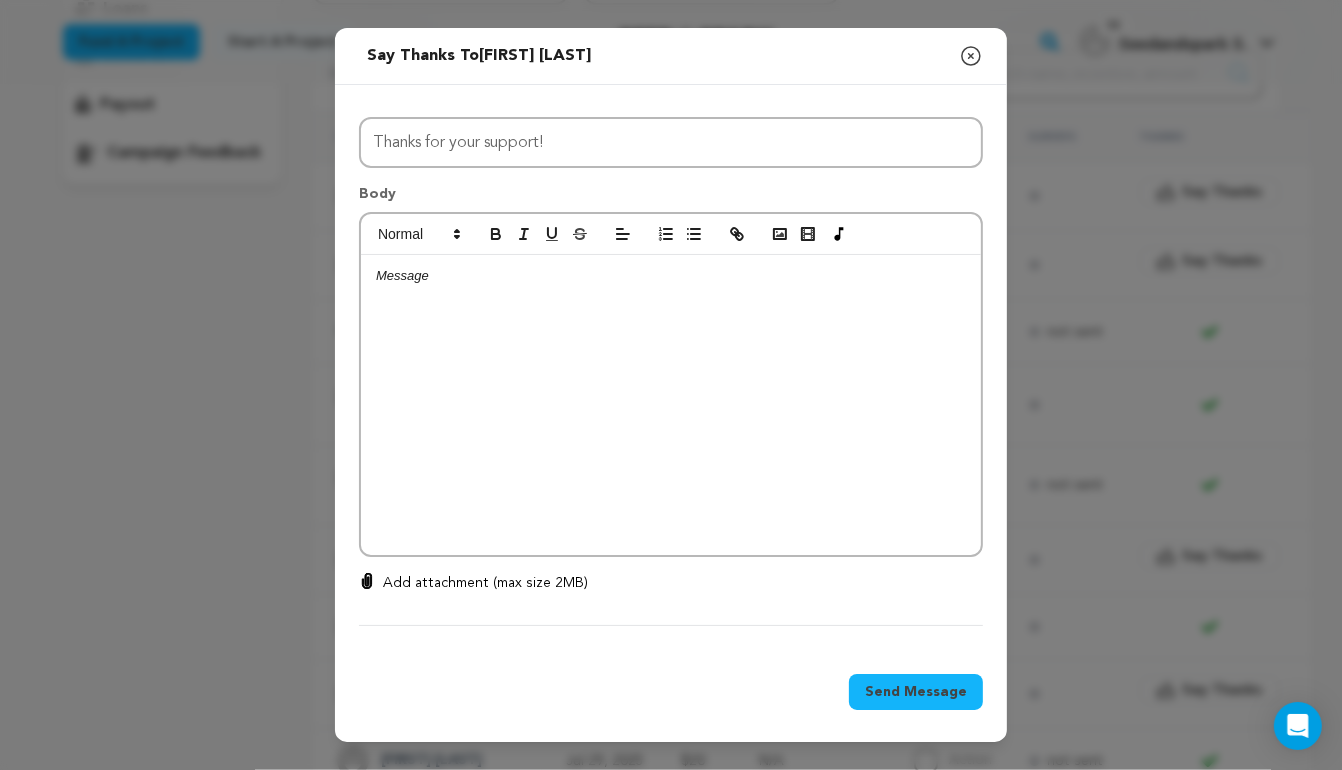 click 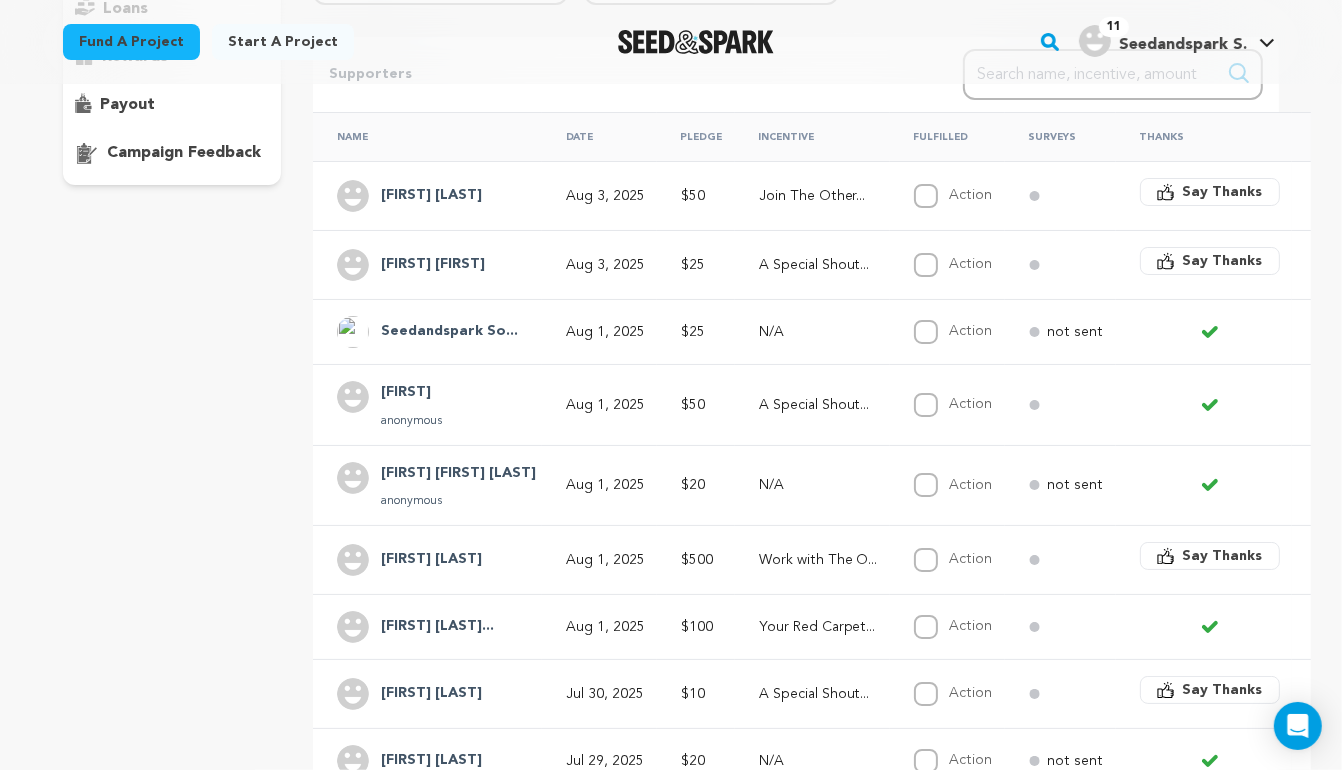 click on "Say Thanks" at bounding box center (1223, 690) 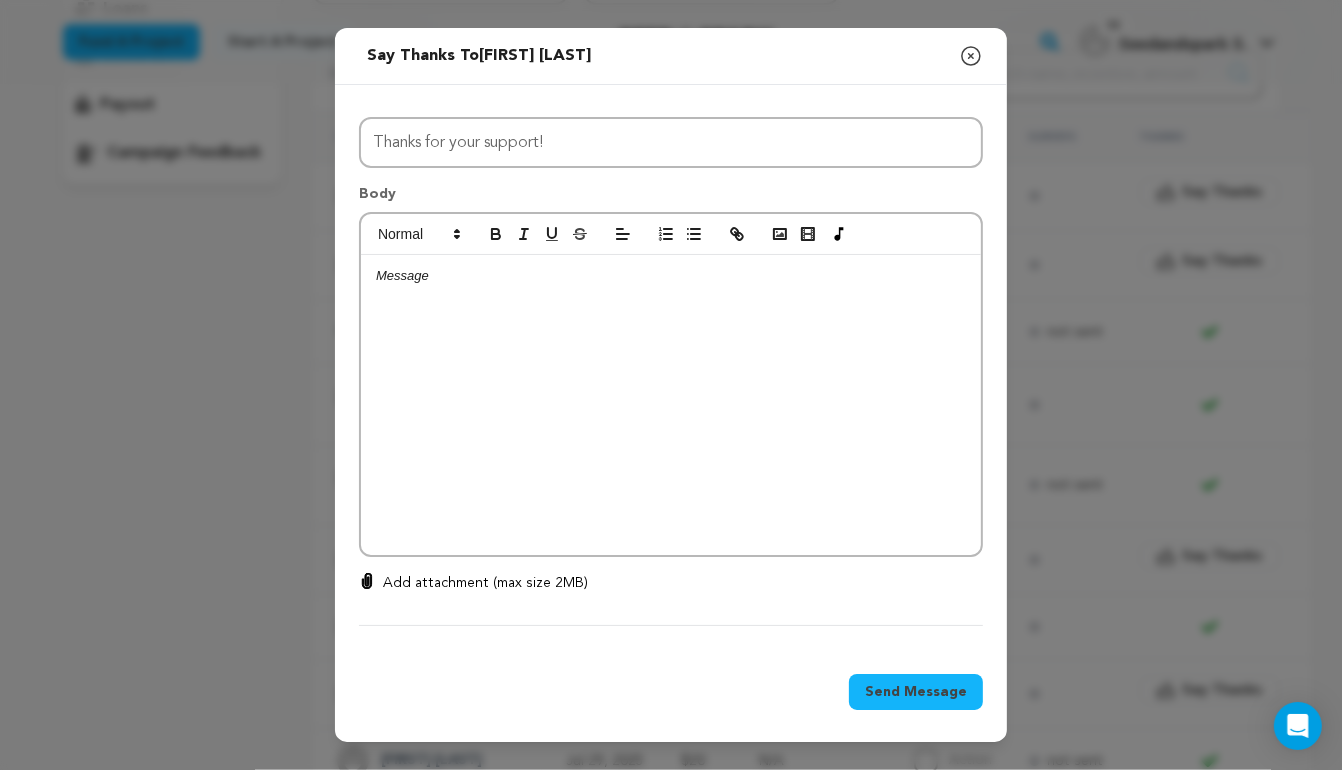 click at bounding box center [671, 405] 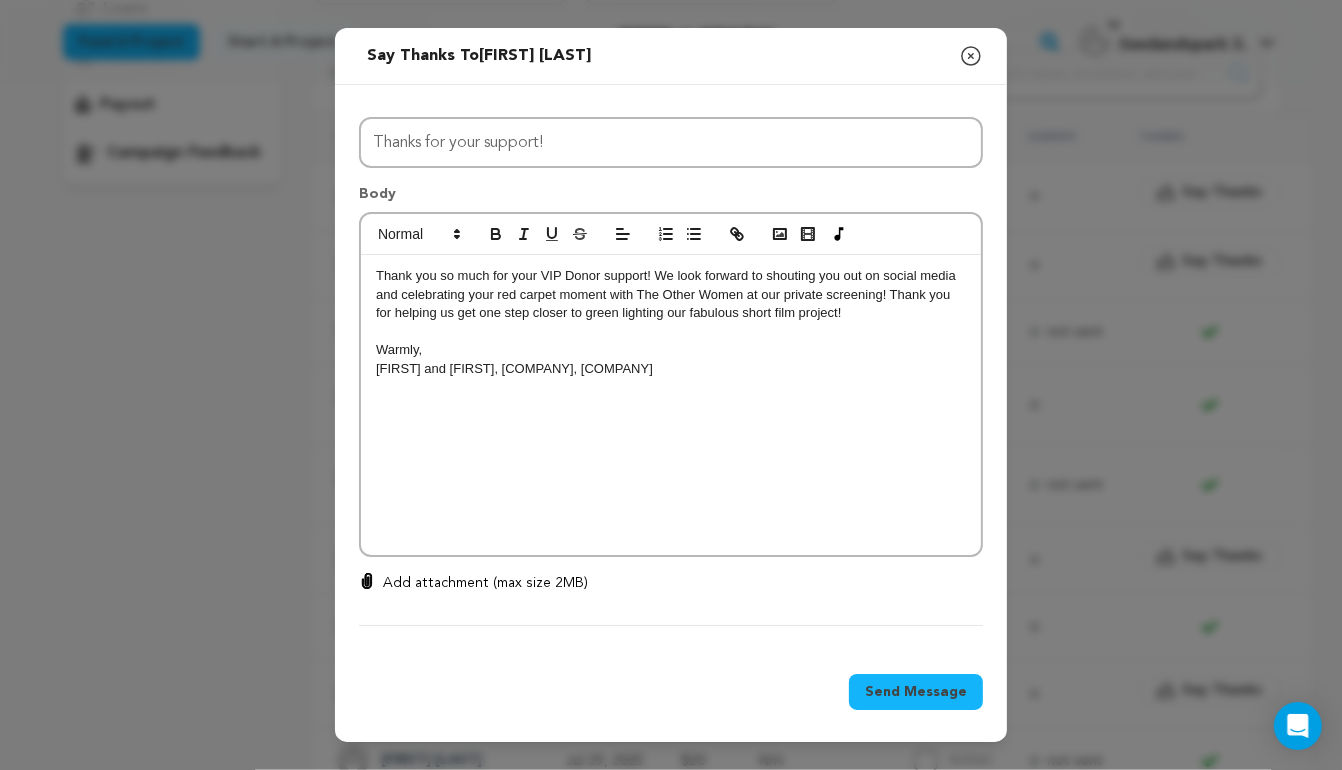scroll, scrollTop: 0, scrollLeft: 0, axis: both 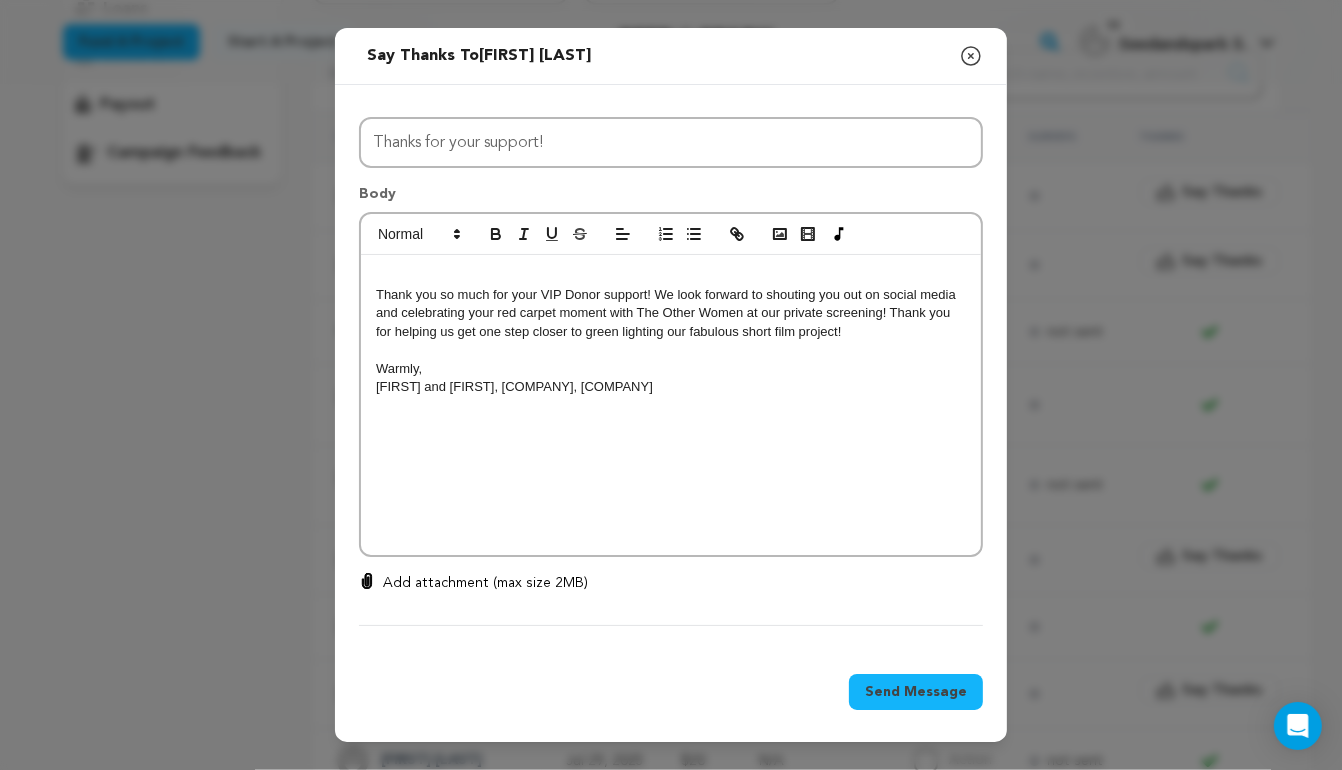 type 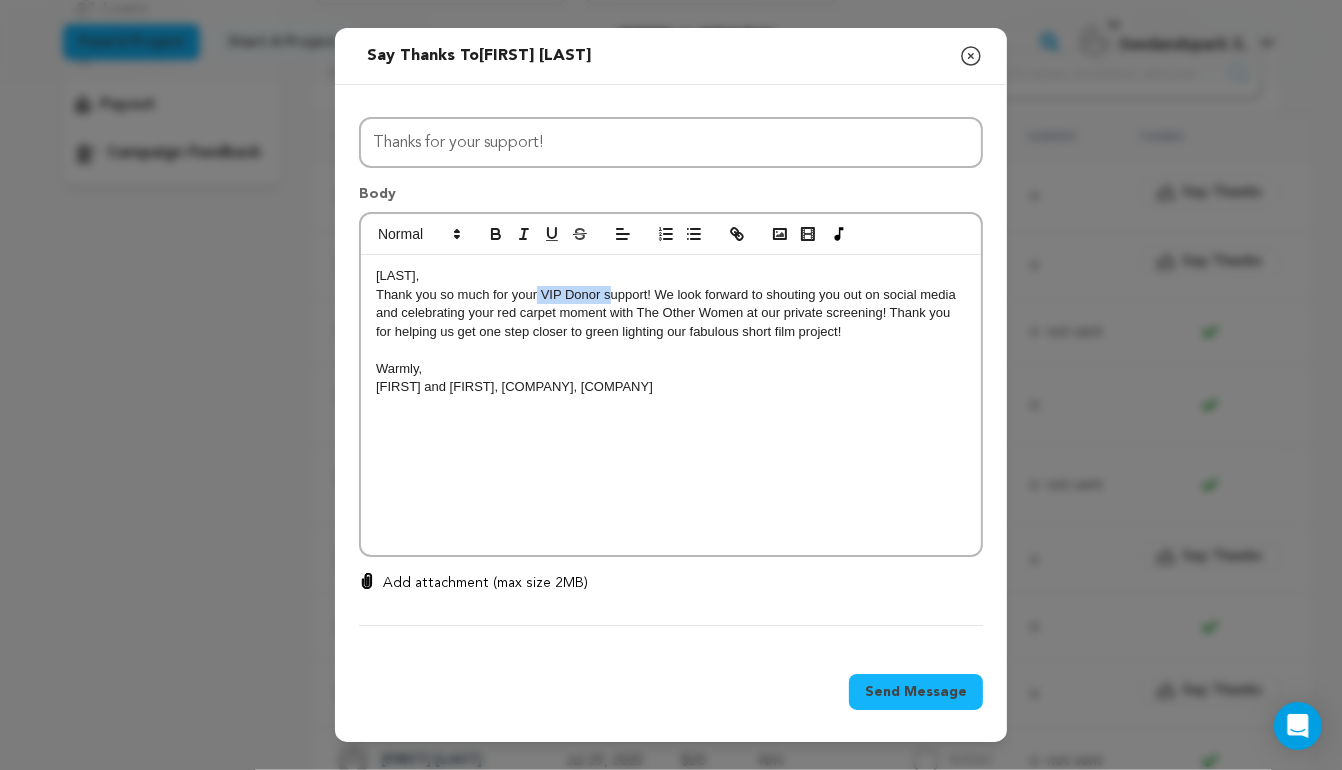 drag, startPoint x: 607, startPoint y: 297, endPoint x: 536, endPoint y: 296, distance: 71.00704 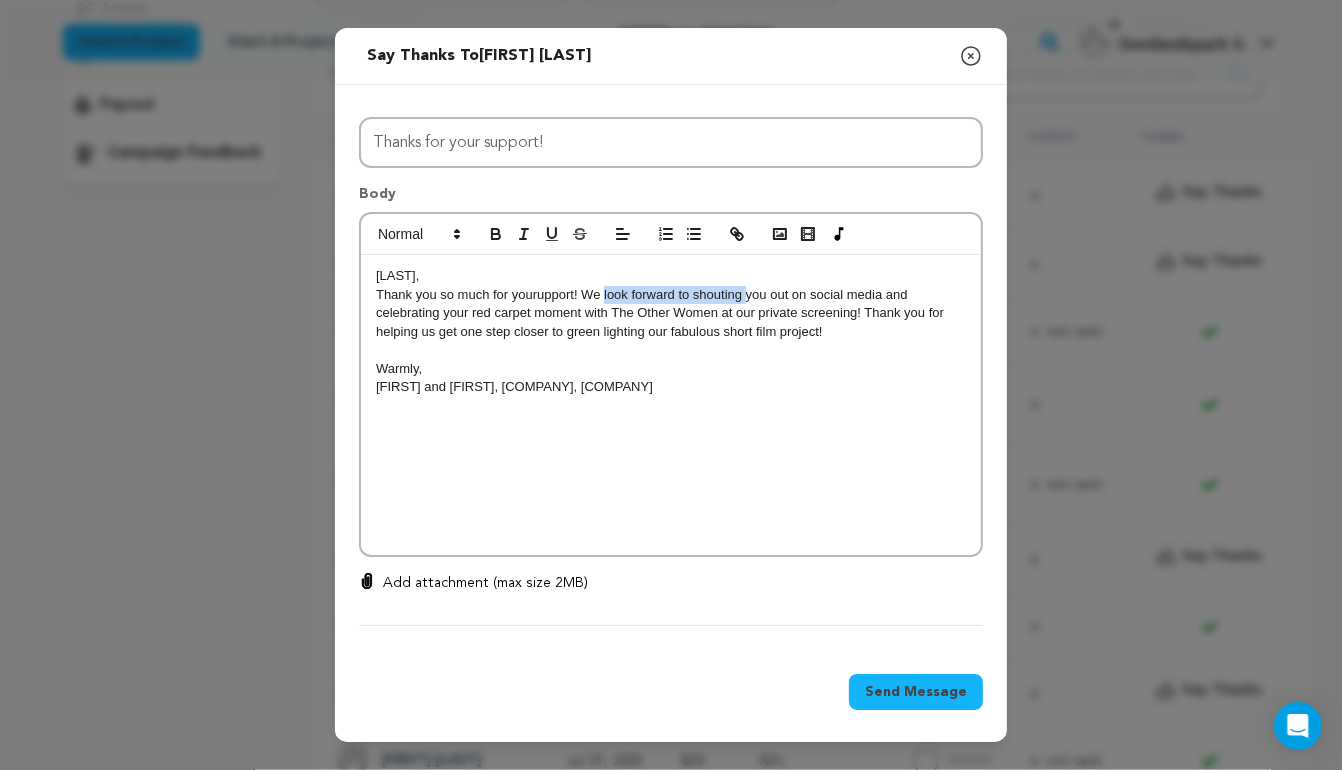 drag, startPoint x: 604, startPoint y: 298, endPoint x: 745, endPoint y: 299, distance: 141.00354 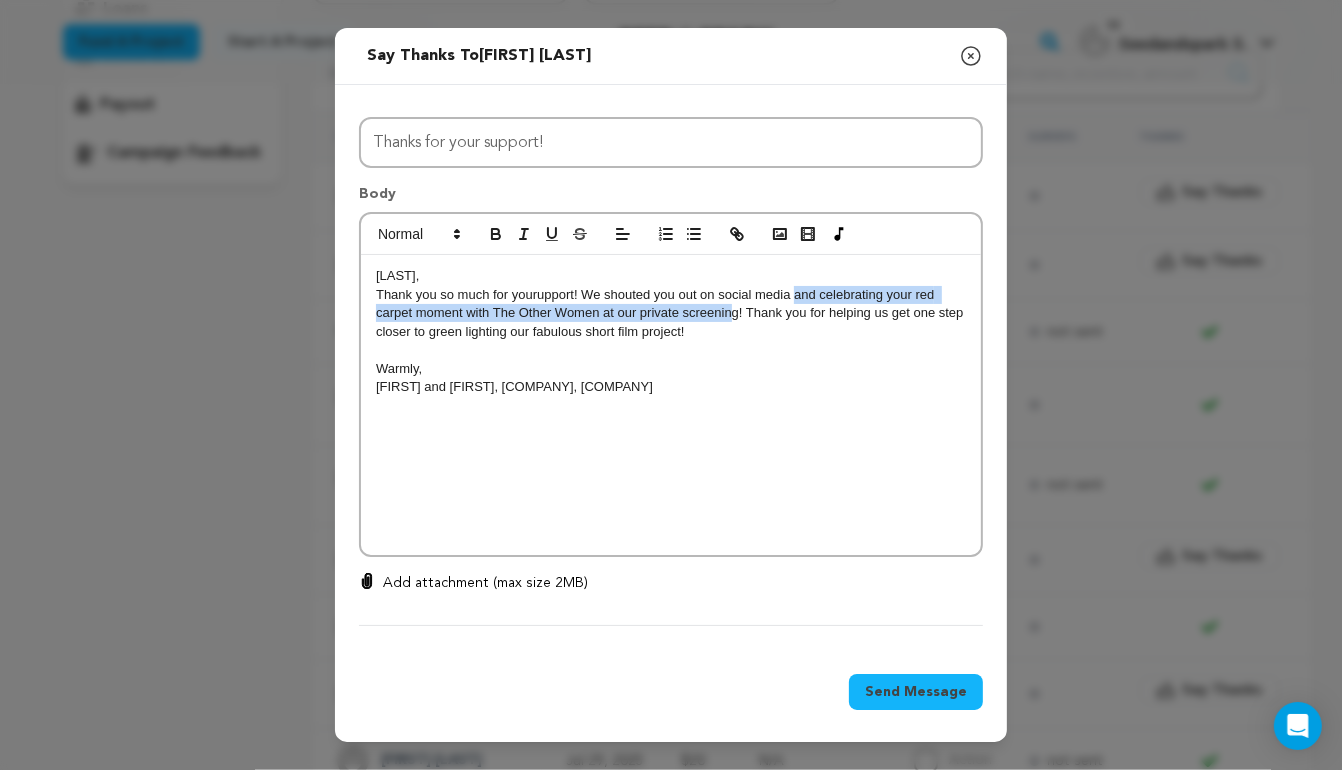 drag, startPoint x: 793, startPoint y: 296, endPoint x: 733, endPoint y: 314, distance: 62.641838 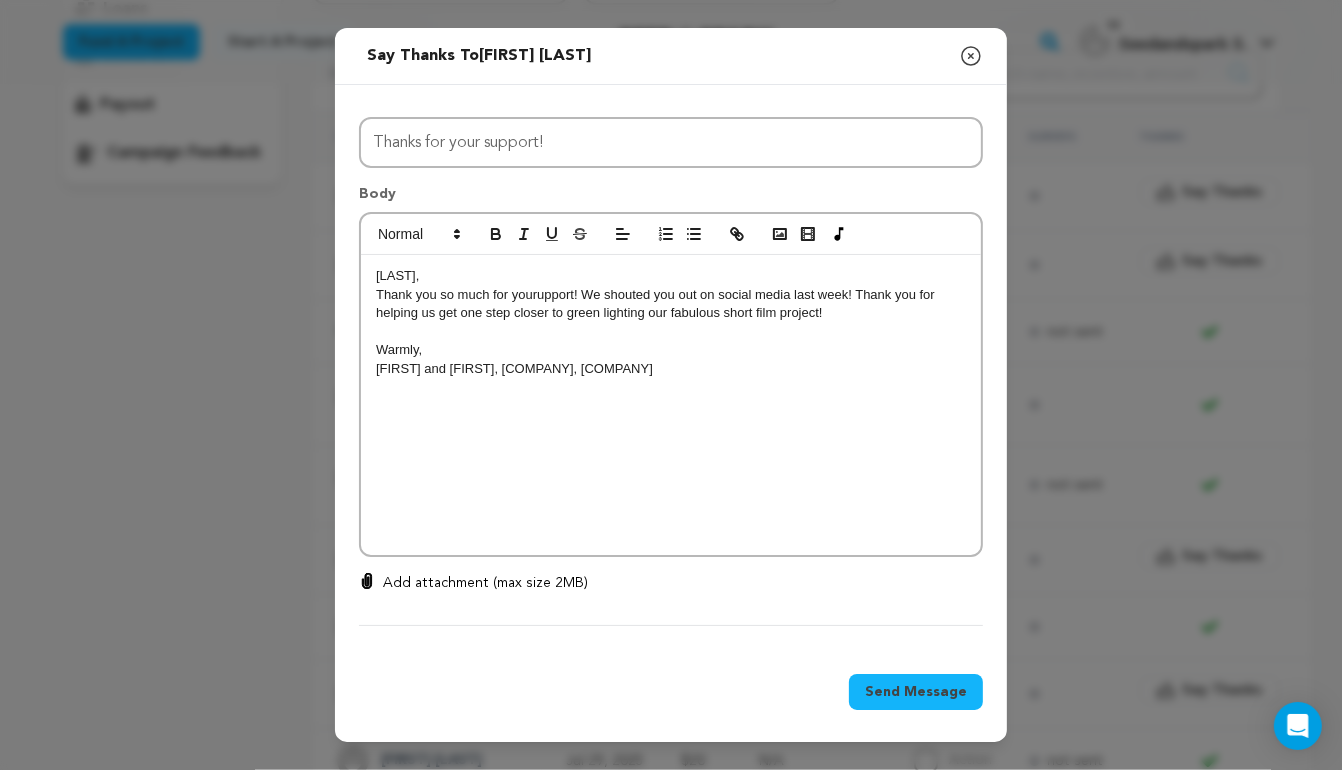 click on "Thank you so much for yourupport! We shouted you out on social media last week! Thank you for helping us get one step closer to green lighting our fabulous short film project!" at bounding box center (671, 304) 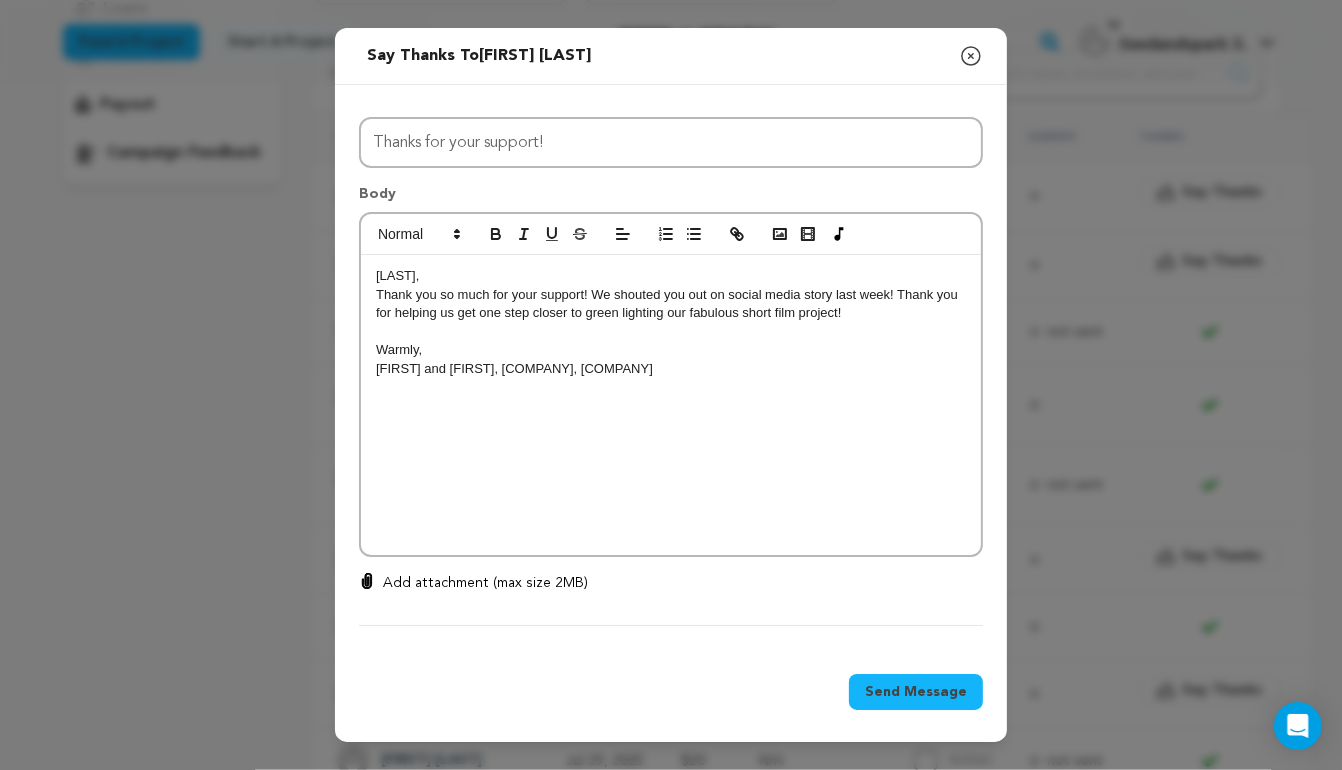 click at bounding box center [671, 332] 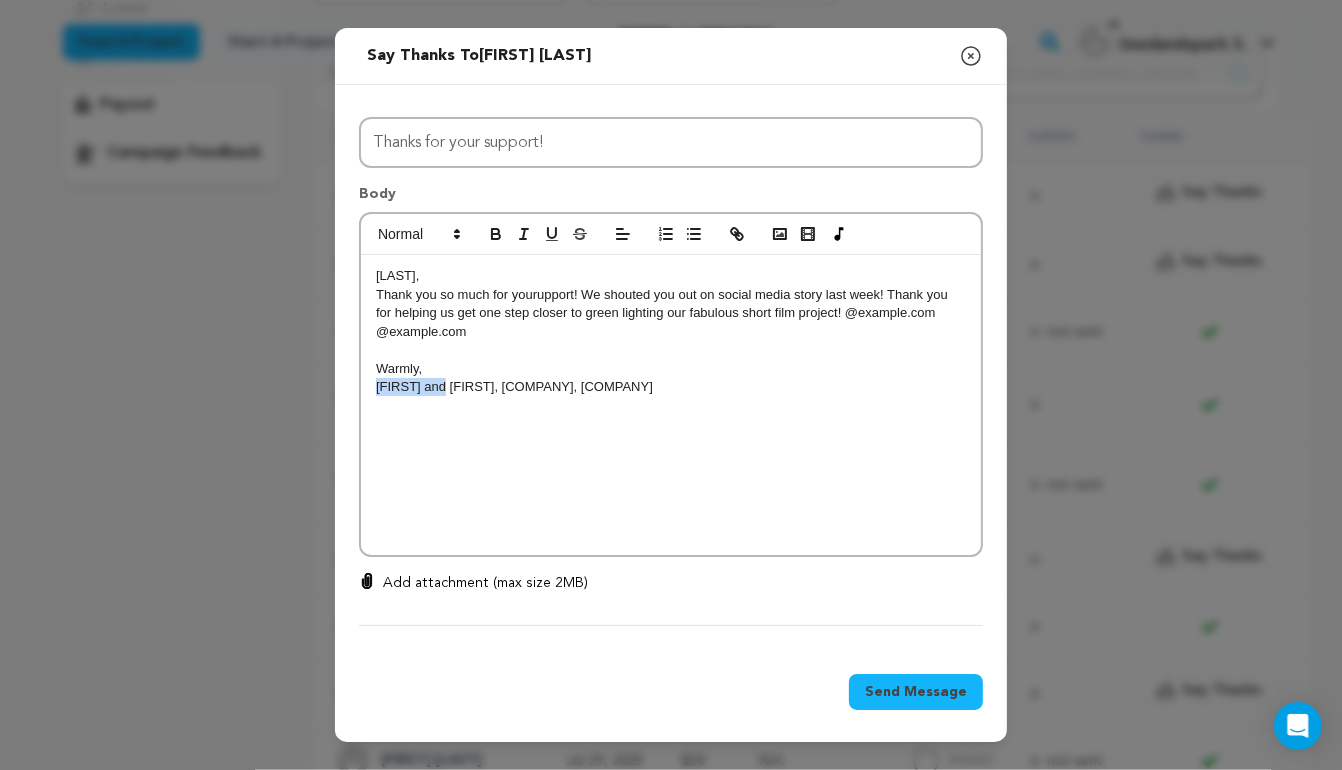 drag, startPoint x: 442, startPoint y: 386, endPoint x: 356, endPoint y: 388, distance: 86.023254 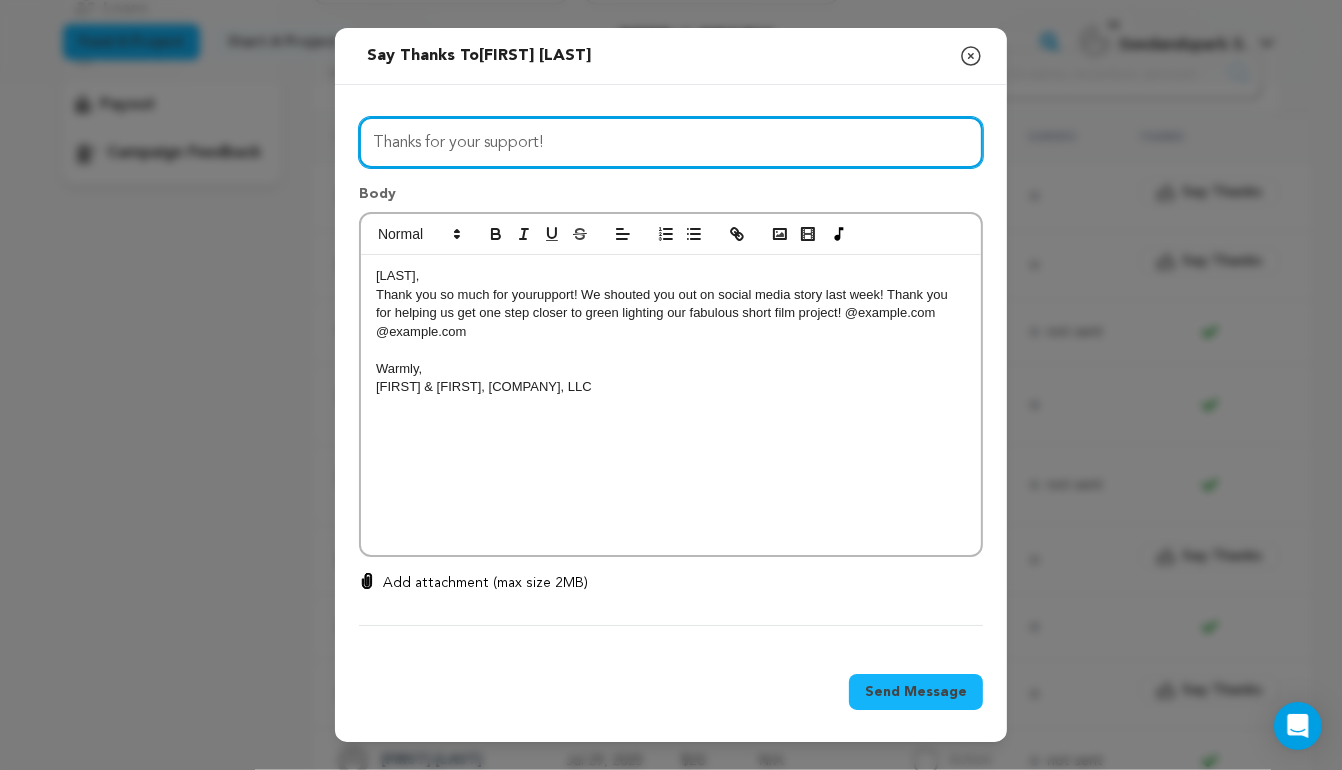 click on "Thanks for your support!" at bounding box center [671, 142] 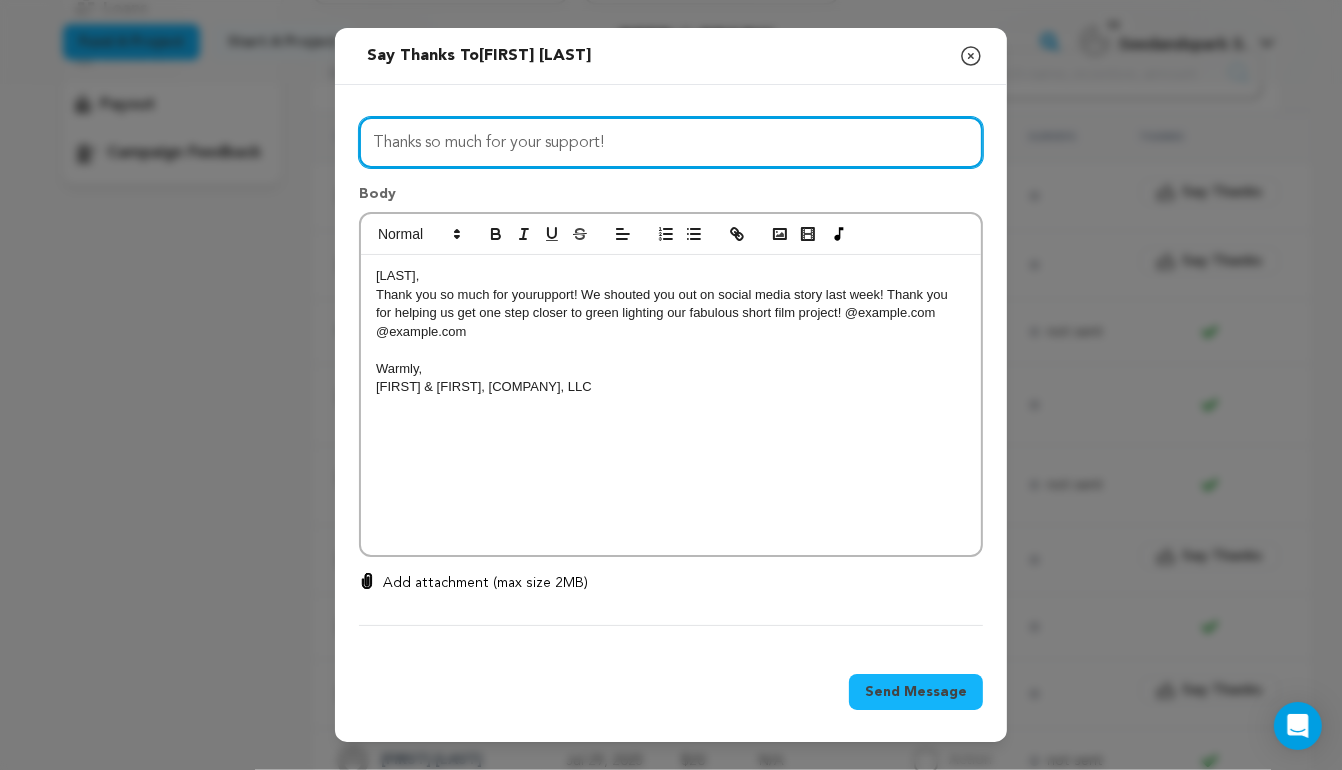 type on "Thanks so much for your support!" 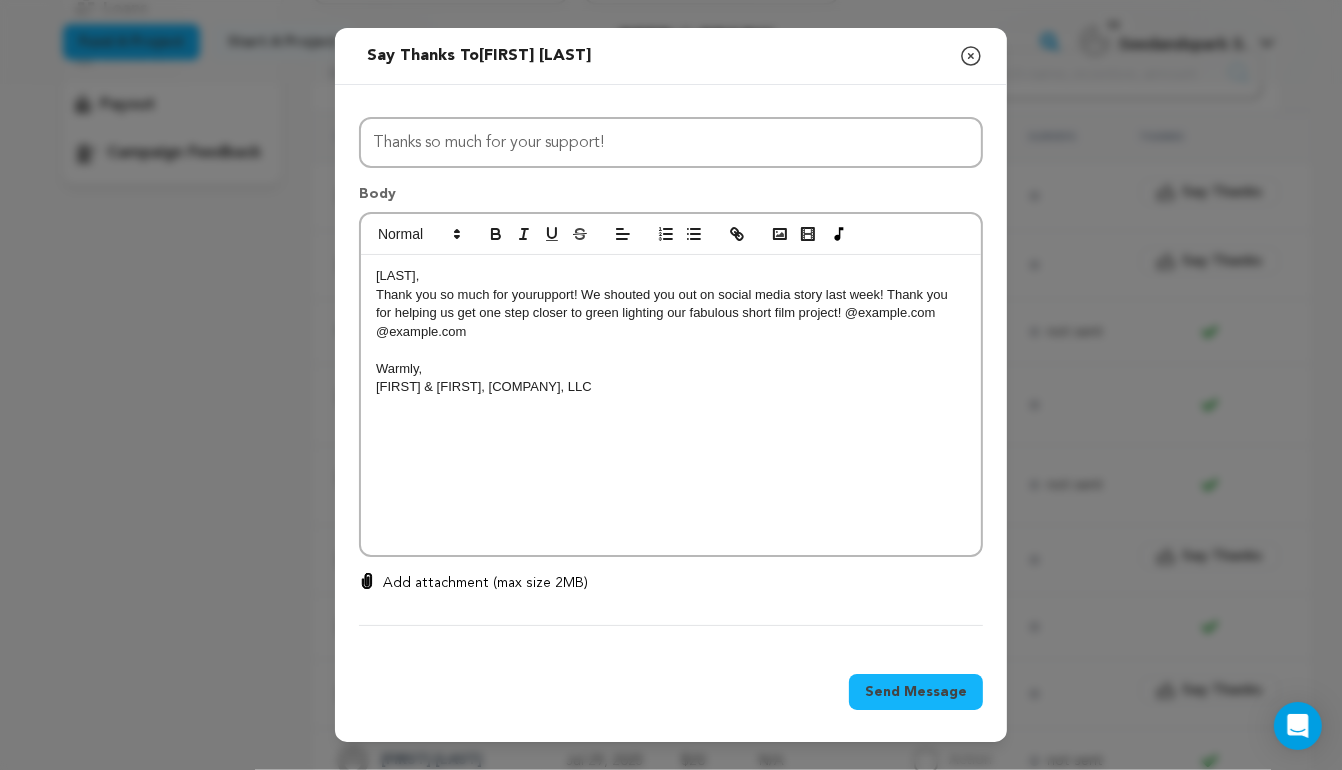 click on "[FIRST], Thank you so much for yourupport! We shouted you out on social media story last week! Thank you for helping us get one step closer to green lighting our fabulous short film project! @theotherwomenfilm @soleilrougeprod Warmly, [FIRST] & [FIRST], Soleil Rouge Productions, LLC" at bounding box center [671, 405] 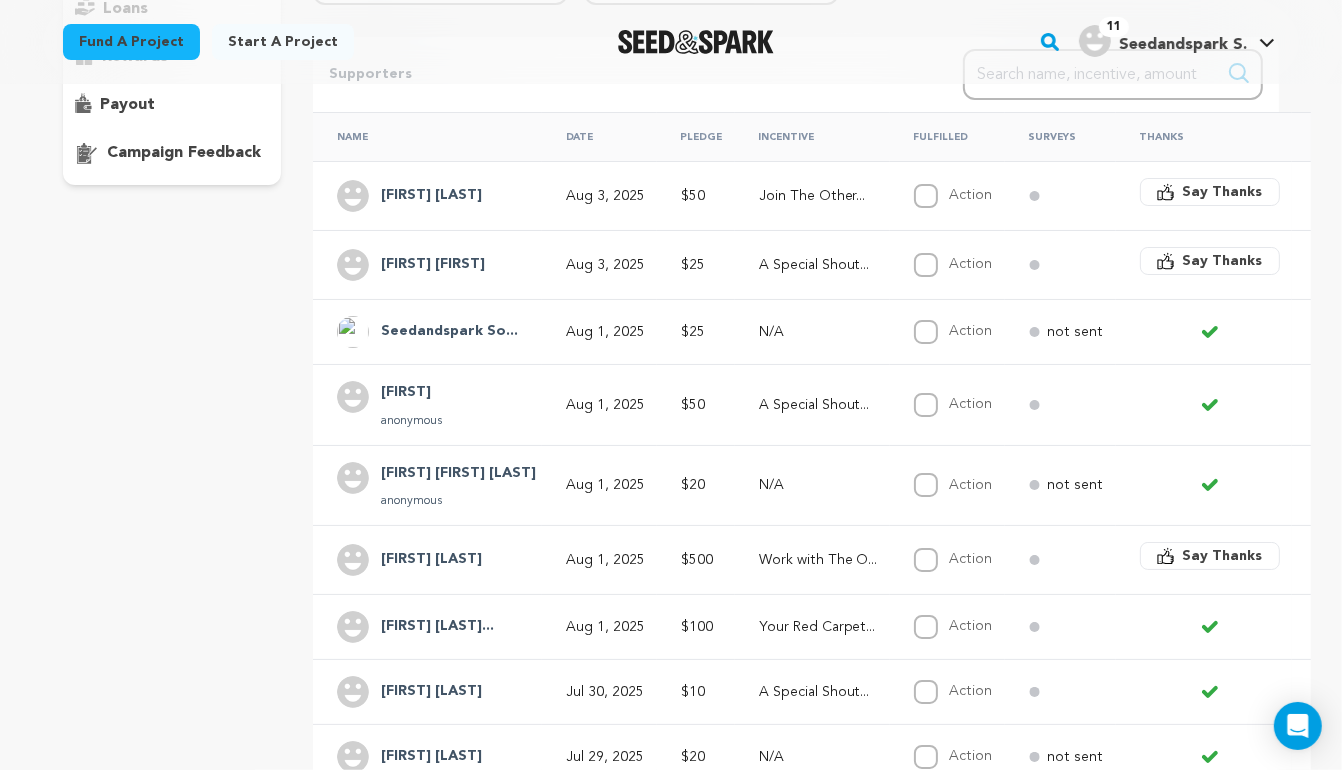 click on "Say Thanks" at bounding box center [1223, 261] 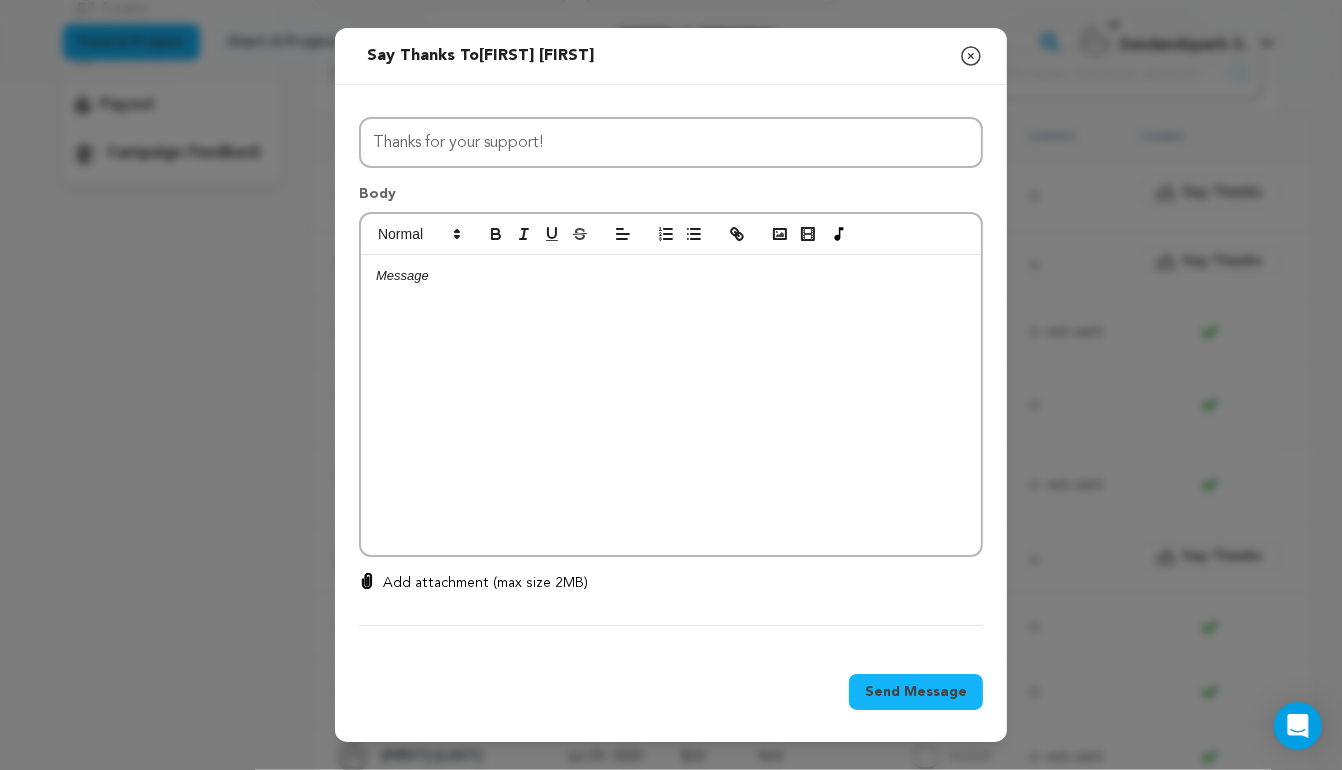 click at bounding box center [671, 405] 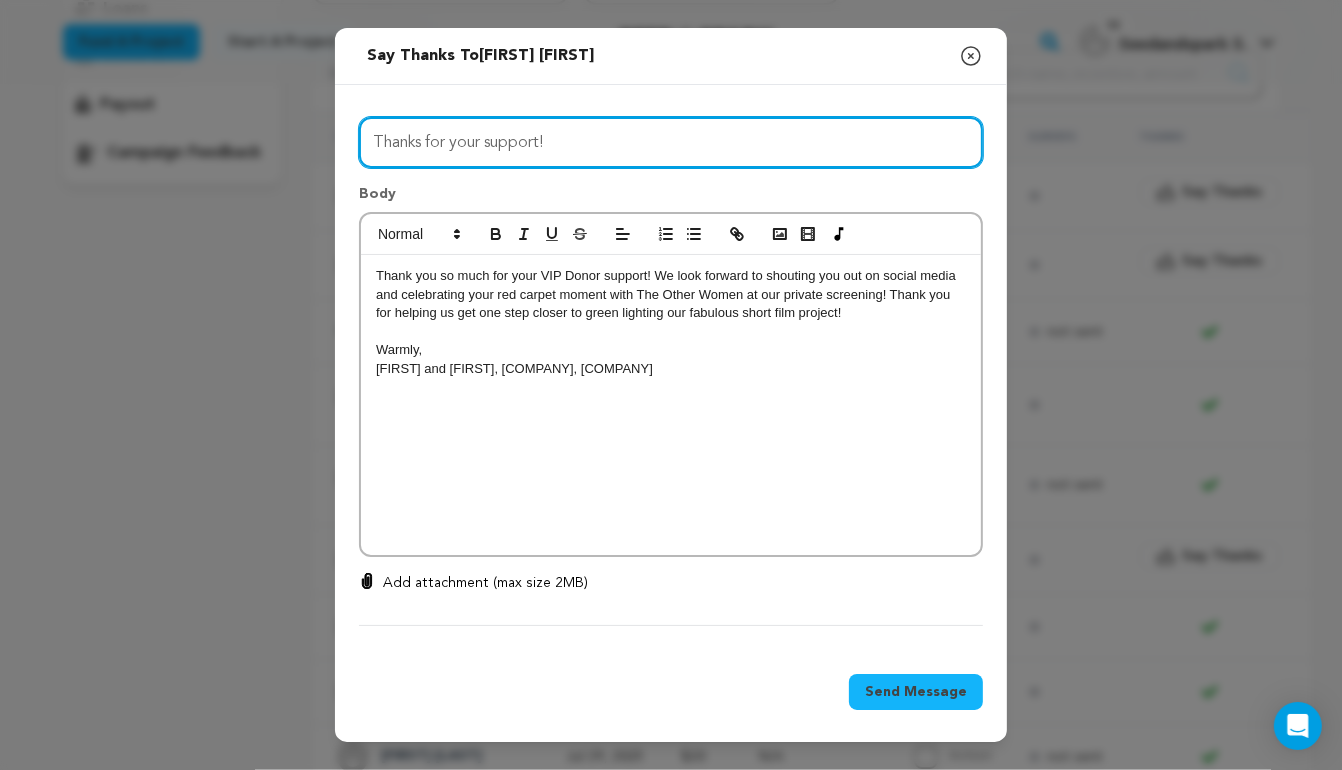 click on "Thanks for your support!" at bounding box center (671, 142) 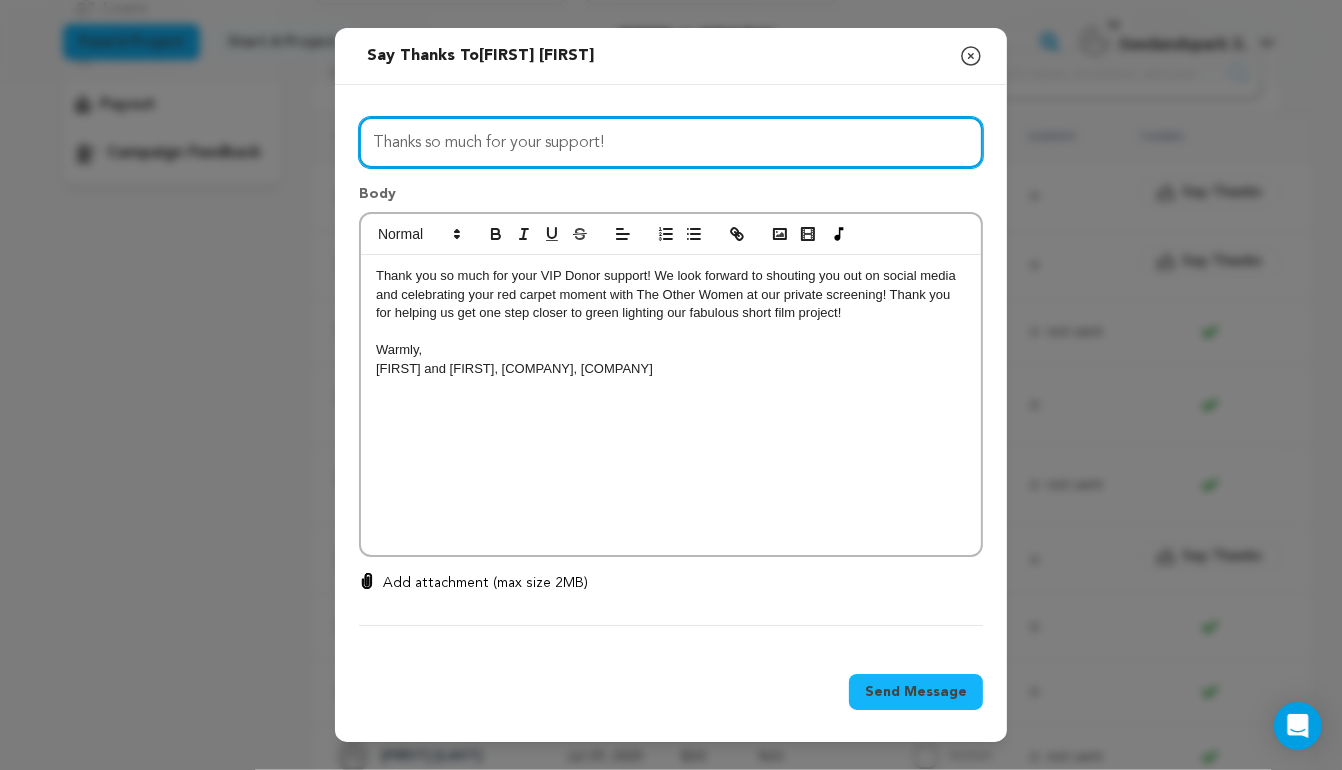 type on "Thanks so much for your support!" 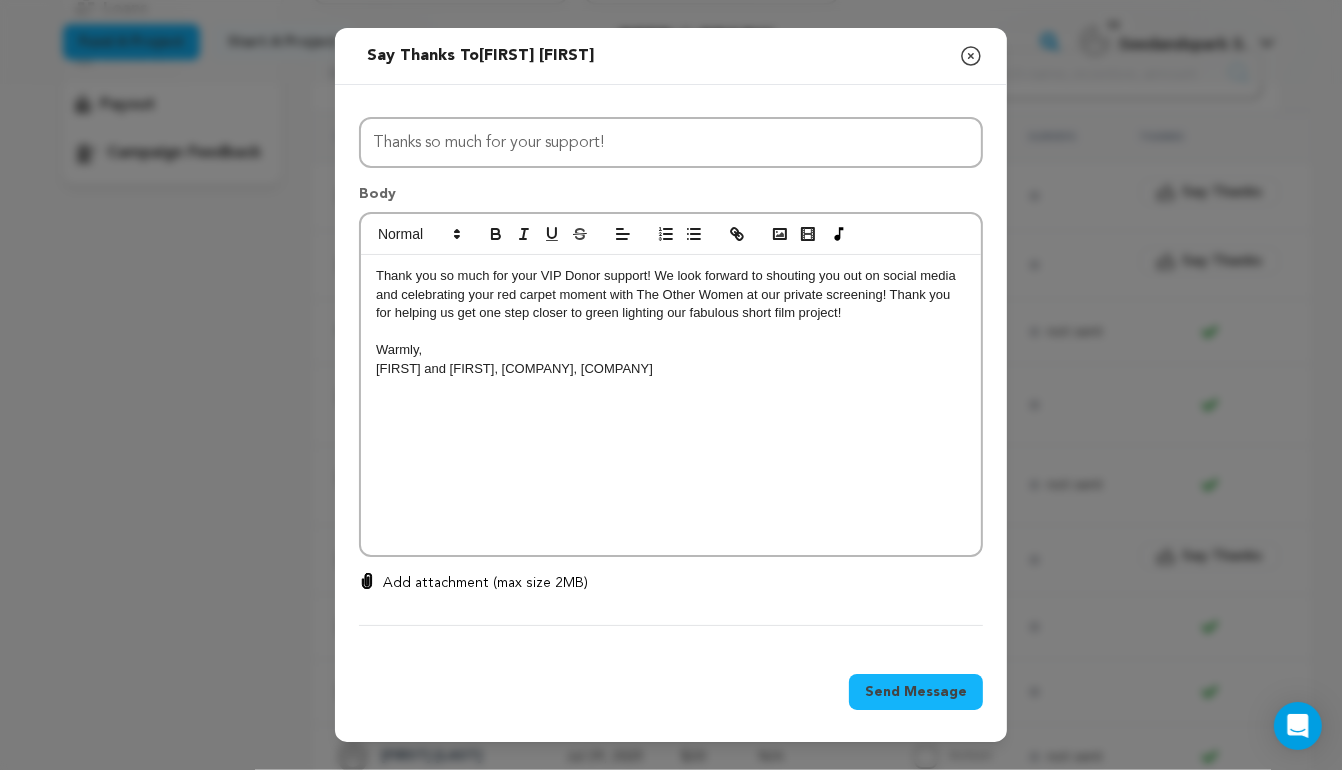 click on "Thank you so much for your VIP Donor support! We look forward to shouting you out on social media and celebrating your red carpet moment with The Other Women at our private screening! Thank you for helping us get one step closer to green lighting our fabulous short film project!" at bounding box center (671, 294) 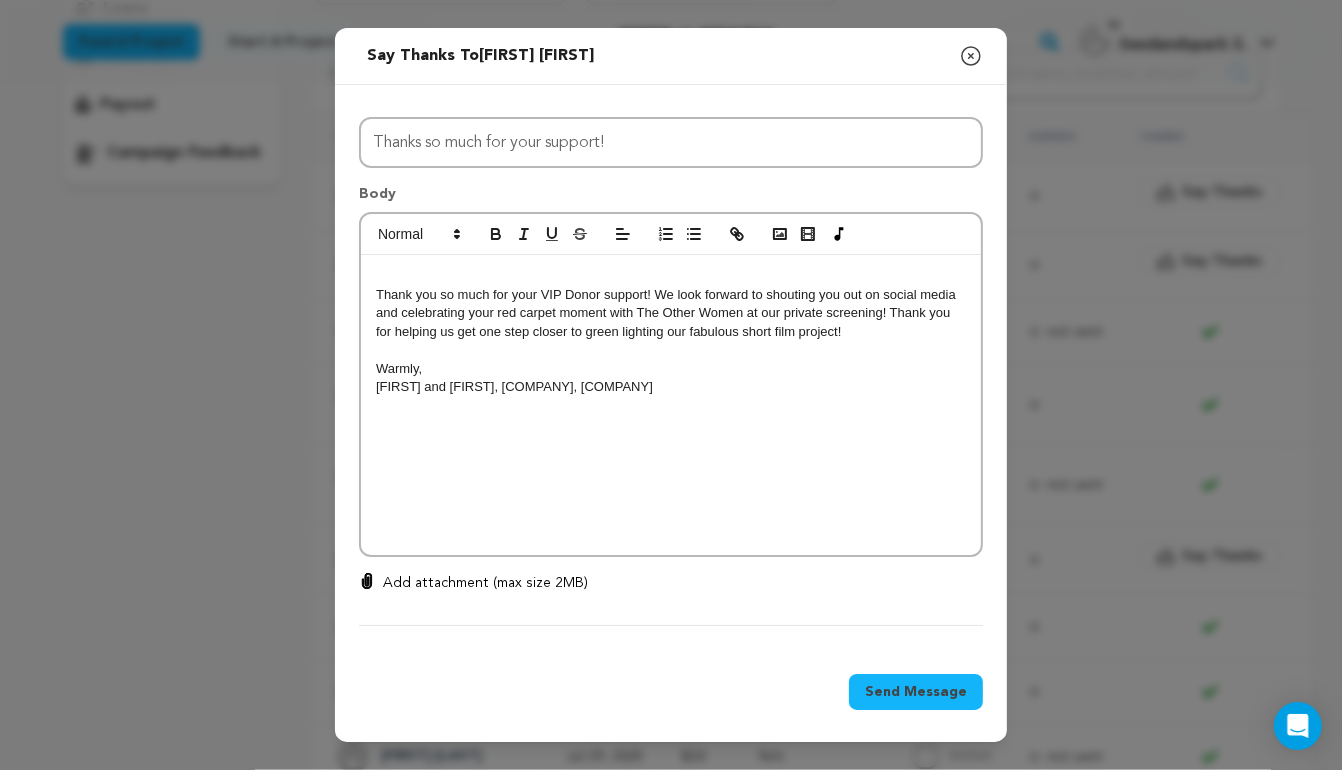 type 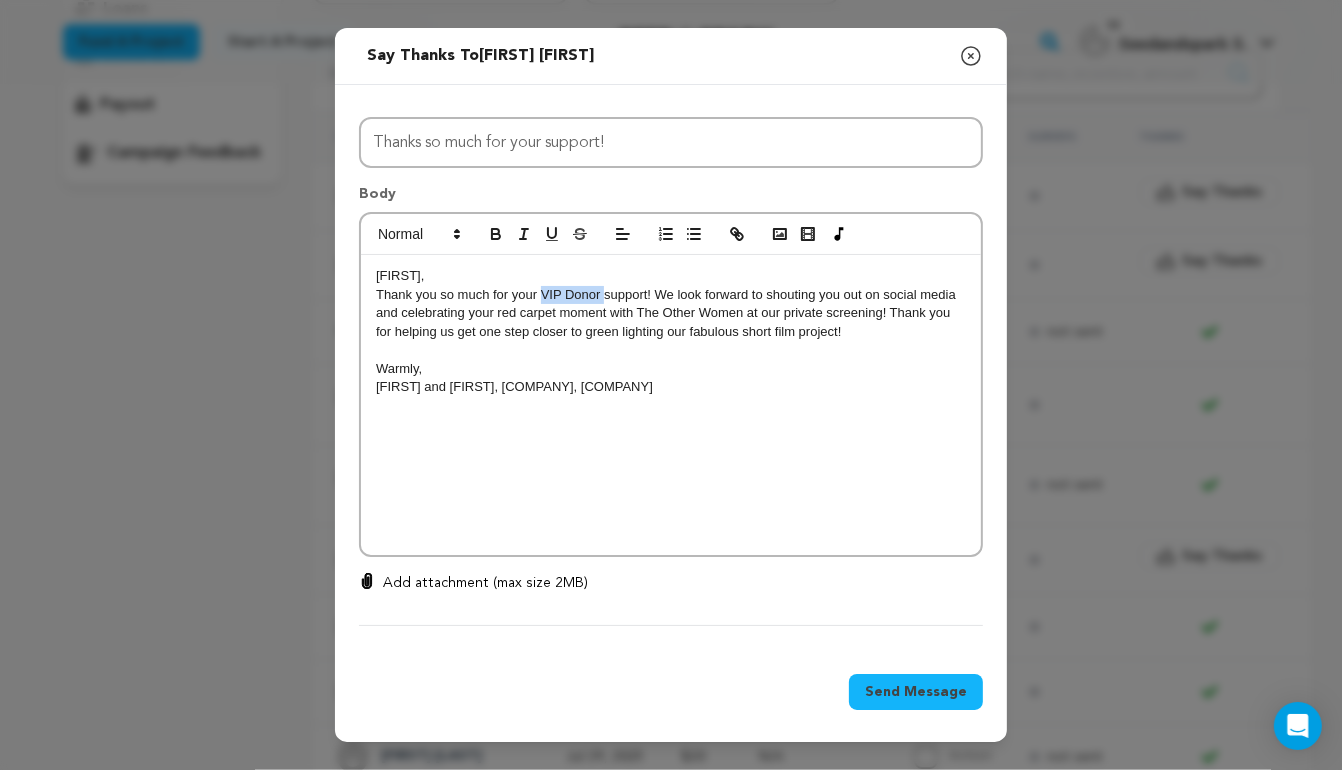 drag, startPoint x: 542, startPoint y: 295, endPoint x: 605, endPoint y: 297, distance: 63.03174 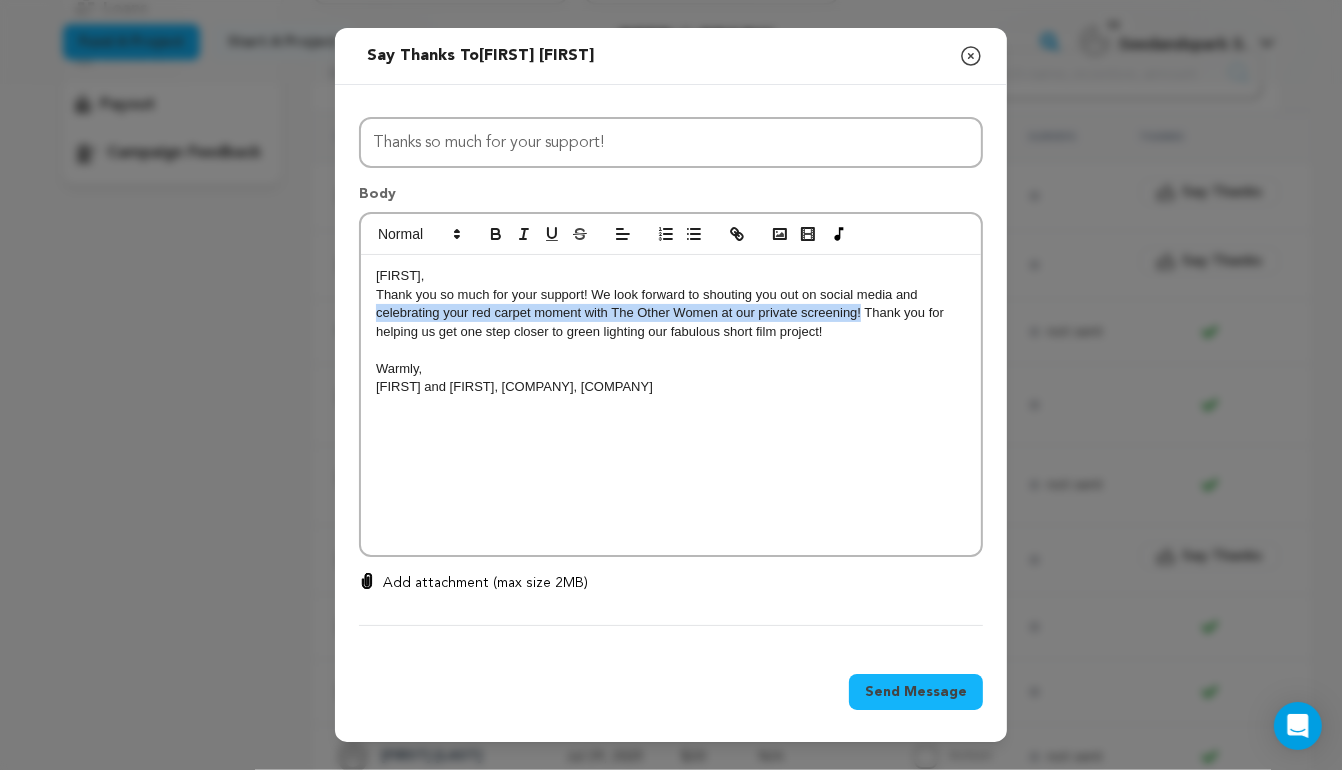 drag, startPoint x: 860, startPoint y: 315, endPoint x: 339, endPoint y: 309, distance: 521.03455 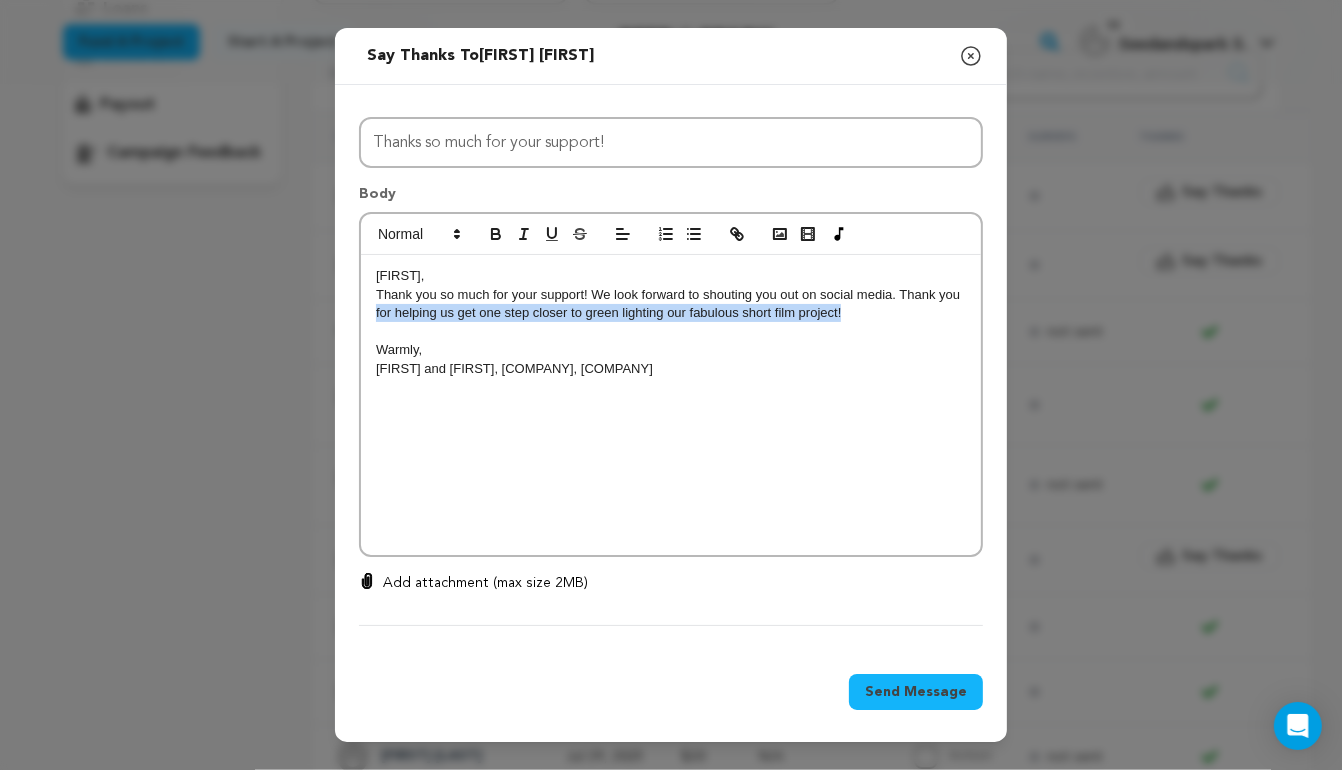 drag, startPoint x: 852, startPoint y: 318, endPoint x: 360, endPoint y: 315, distance: 492.00916 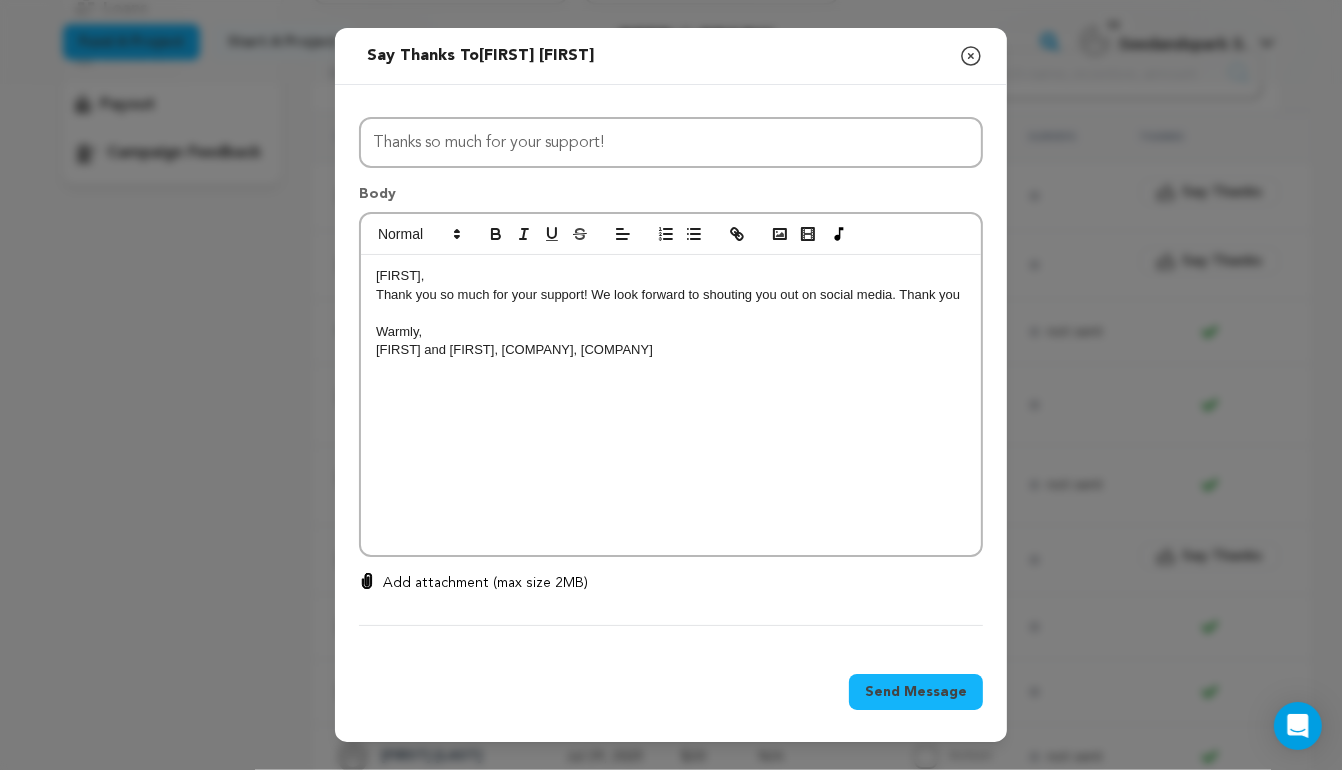 click on "Thank you so much for your support! We look forward to shouting you out on social media. Thank you" at bounding box center [671, 295] 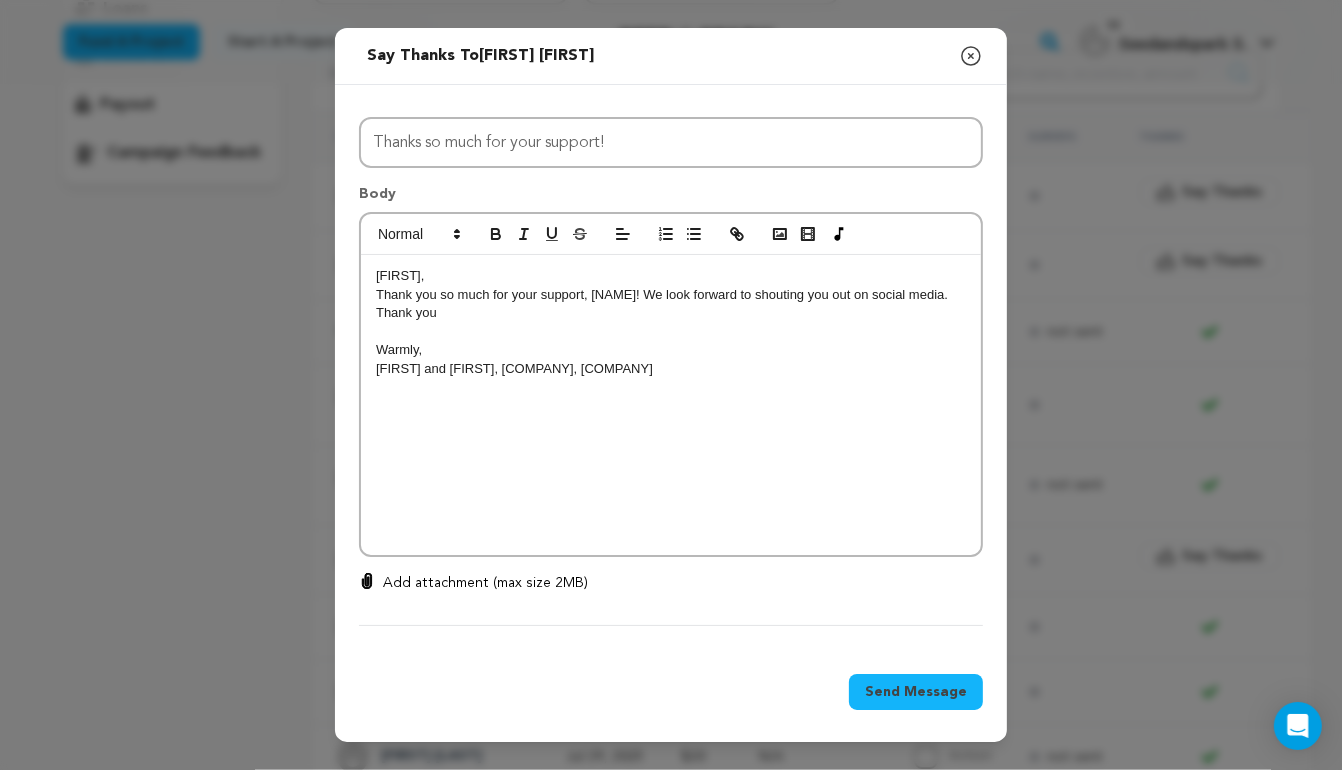 scroll, scrollTop: 0, scrollLeft: 0, axis: both 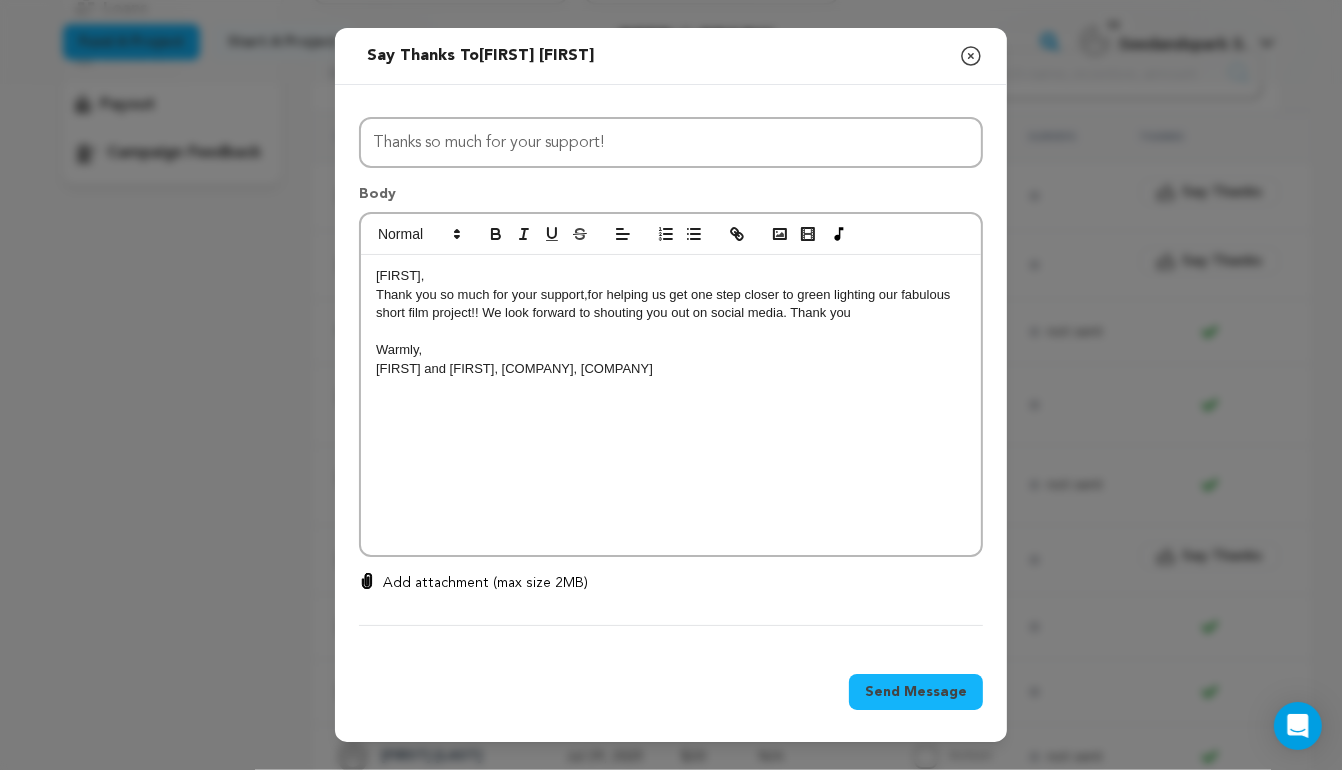 click on "for helping us get one step closer to green lighting our fabulous short film project!" at bounding box center (665, 303) 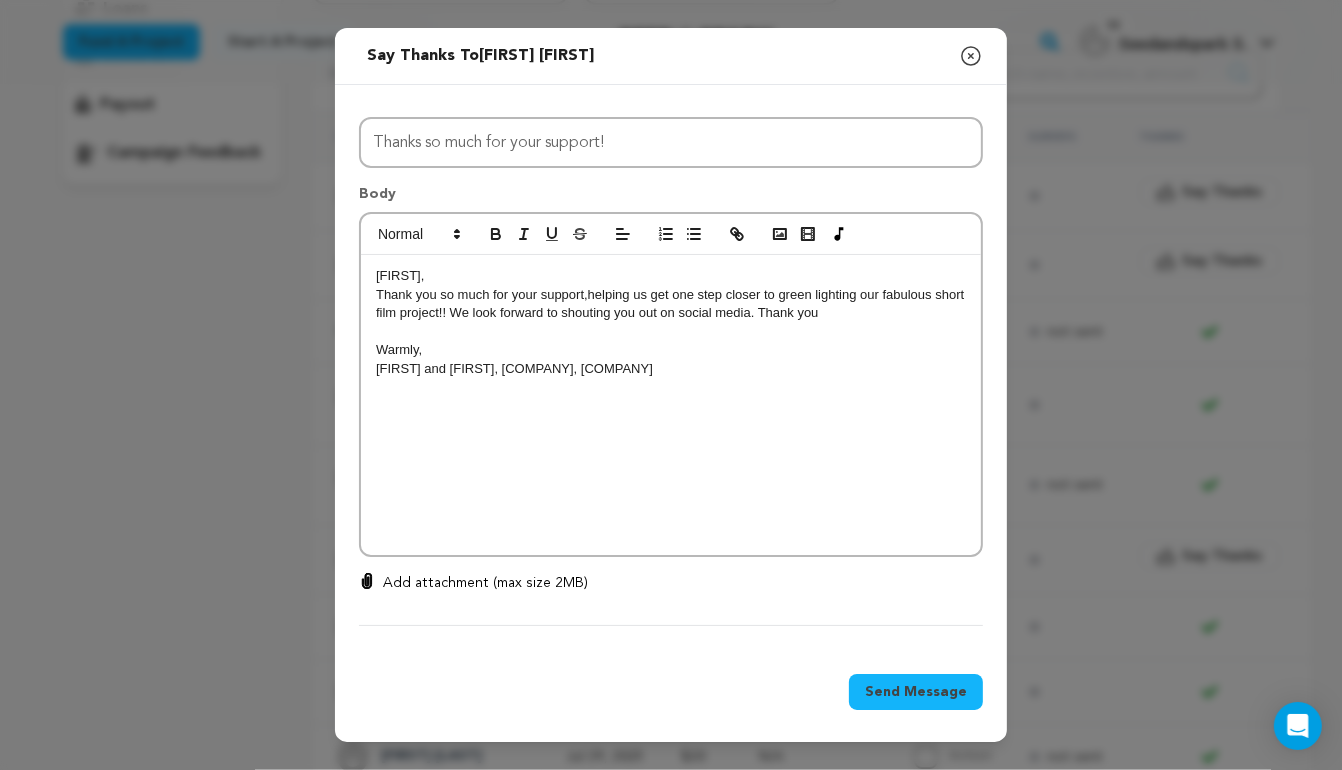 click on "Warmly," at bounding box center (671, 350) 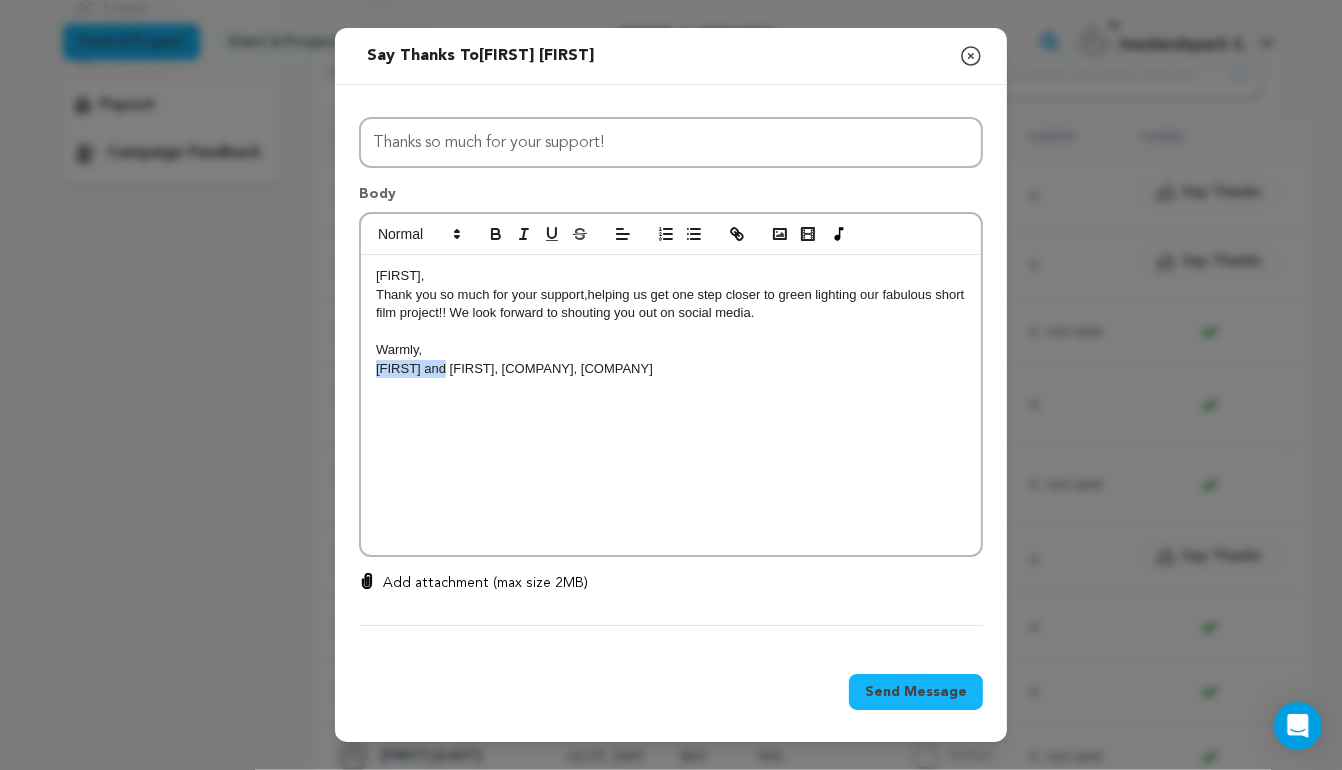 drag, startPoint x: 441, startPoint y: 369, endPoint x: 363, endPoint y: 369, distance: 78 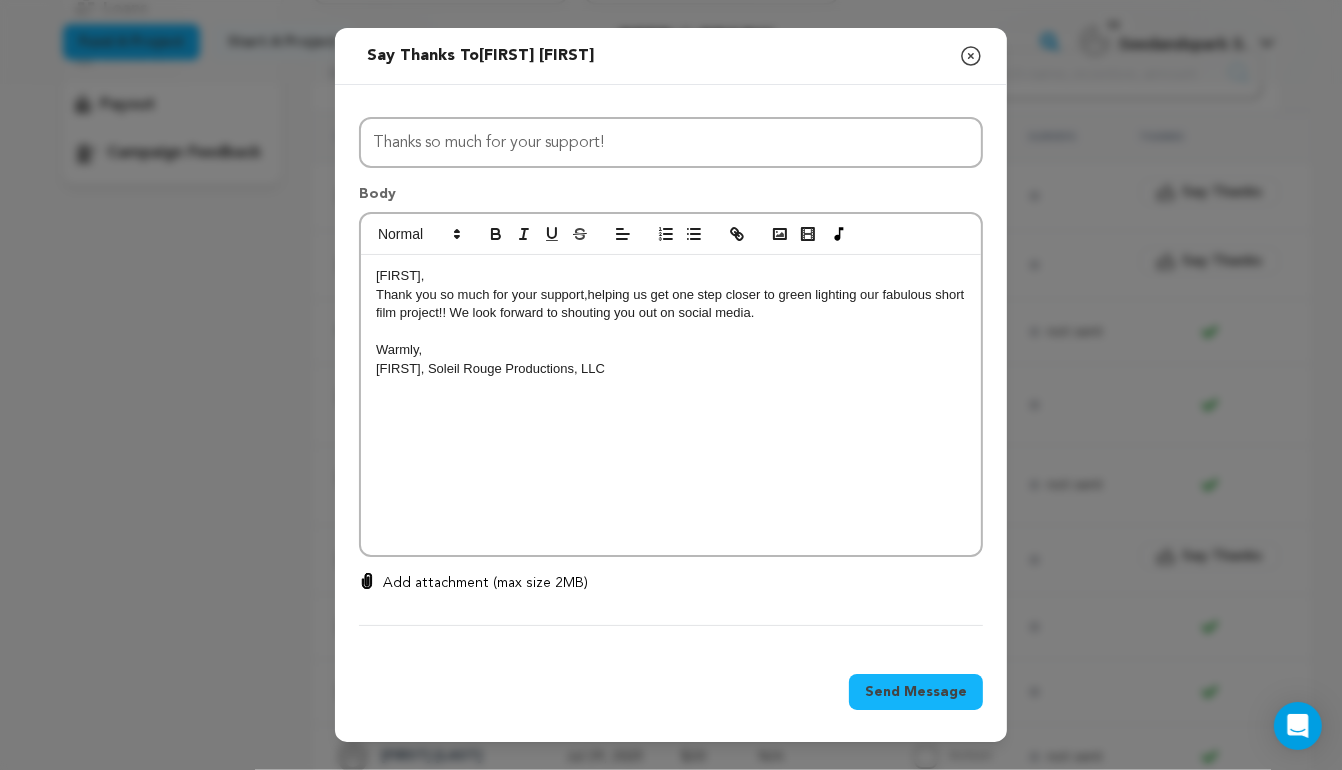 click on "[FIRST], Soleil Rouge Productions, LLC" at bounding box center (671, 369) 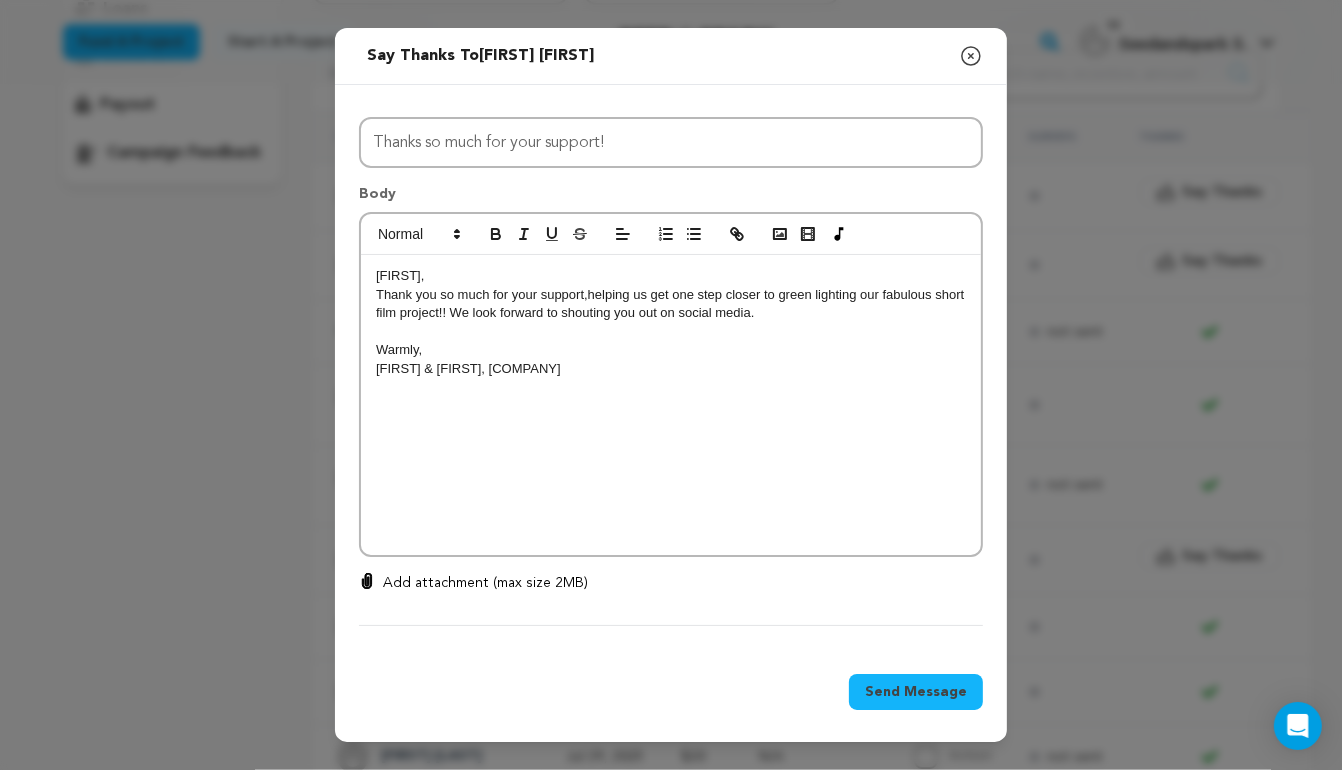 click on "[FIRST], Thank you so much for your support, helping us get one step closer to green lighting our fabulous short film project! ! We look forward to shouting you out on social media. Warmly, [LAST] & [LAST], [COMPANY]" at bounding box center [671, 405] 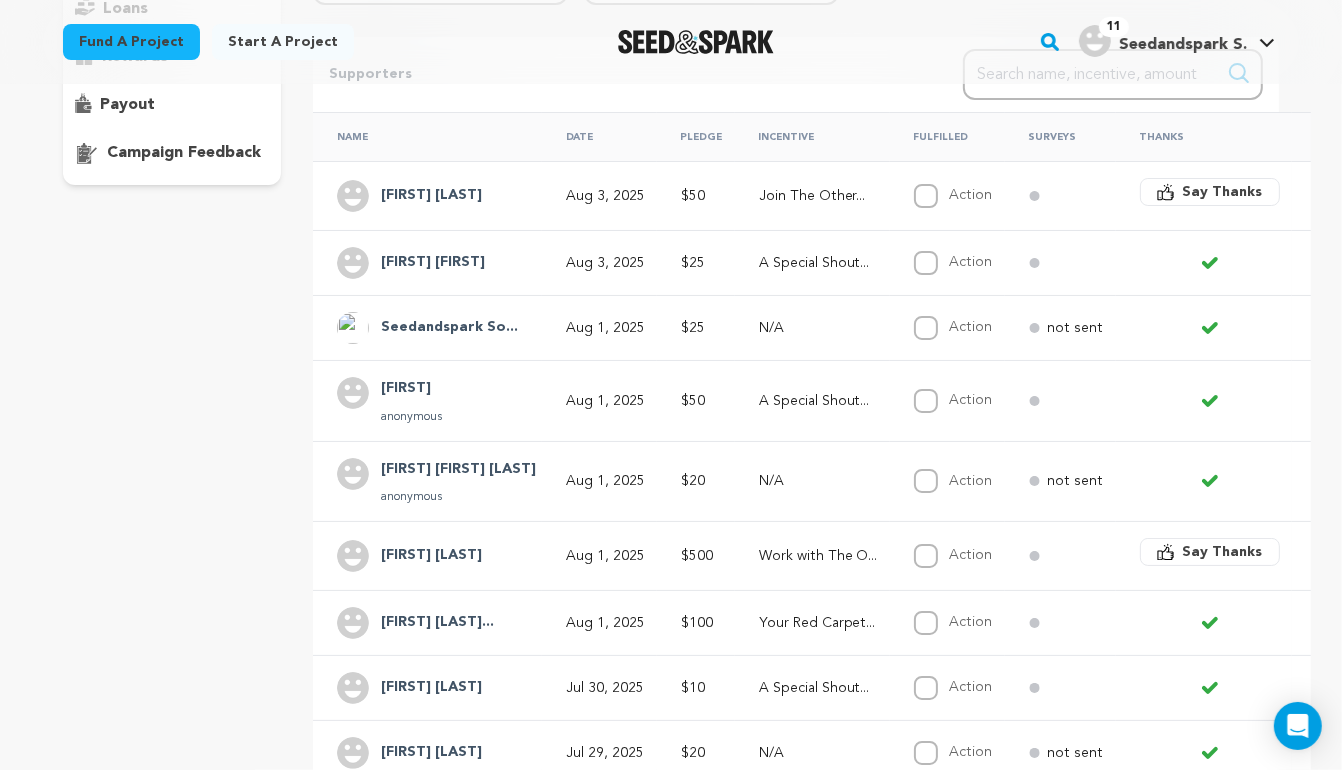 click on "Join The Other..." at bounding box center (818, 196) 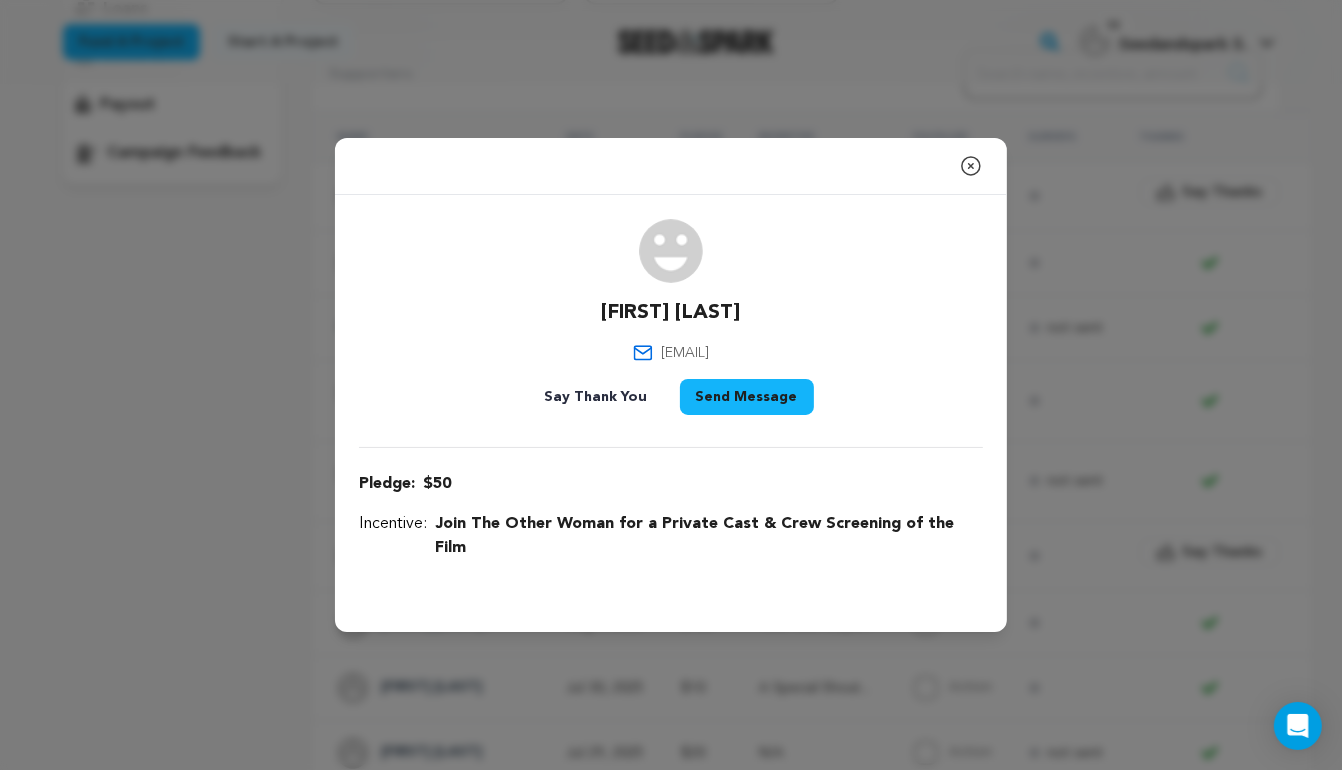 click 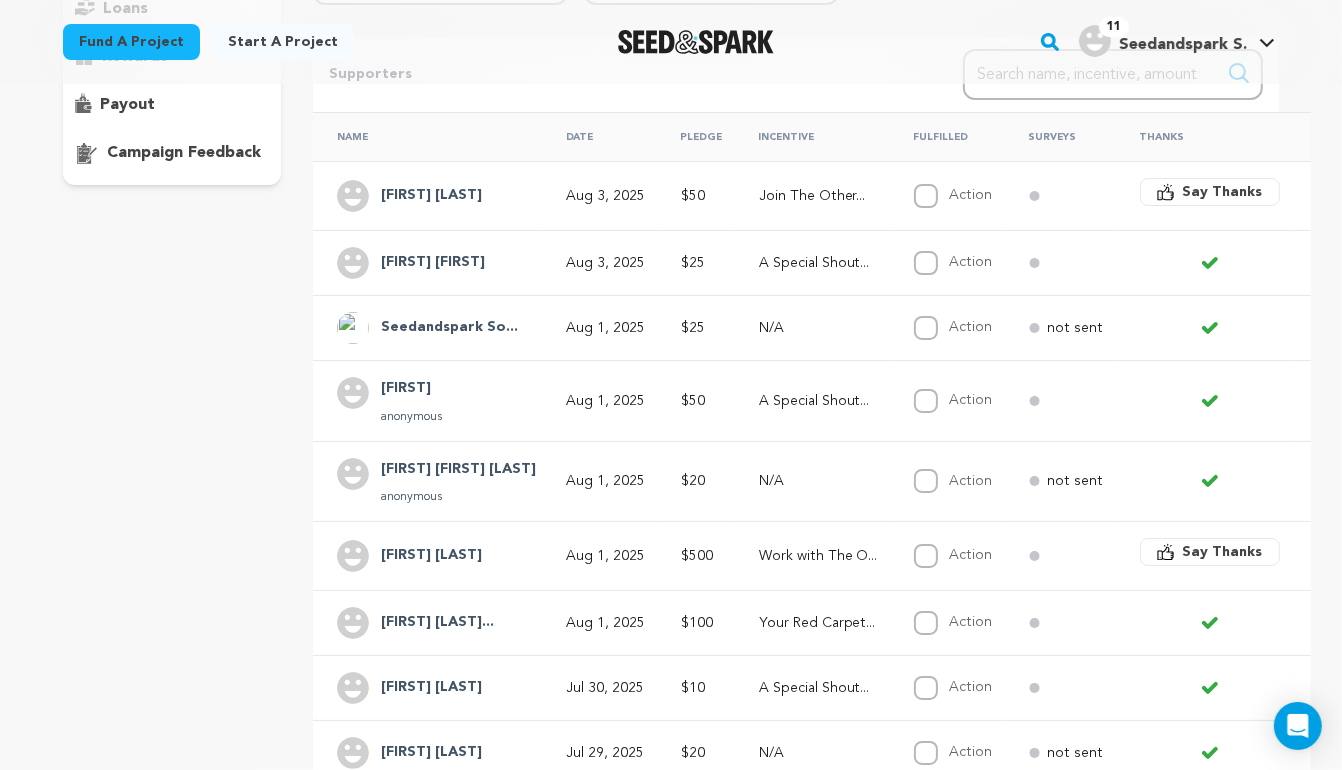 click on "Say Thanks" at bounding box center [1223, 192] 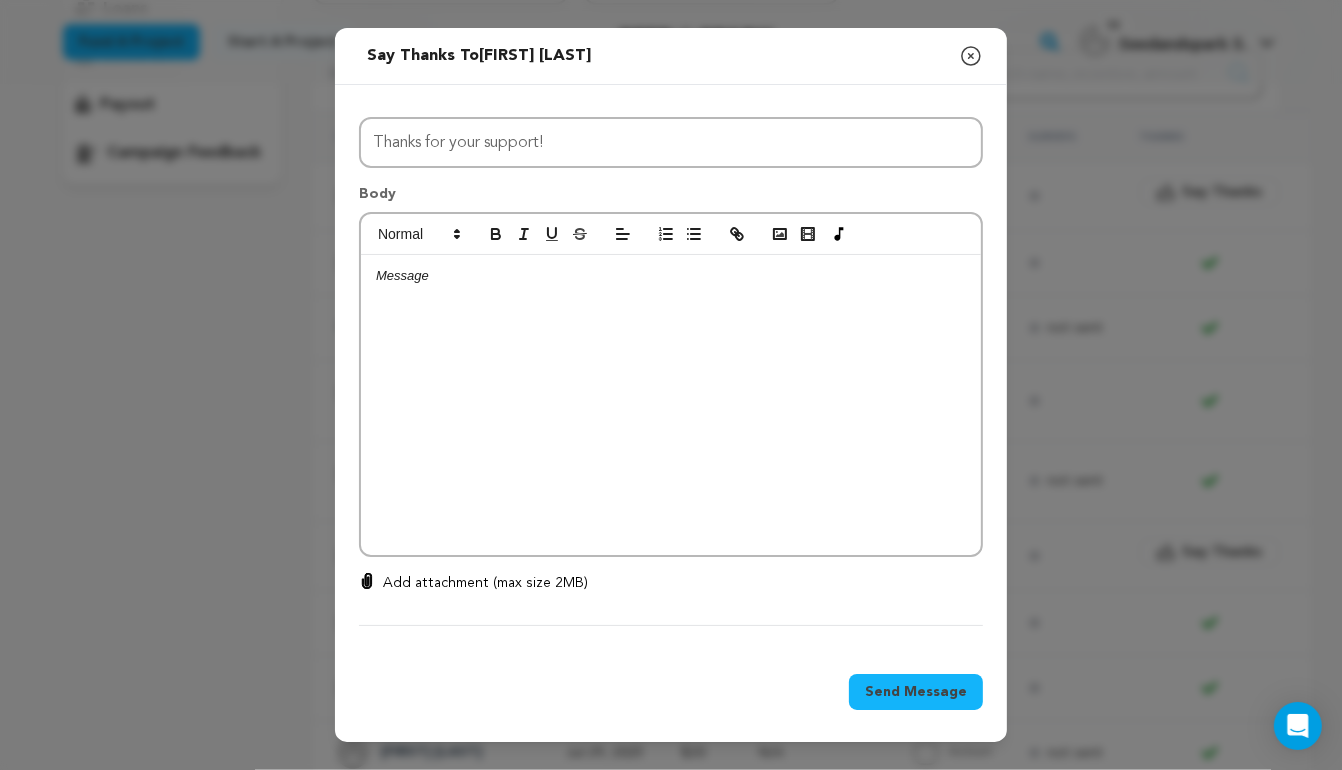 click at bounding box center [671, 405] 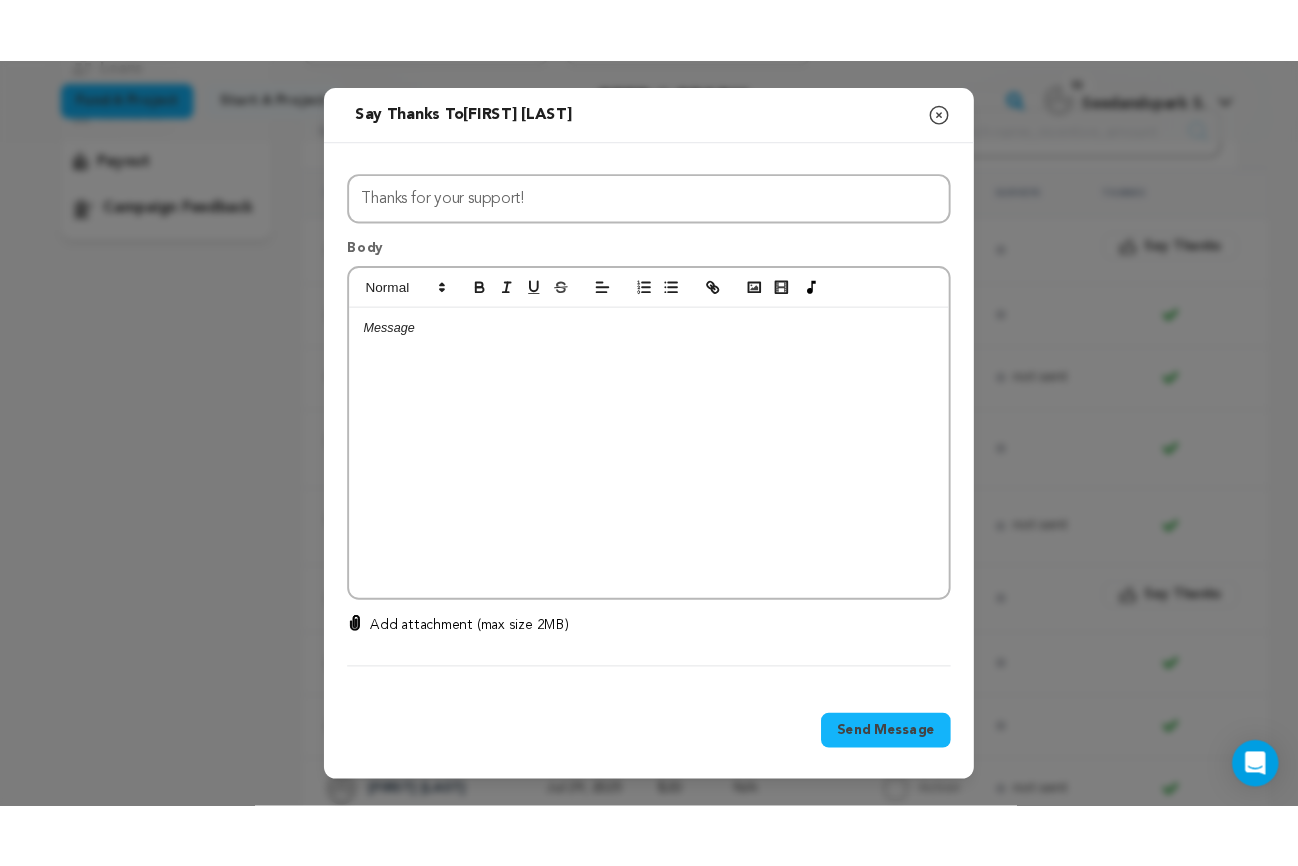 scroll, scrollTop: 0, scrollLeft: 0, axis: both 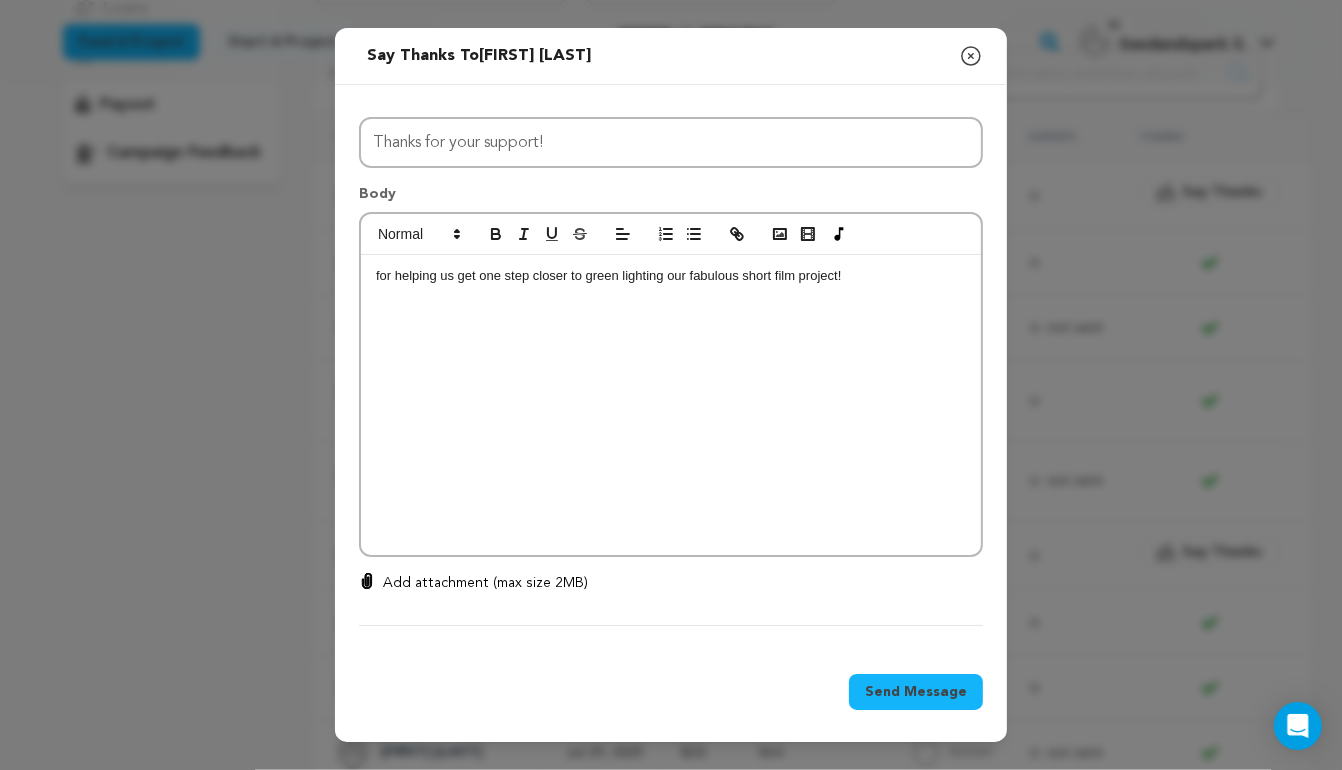 click 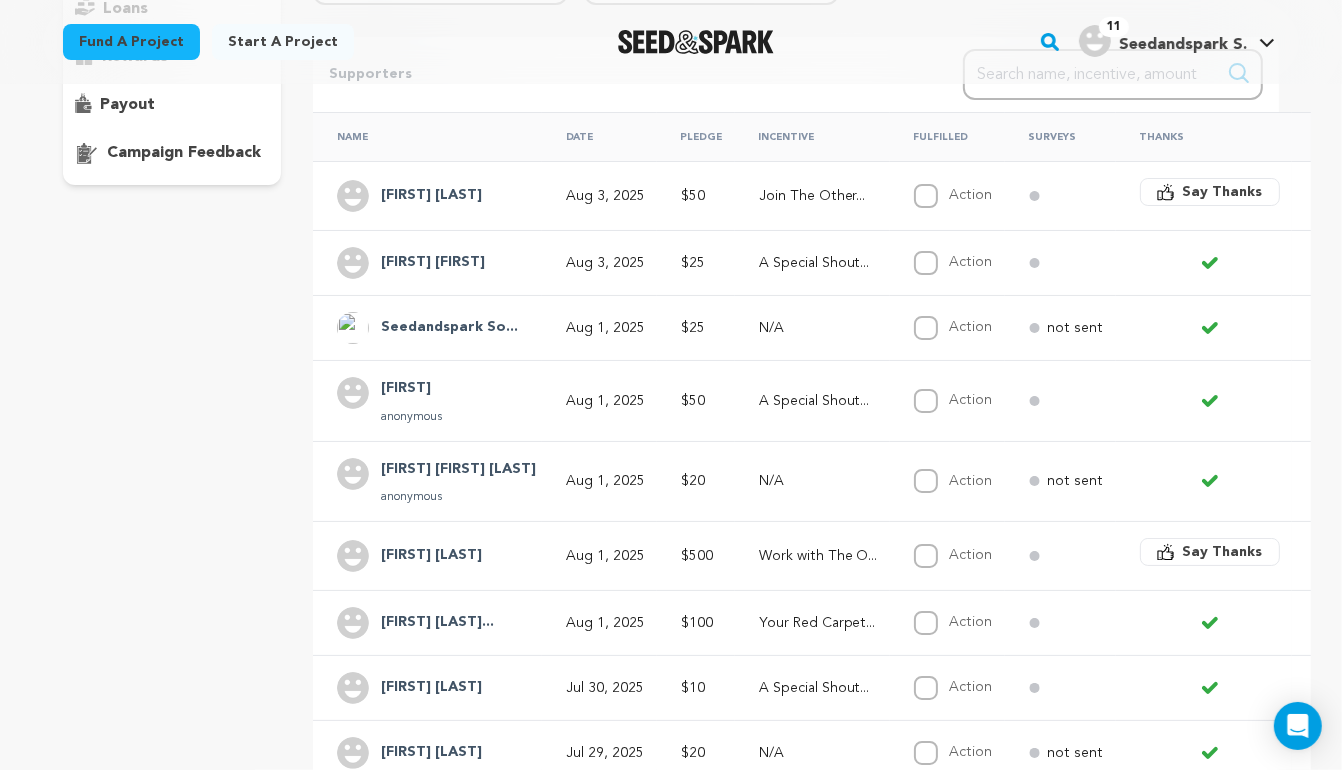 click on "$20" at bounding box center (696, 481) 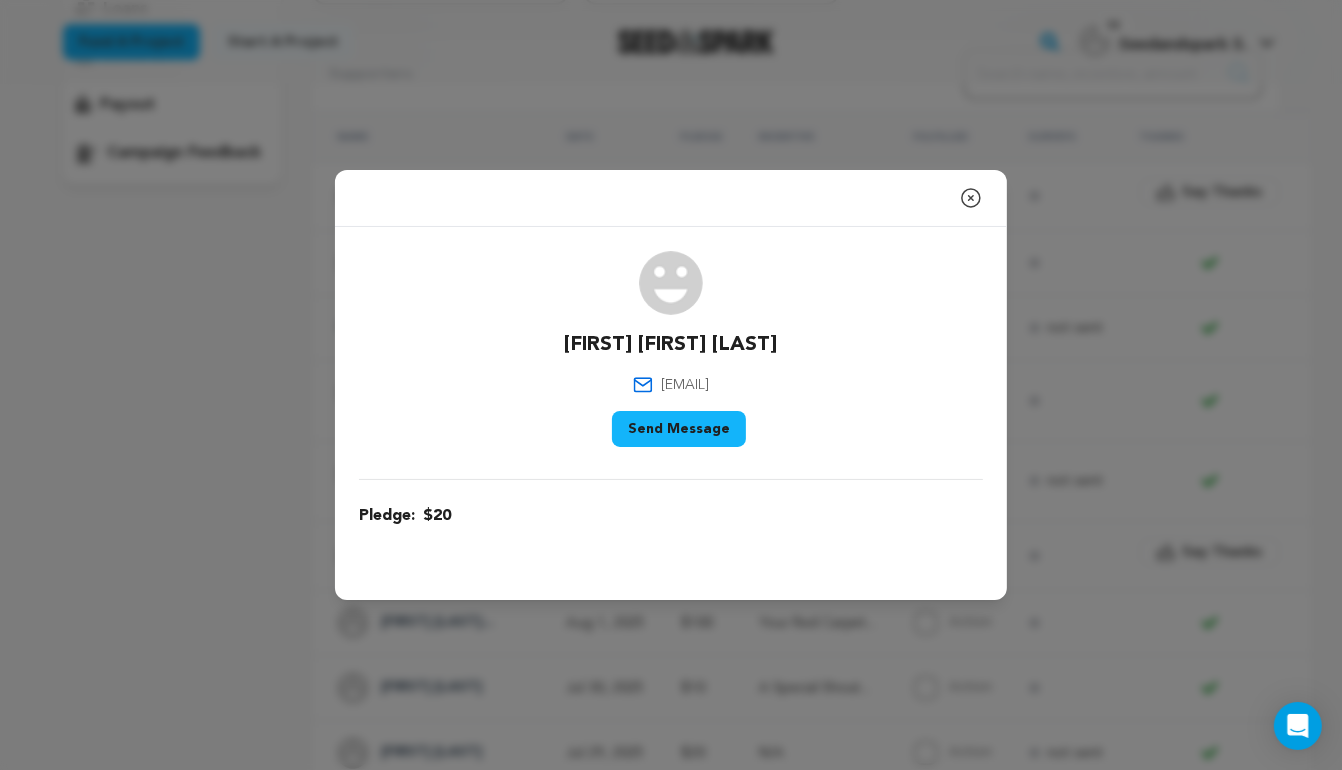 click 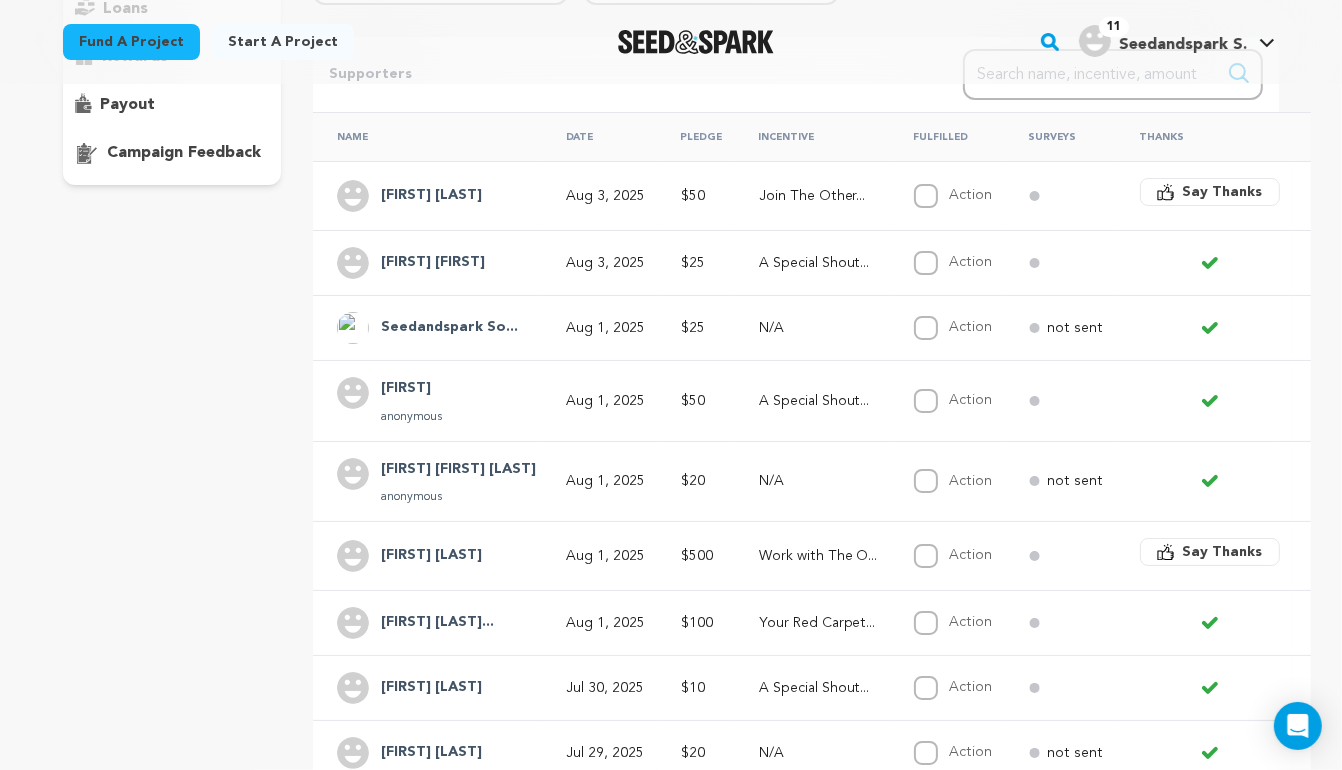 click on "Say Thanks" at bounding box center [1223, 192] 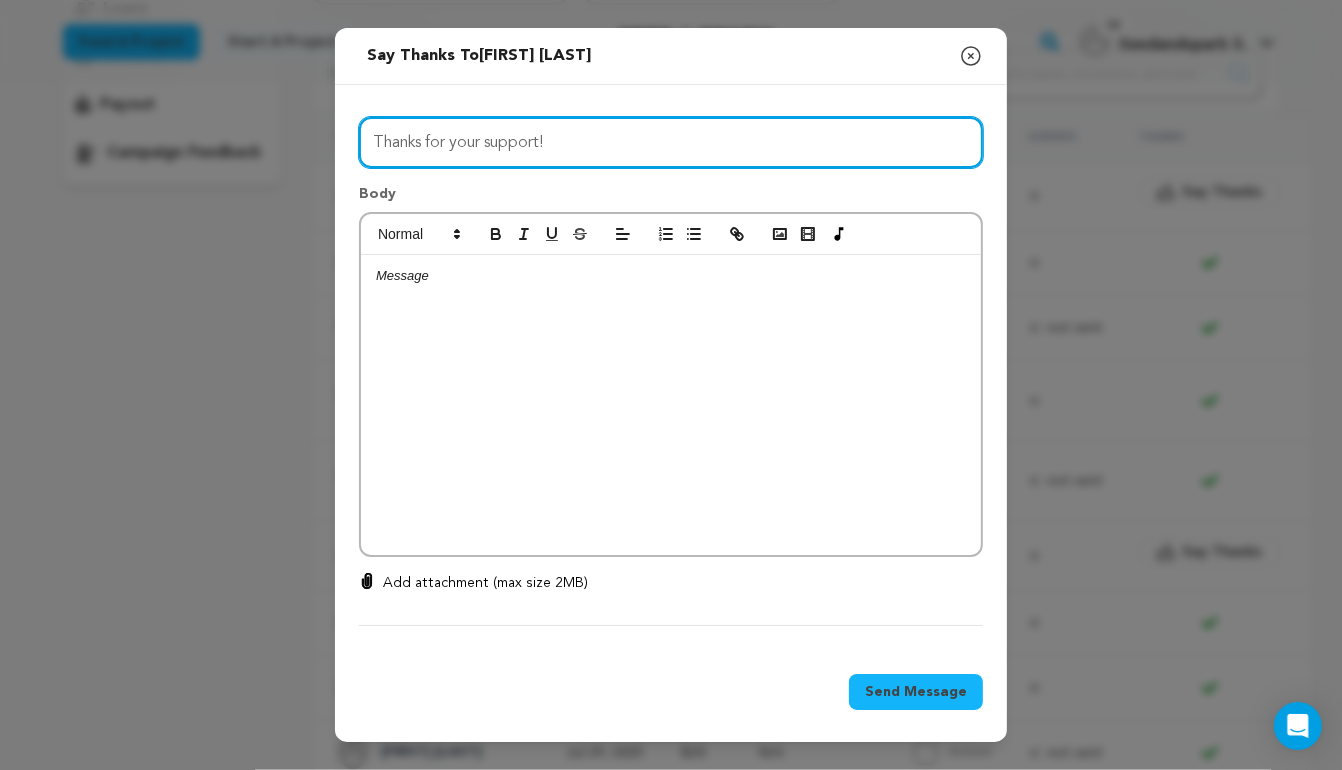 click on "Thanks for your support!" at bounding box center (671, 142) 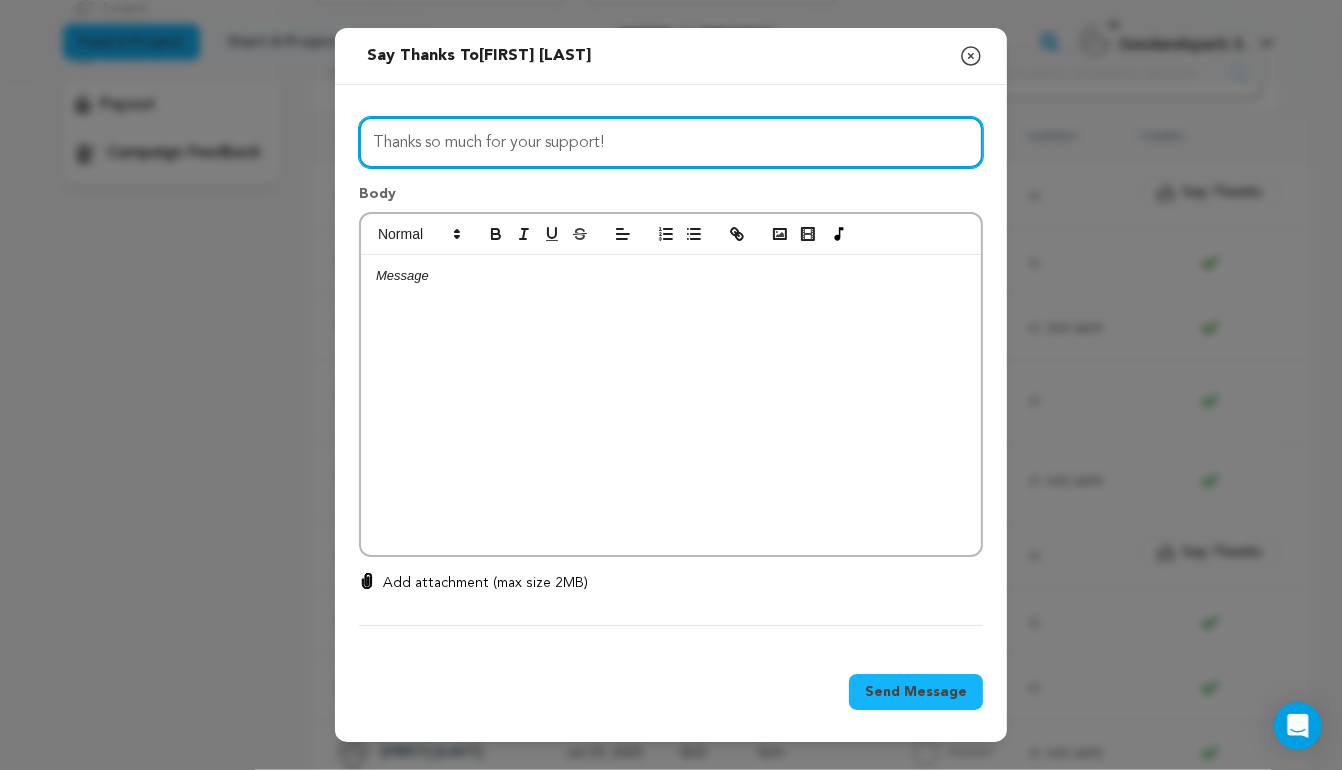 type on "Thanks so much for your support!" 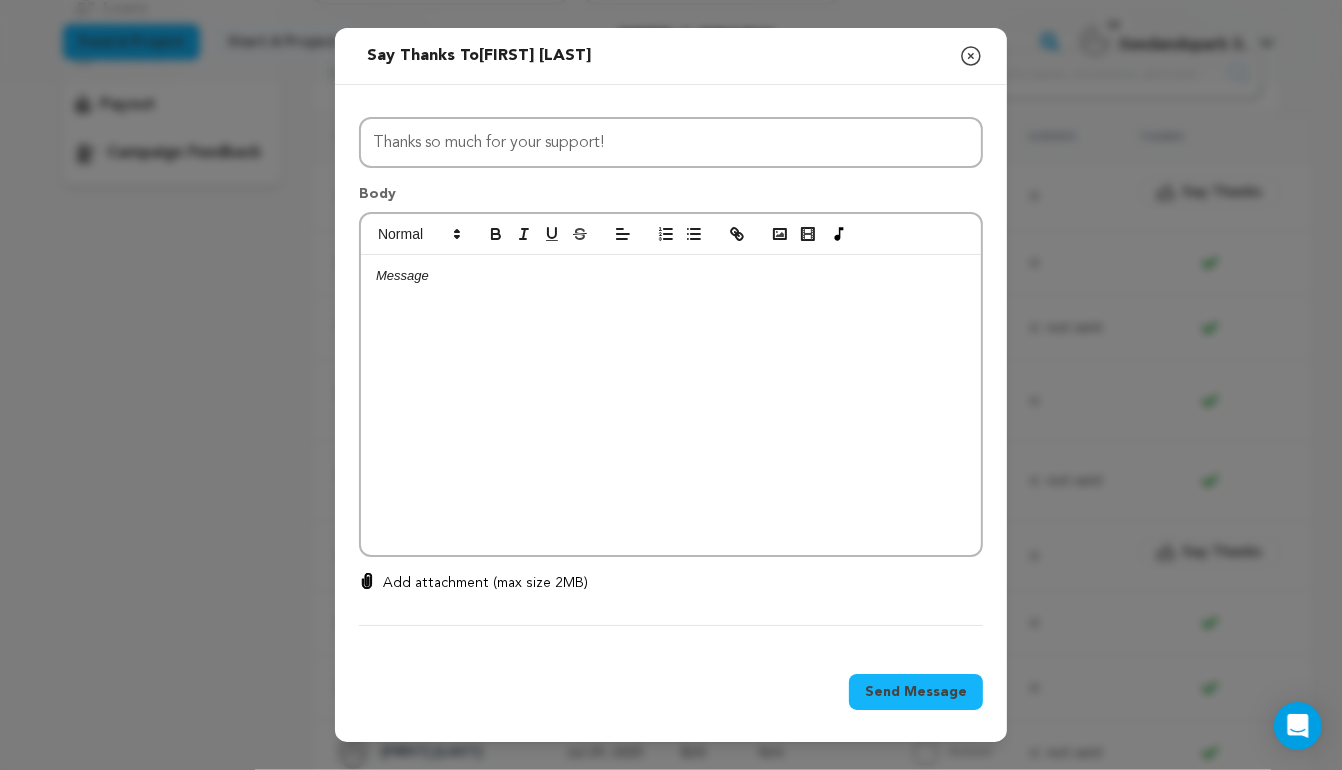 click at bounding box center (671, 405) 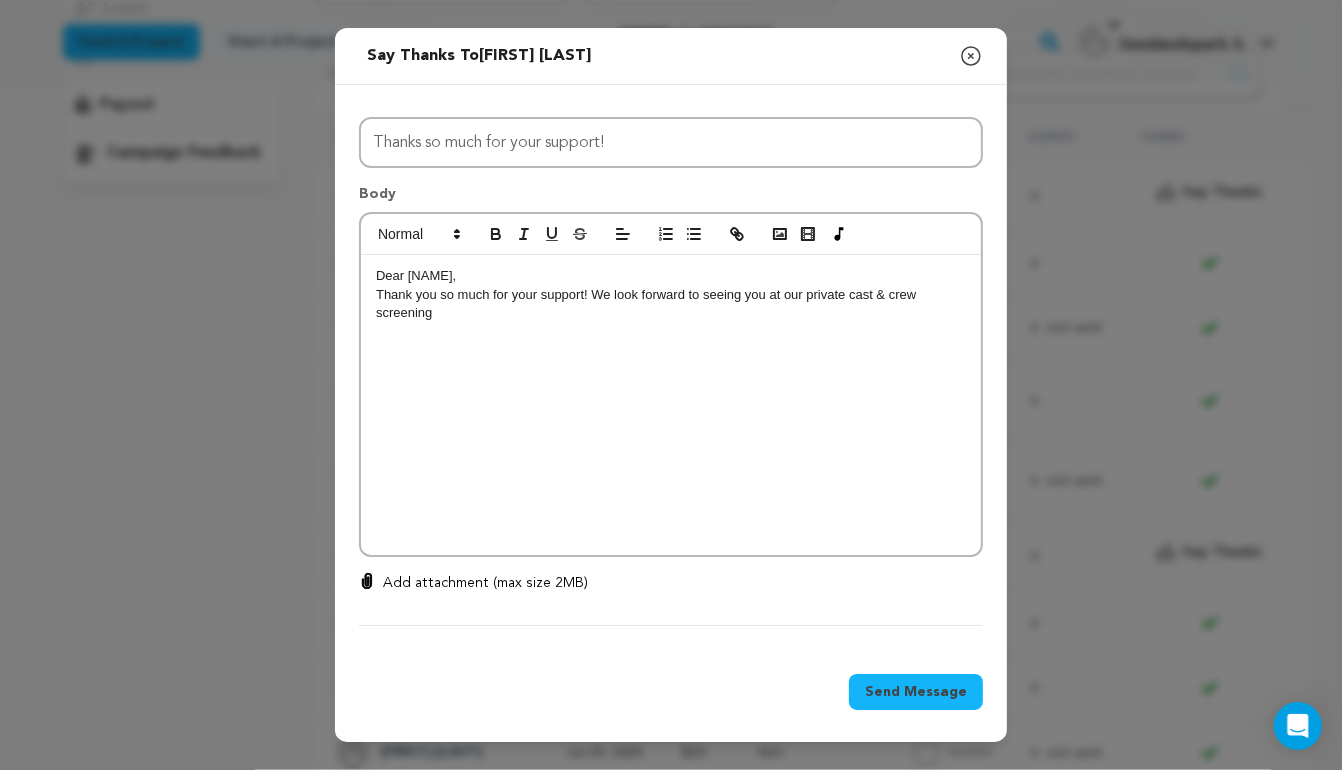click on "Thank you so much for your support! We look forward to seeing you at our private cast & crew screening" at bounding box center [671, 304] 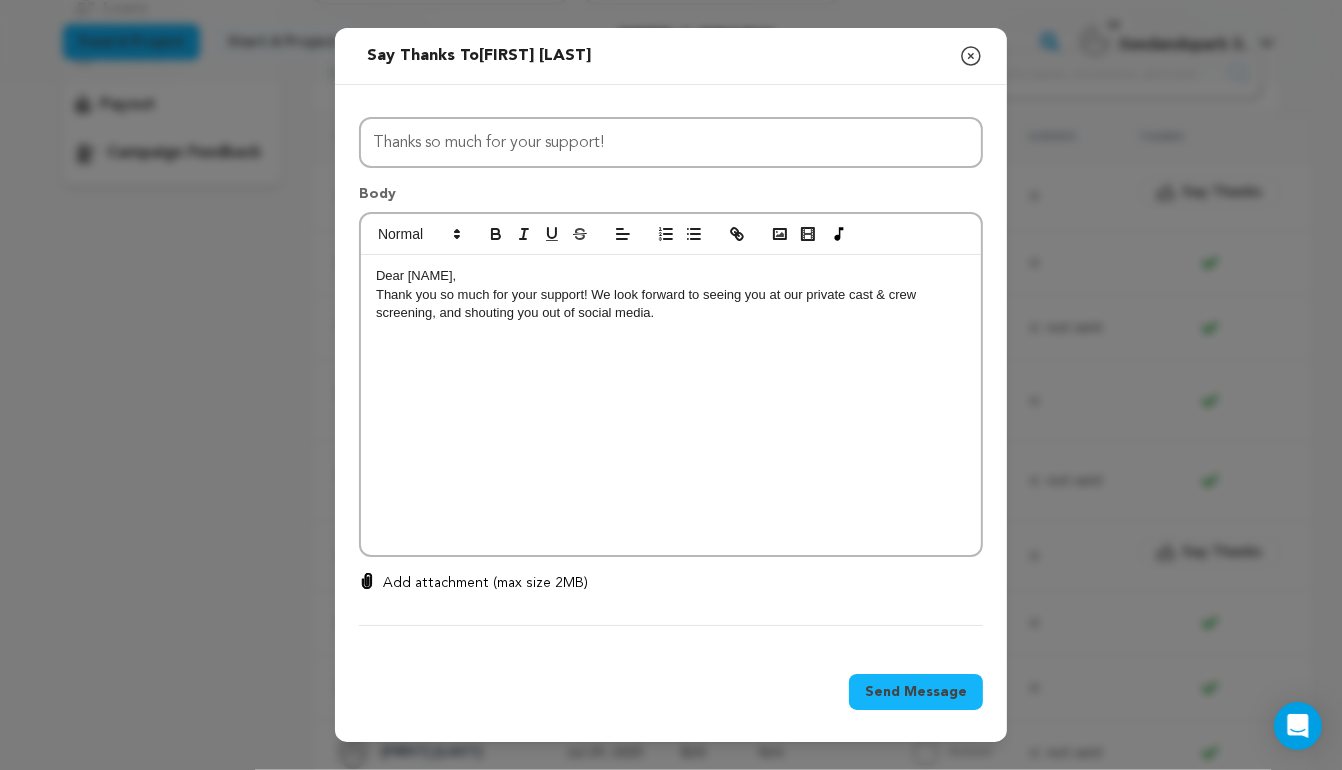 click on "Thank you so much for your support! We look forward to seeing you at our private cast & crew screening, and shouting you out of social media." at bounding box center (671, 304) 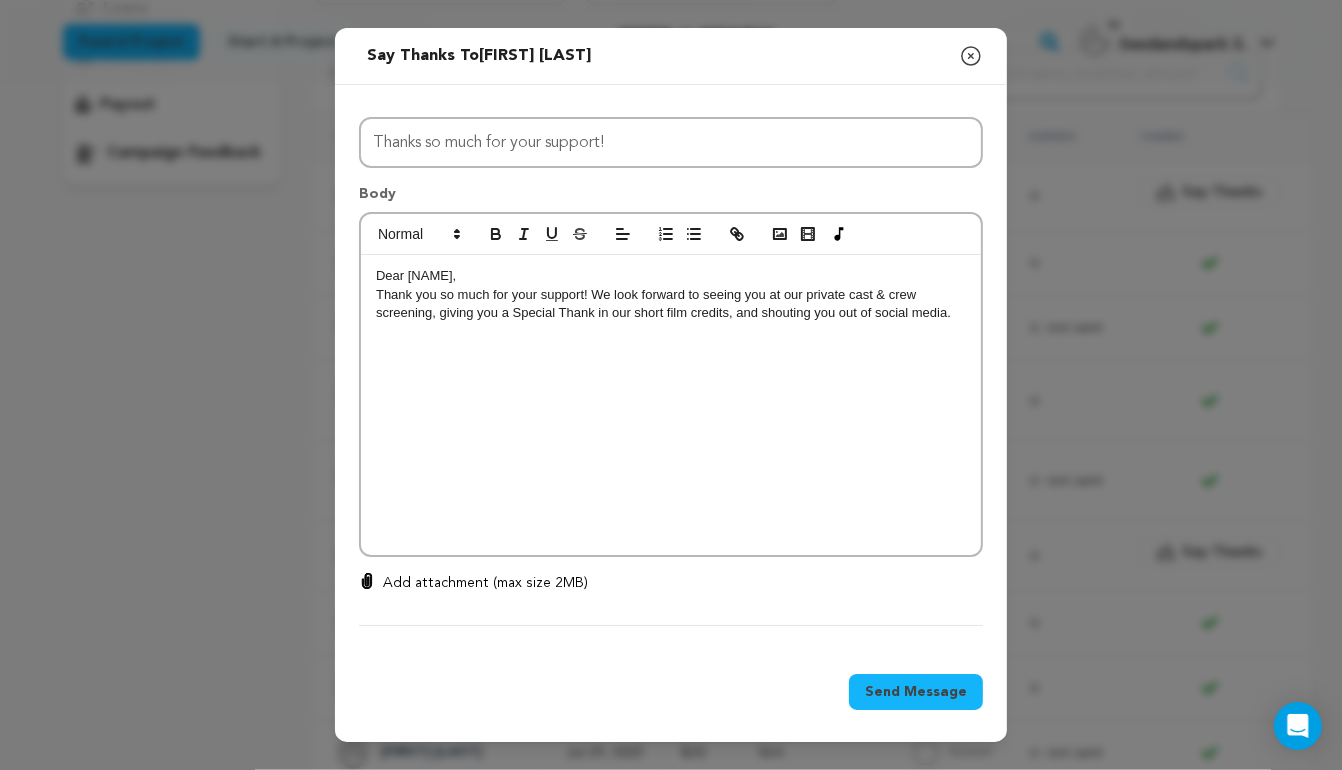 click on "Thank you so much for your support! We look forward to seeing you at our private cast & crew screening, giving you a Special Thank in our short film credits, and shouting you out of social media." at bounding box center (671, 304) 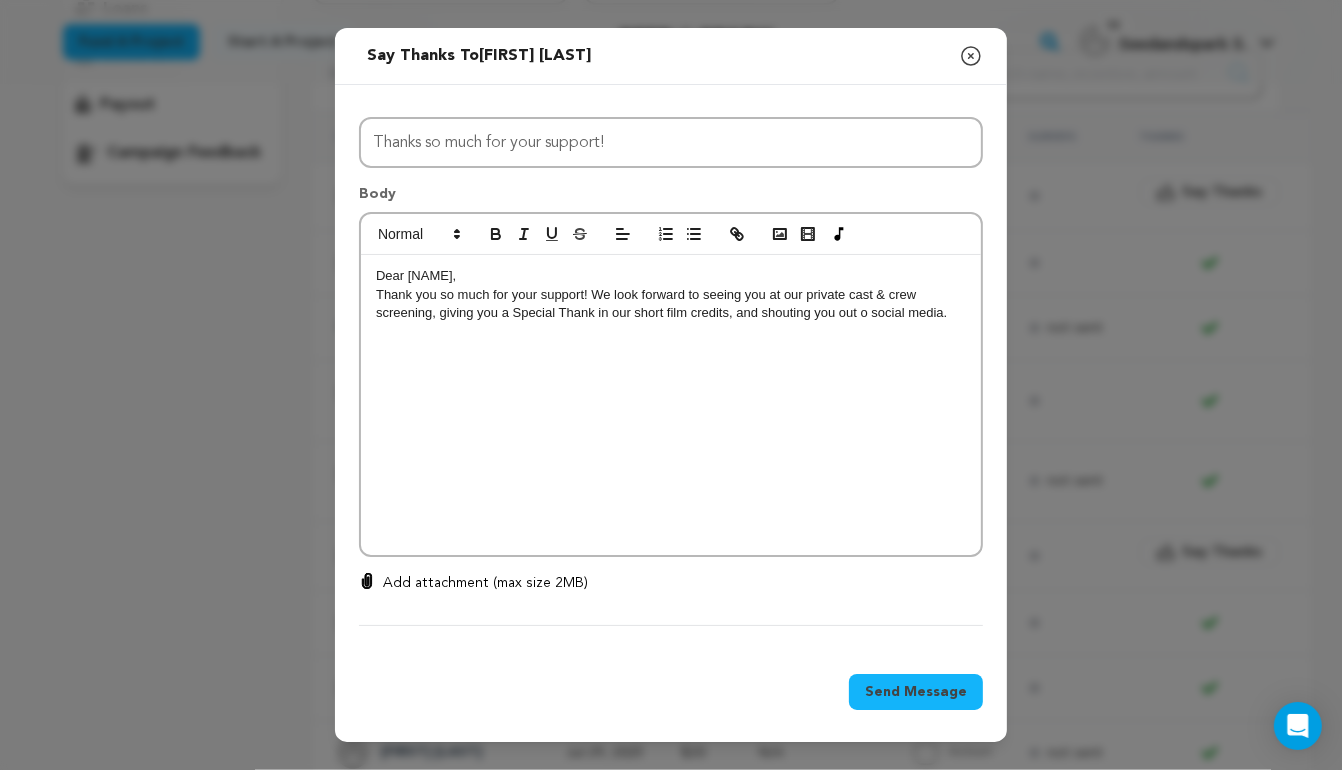 click on "Thank you so much for your support! We look forward to seeing you at our private cast & crew screening, giving you a Special Thank in our short film credits, and shouting you out o social media." at bounding box center (671, 304) 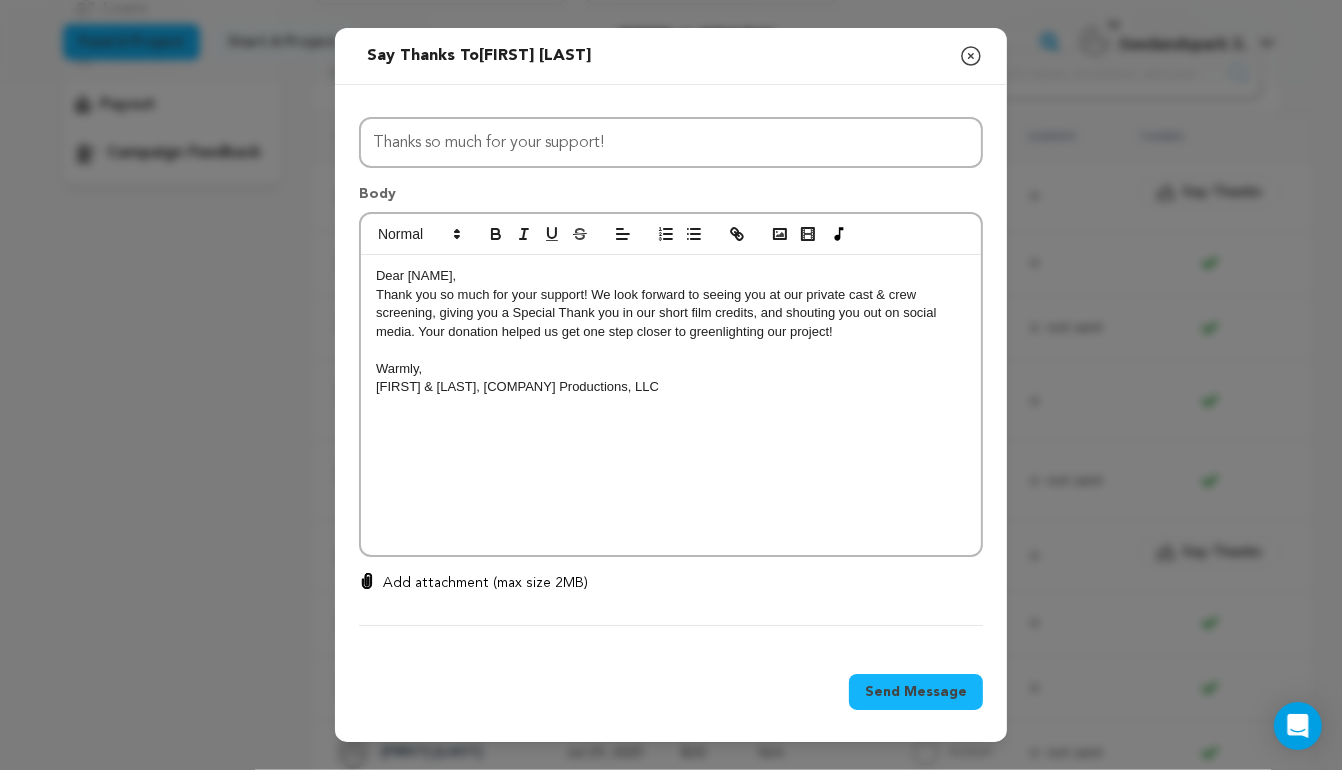 click on "Thank you so much for your support! We look forward to seeing you at our private cast & crew screening, giving you a Special Thank you in our short film credits, and shouting you out on social media. Your donation helped us get one step closer to greenlighting our project!" at bounding box center [671, 313] 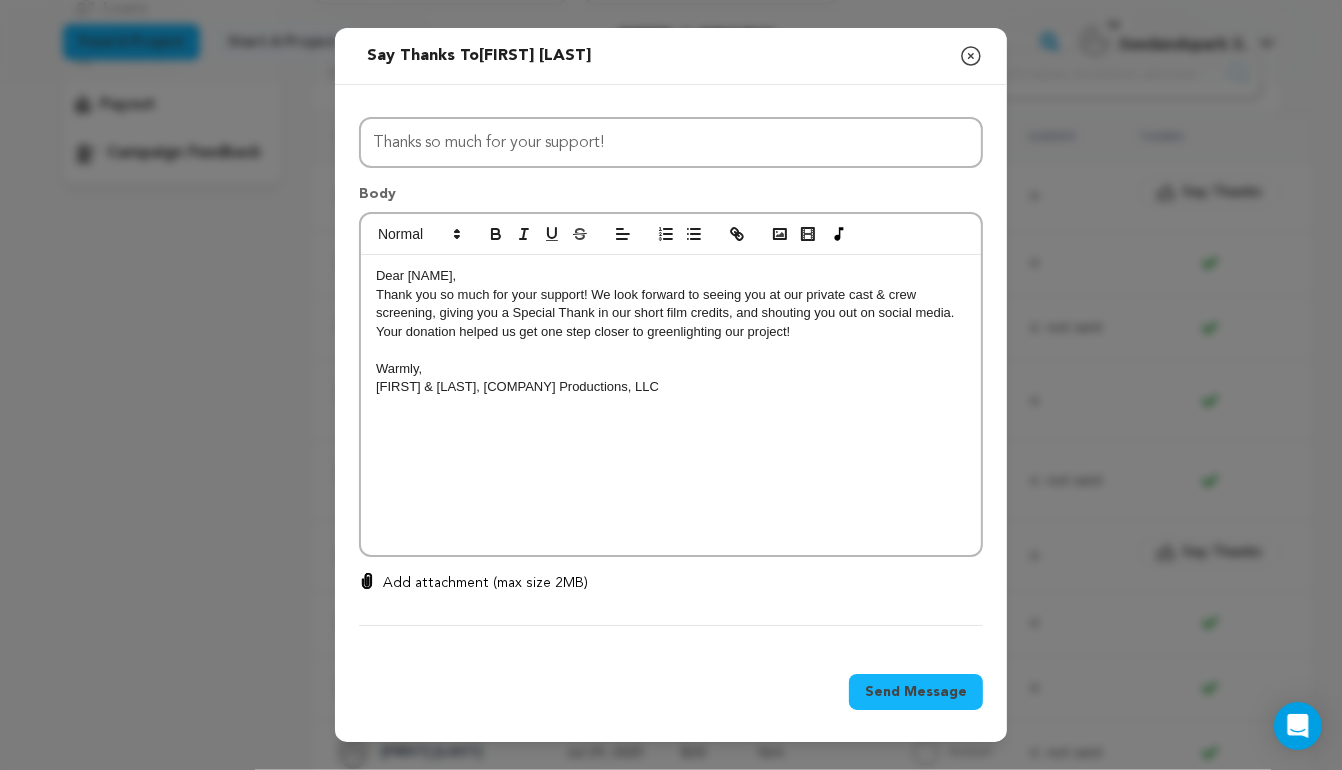 click on "Send Message" at bounding box center (916, 692) 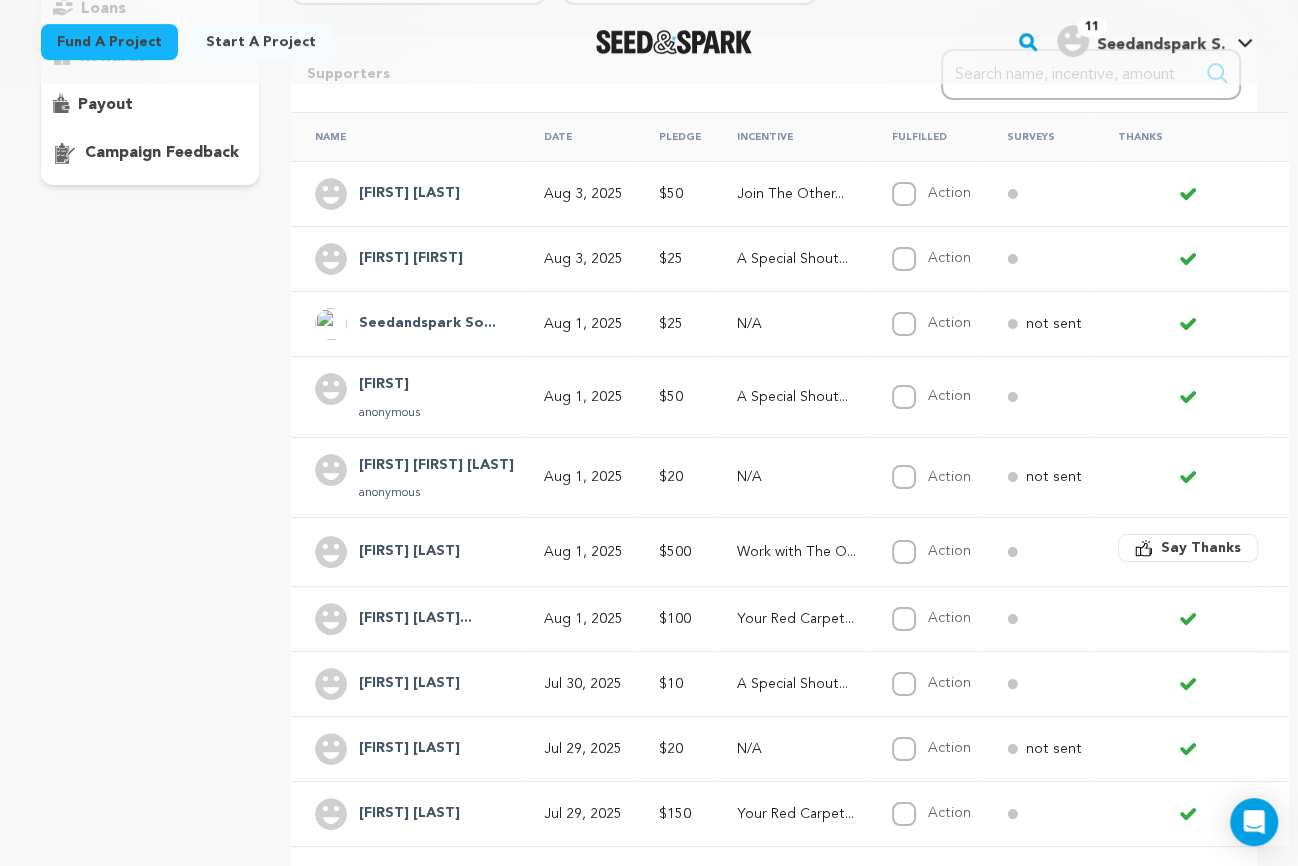 click on "Join The Other..." at bounding box center (796, 194) 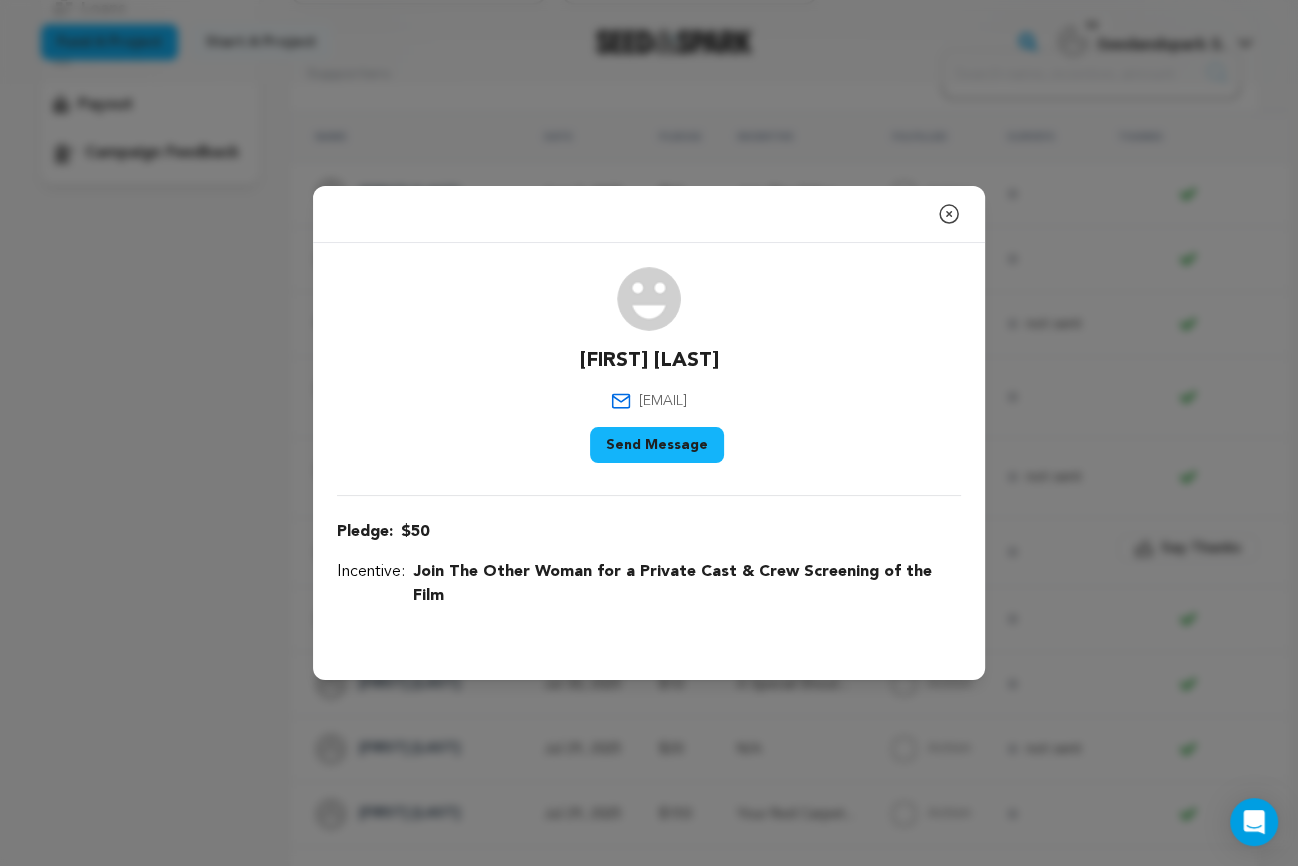 click on "Incentive:
Join The Other Woman for a Private Cast & Crew Screening of the Film" at bounding box center [649, 584] 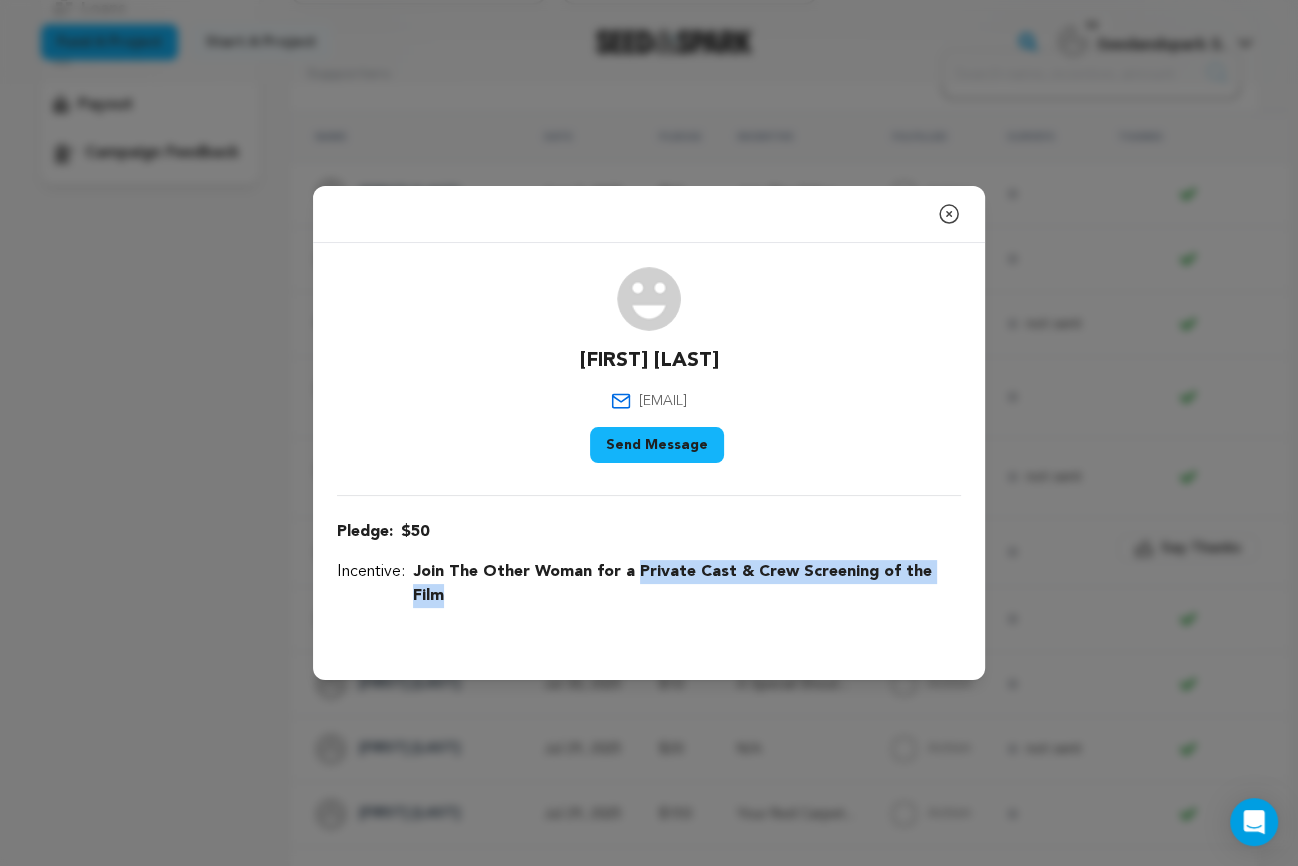 drag, startPoint x: 953, startPoint y: 587, endPoint x: 635, endPoint y: 586, distance: 318.0016 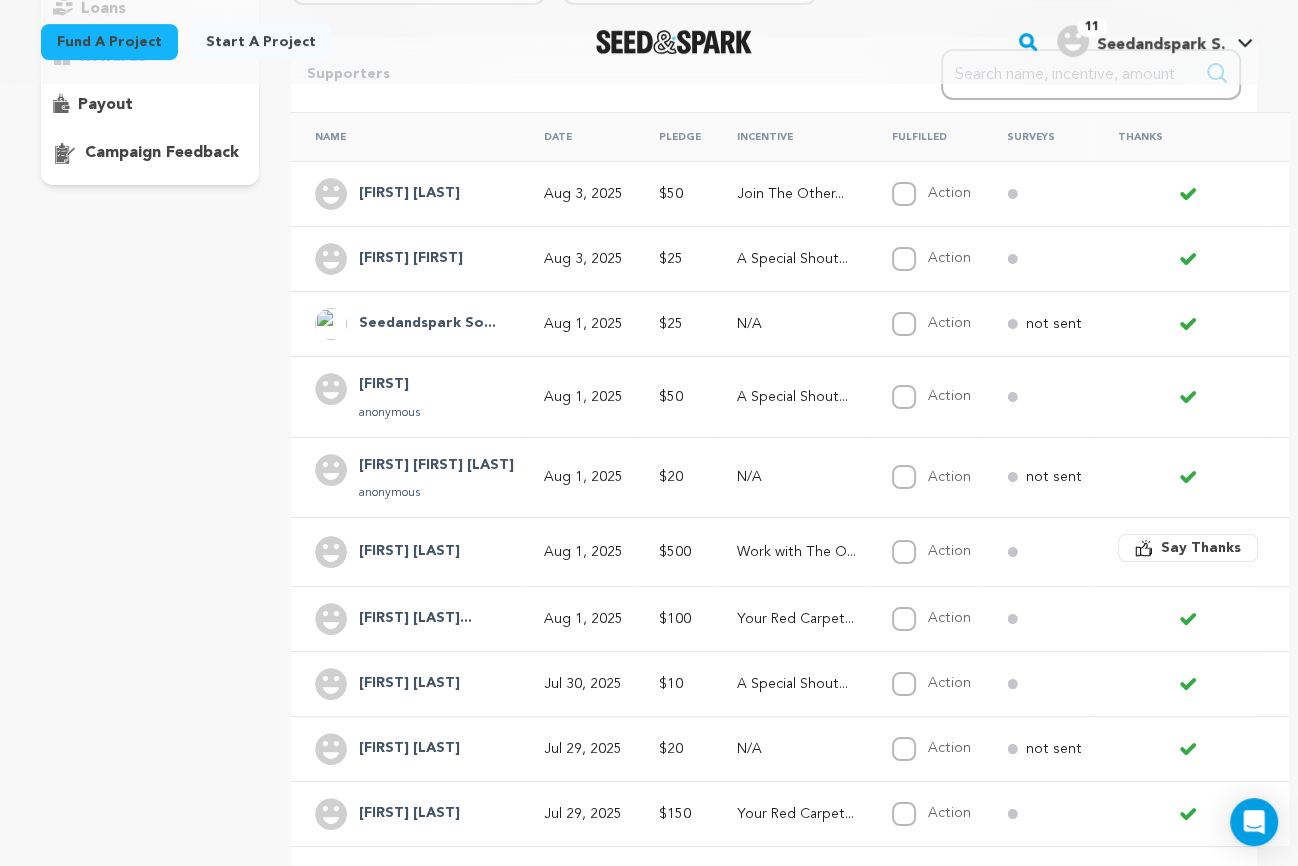 click on "A Special Shout..." at bounding box center (796, 684) 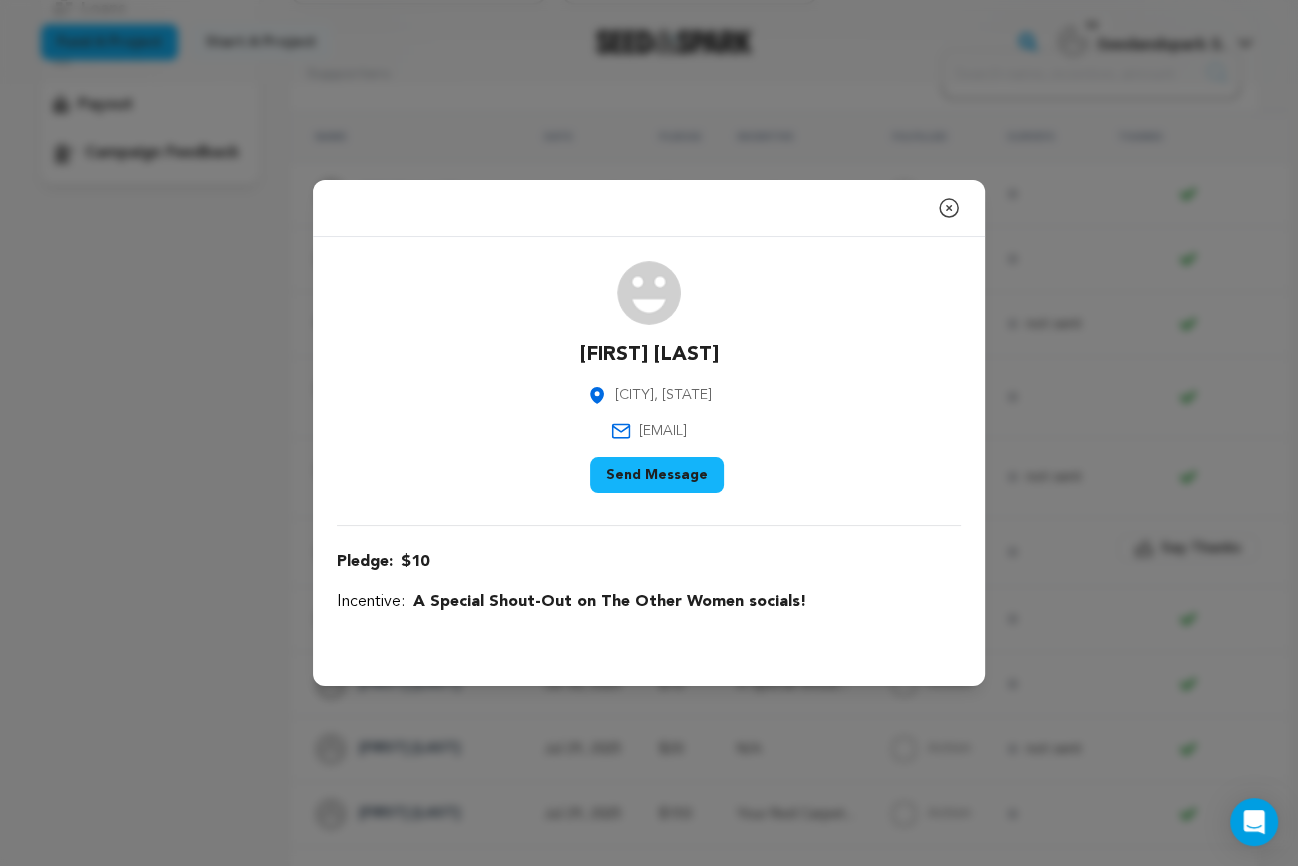 click 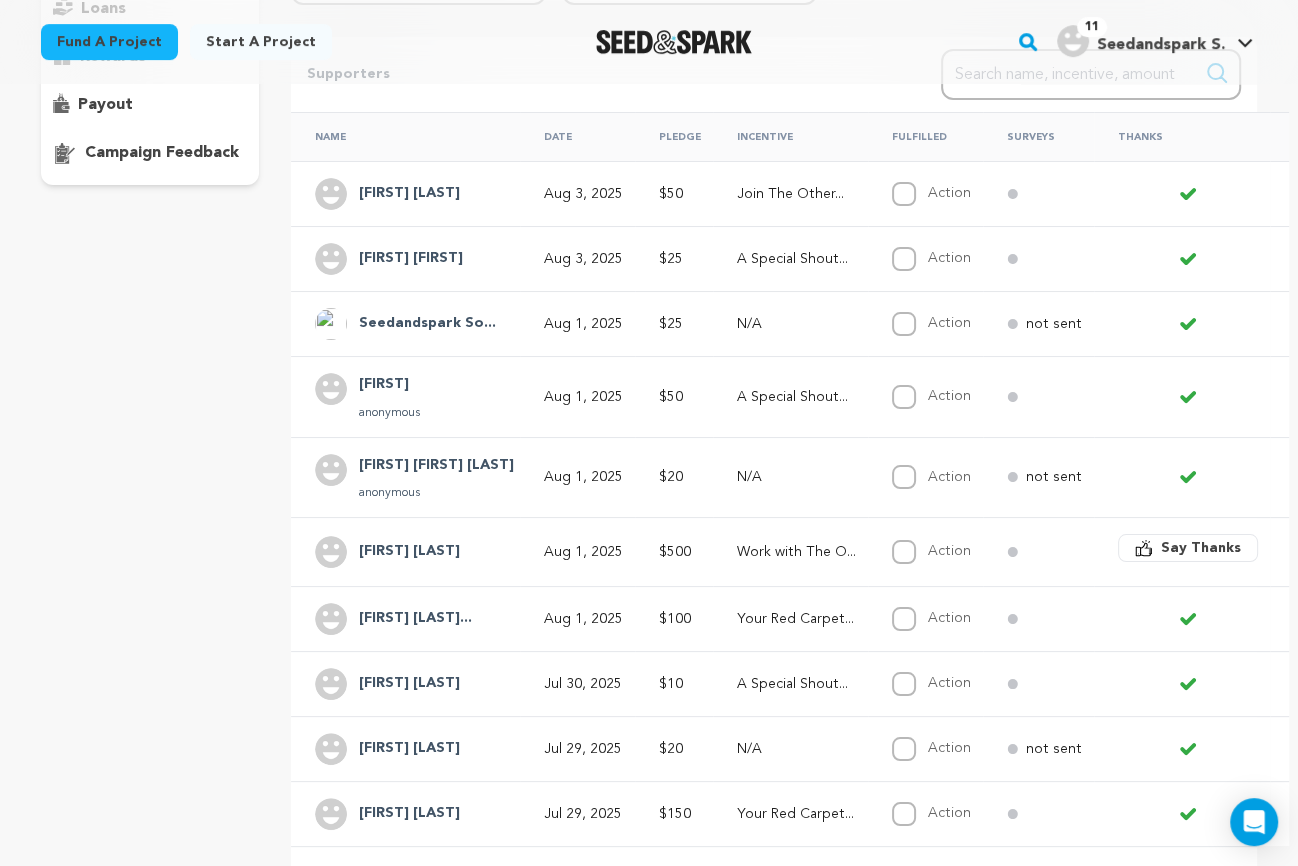 click on "A Special Shout..." at bounding box center [796, 259] 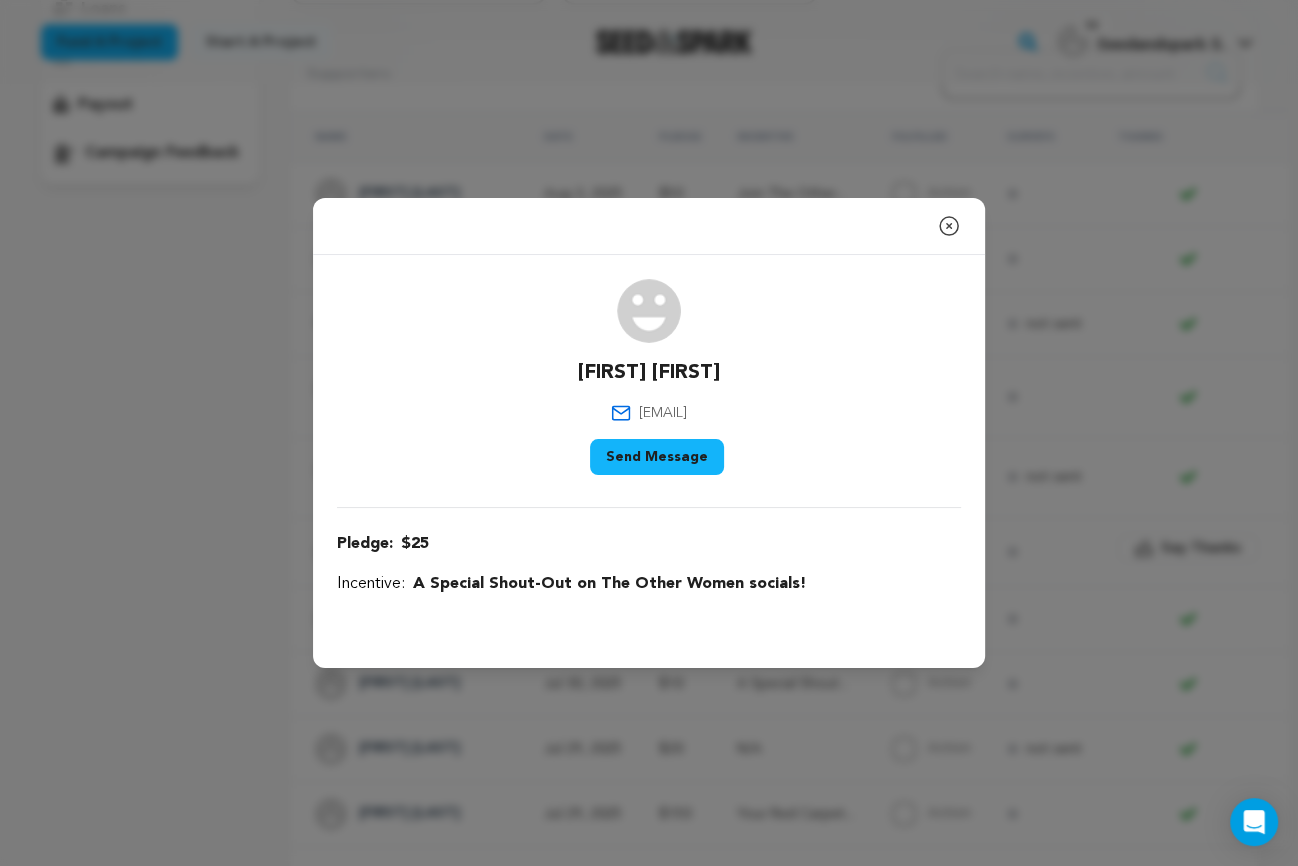 click 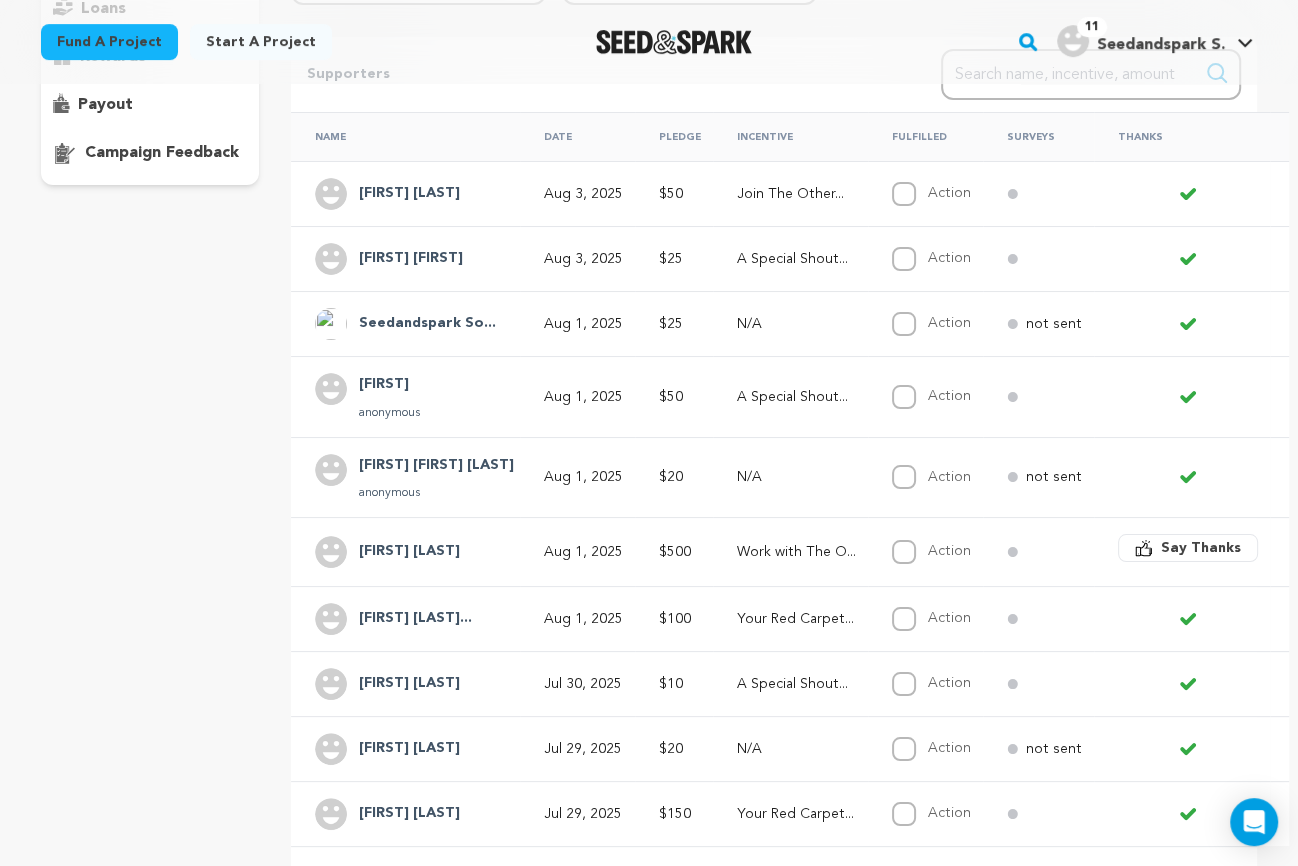 click on "anonymous" at bounding box center [436, 493] 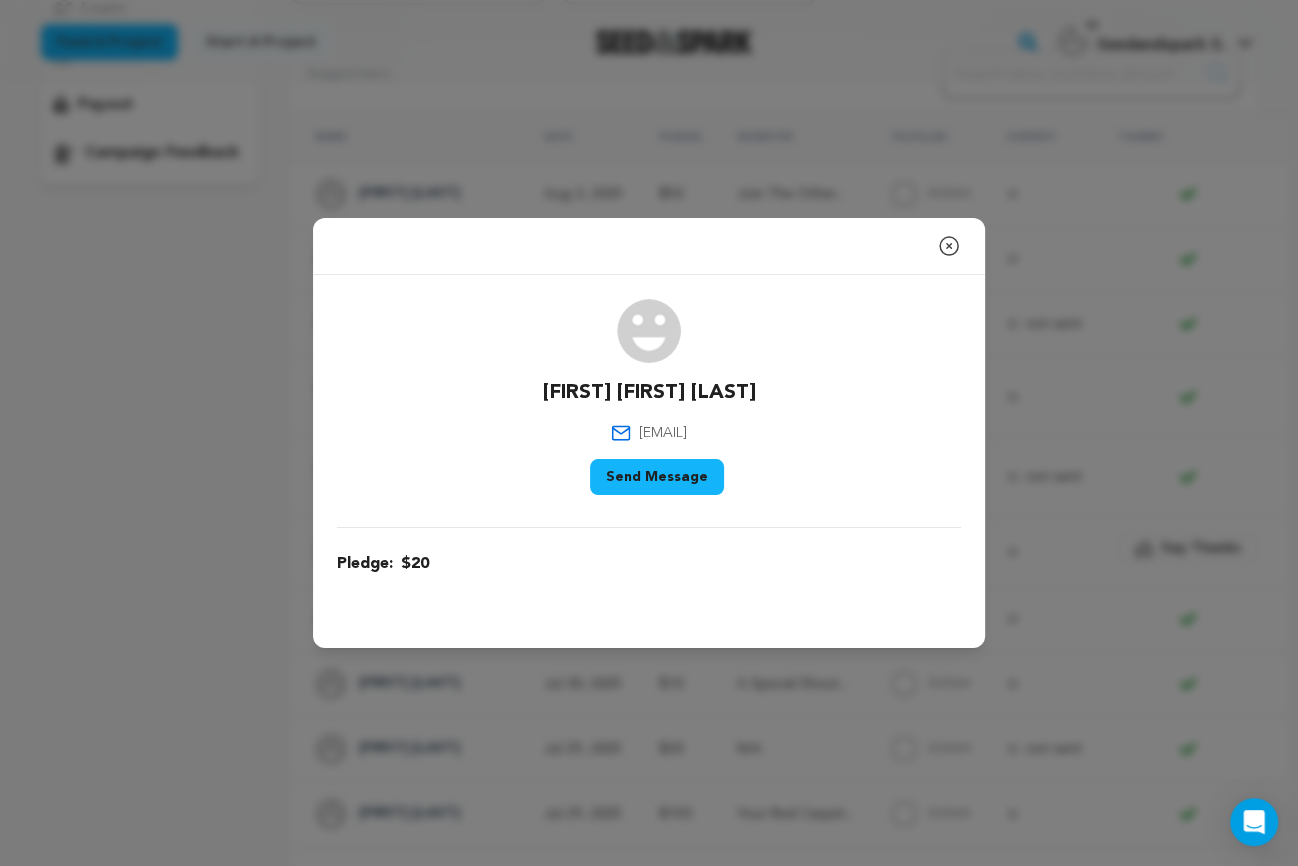 click 